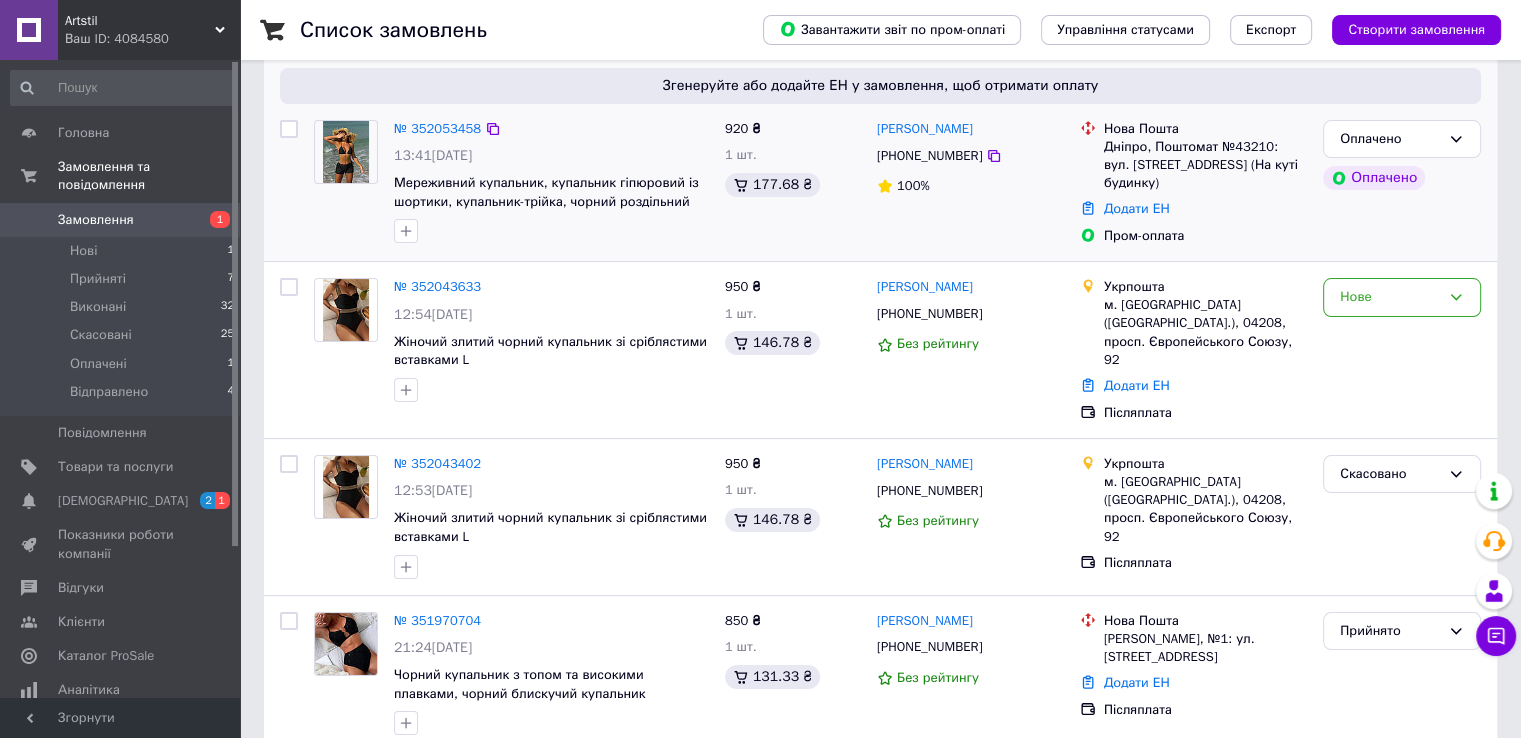 scroll, scrollTop: 100, scrollLeft: 0, axis: vertical 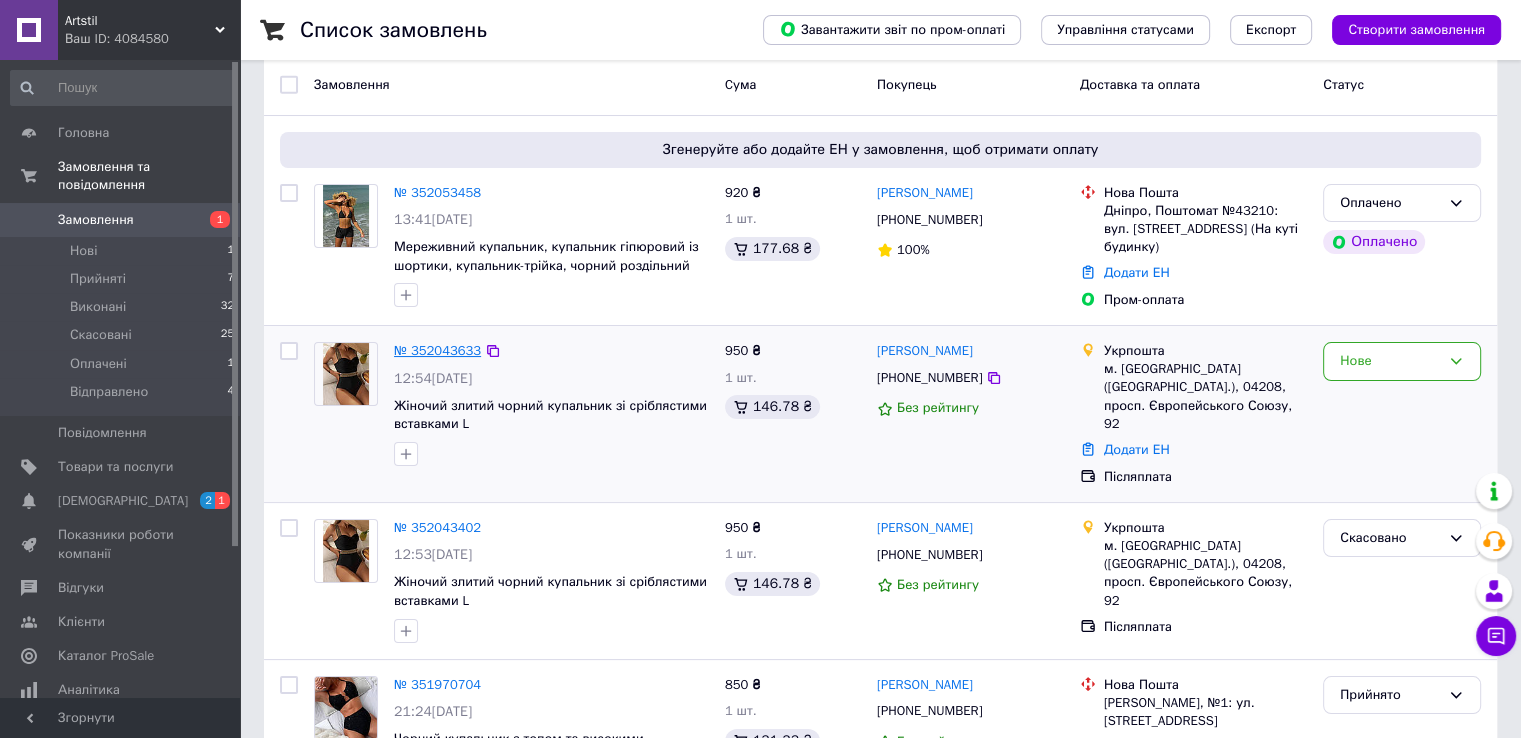 click on "№ 352043633" at bounding box center [437, 350] 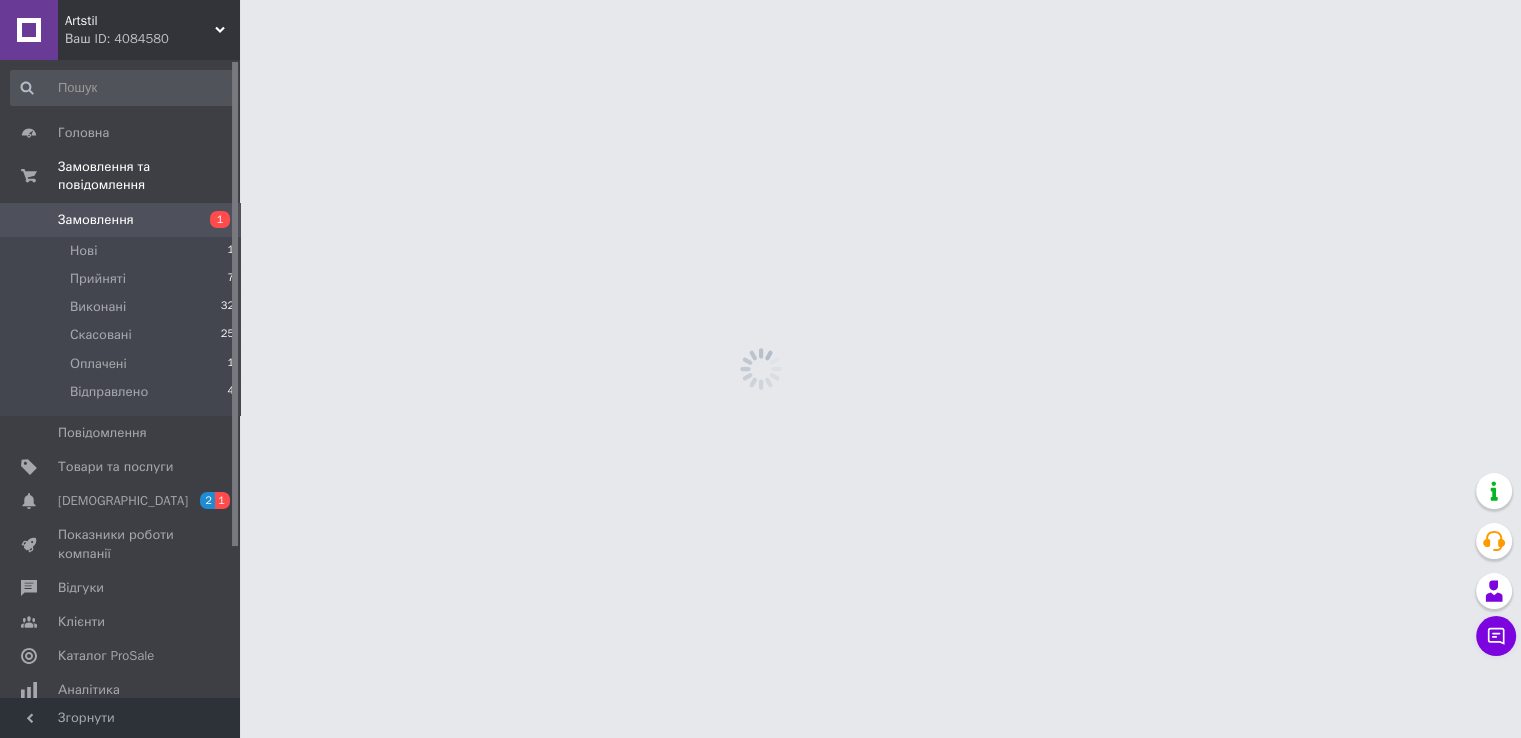 scroll, scrollTop: 0, scrollLeft: 0, axis: both 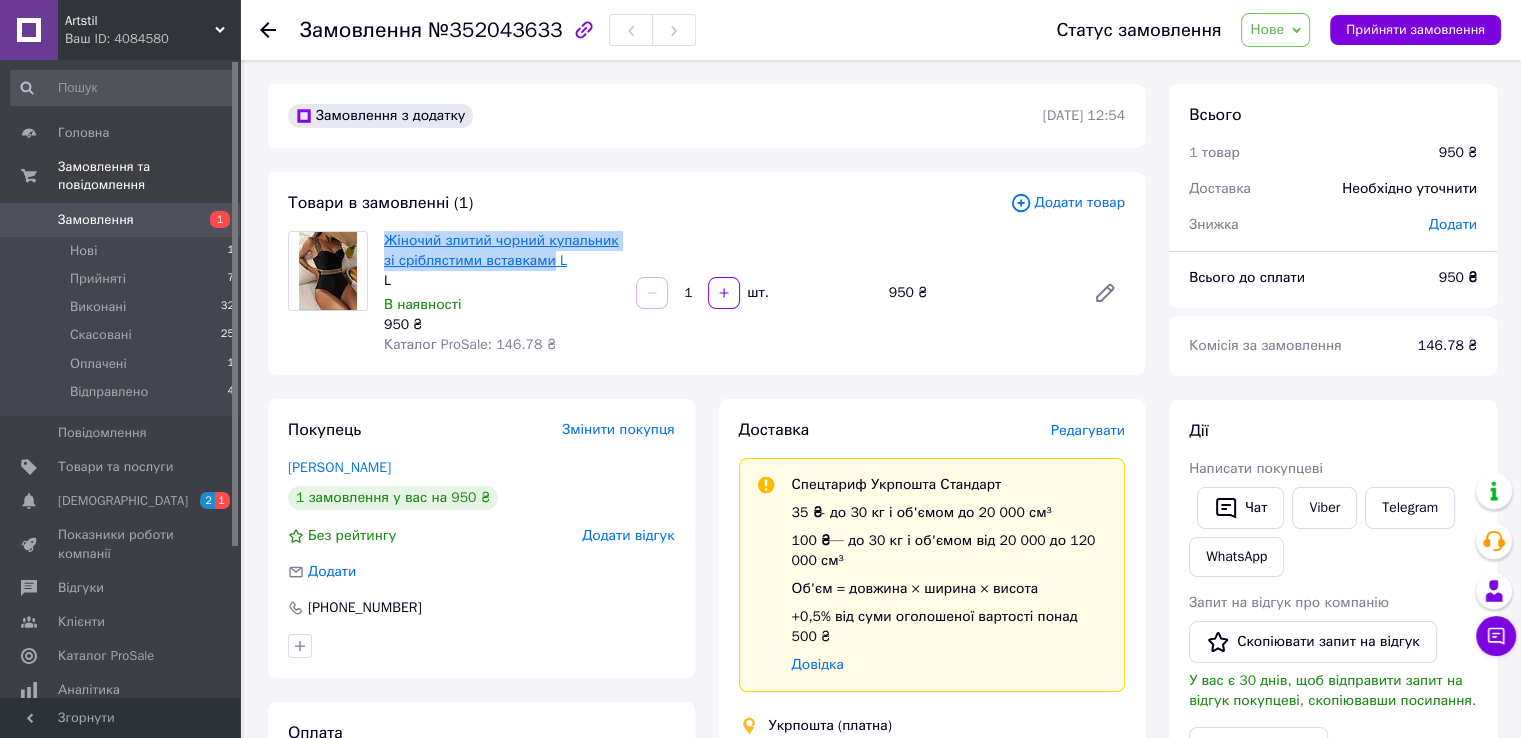 drag, startPoint x: 382, startPoint y: 230, endPoint x: 544, endPoint y: 265, distance: 165.73775 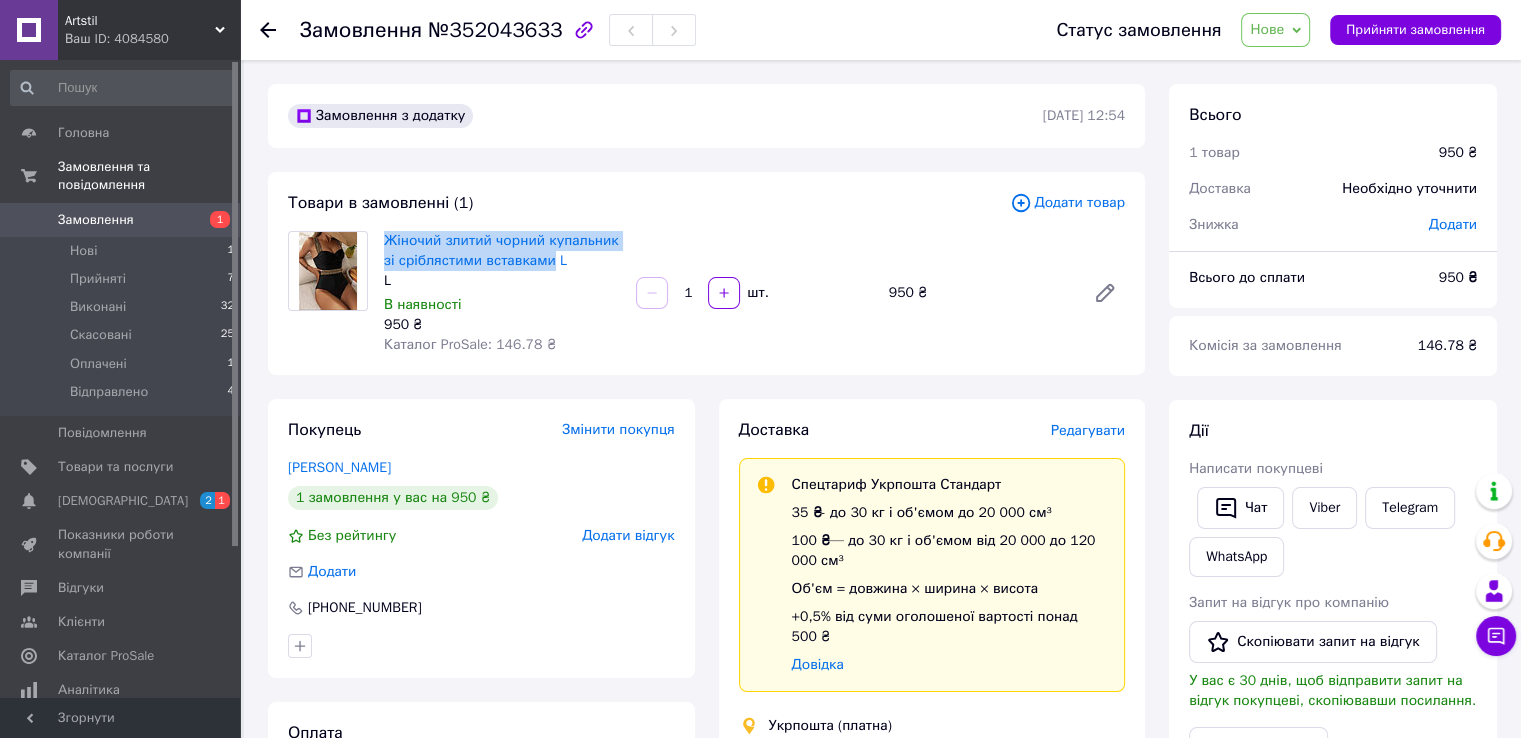 click at bounding box center (328, 271) 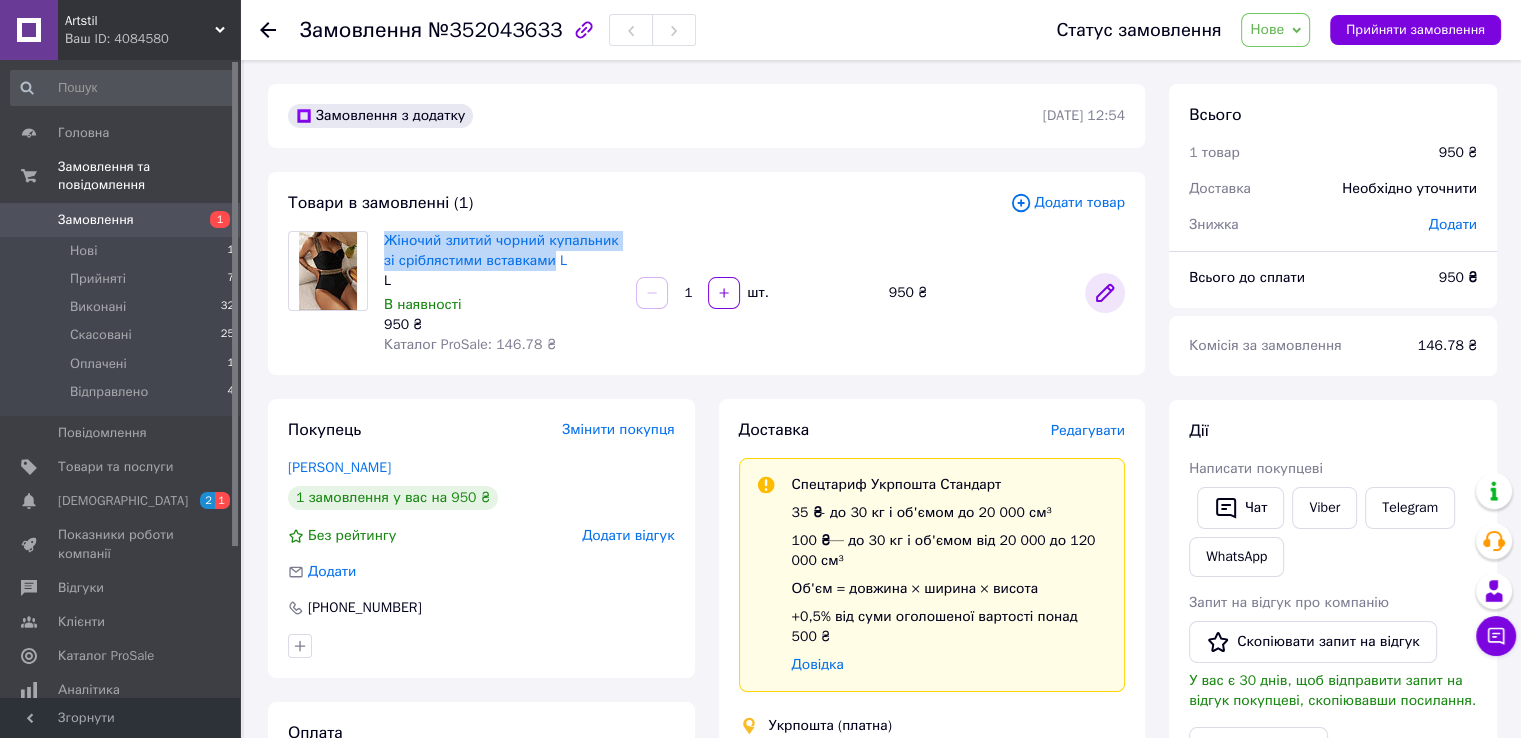 click 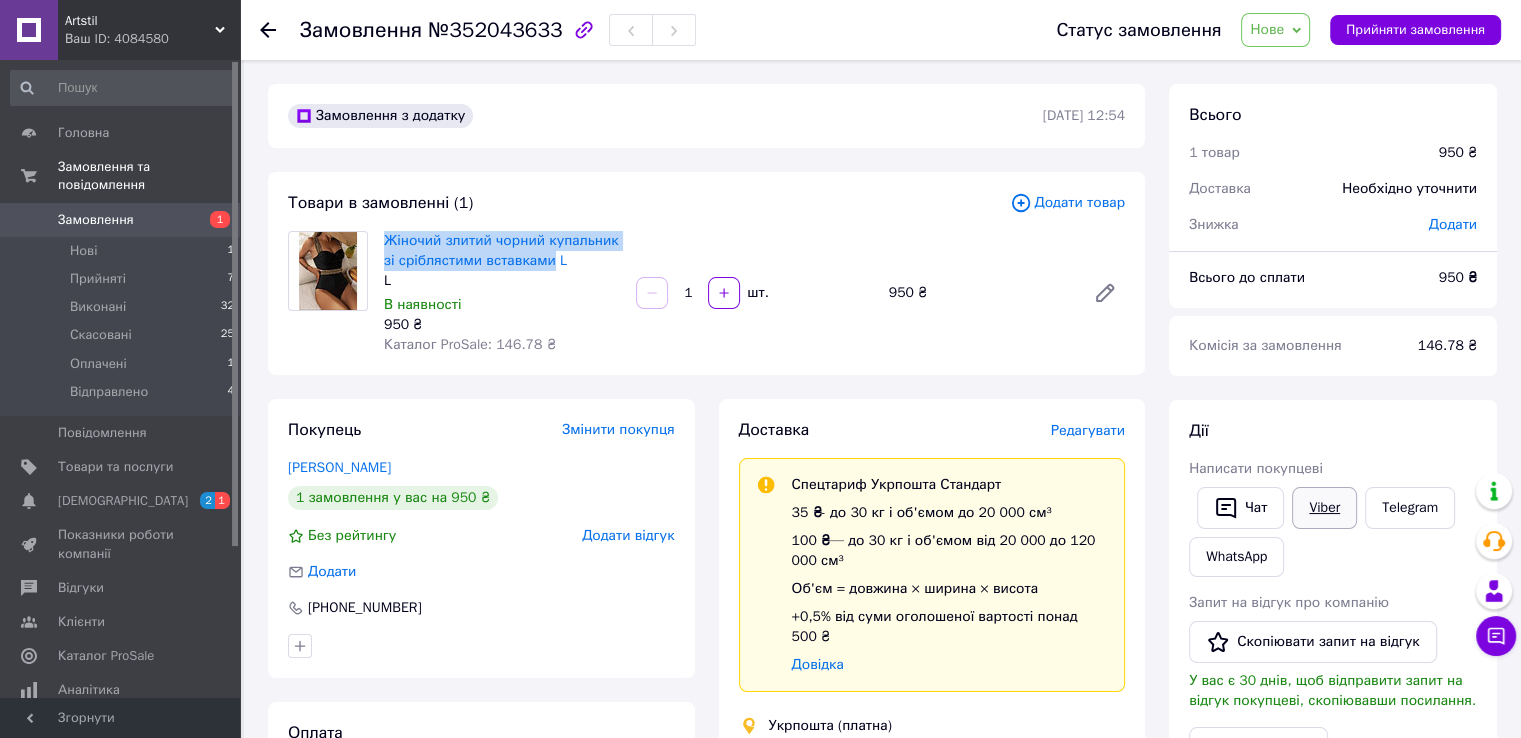 click on "Viber" at bounding box center (1324, 508) 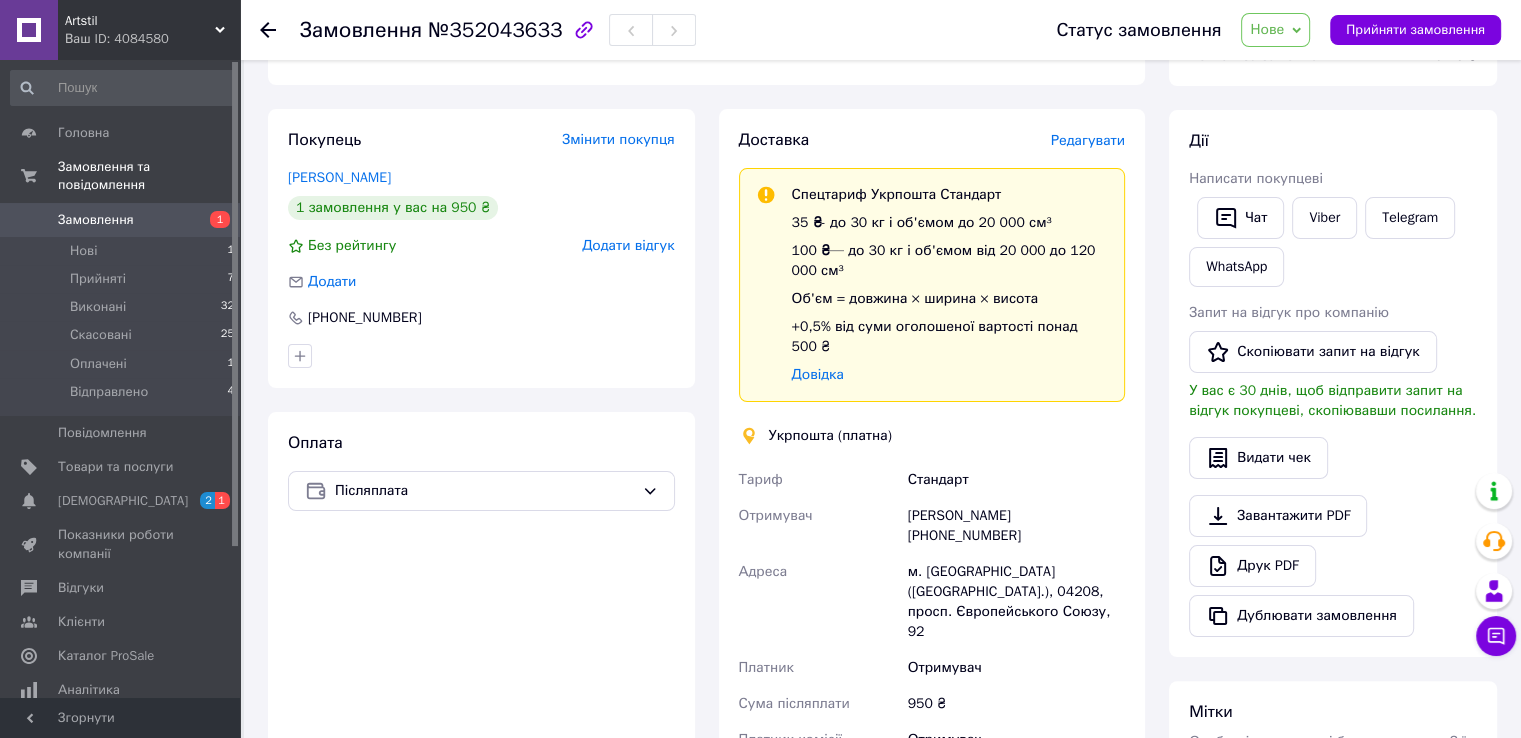 scroll, scrollTop: 300, scrollLeft: 0, axis: vertical 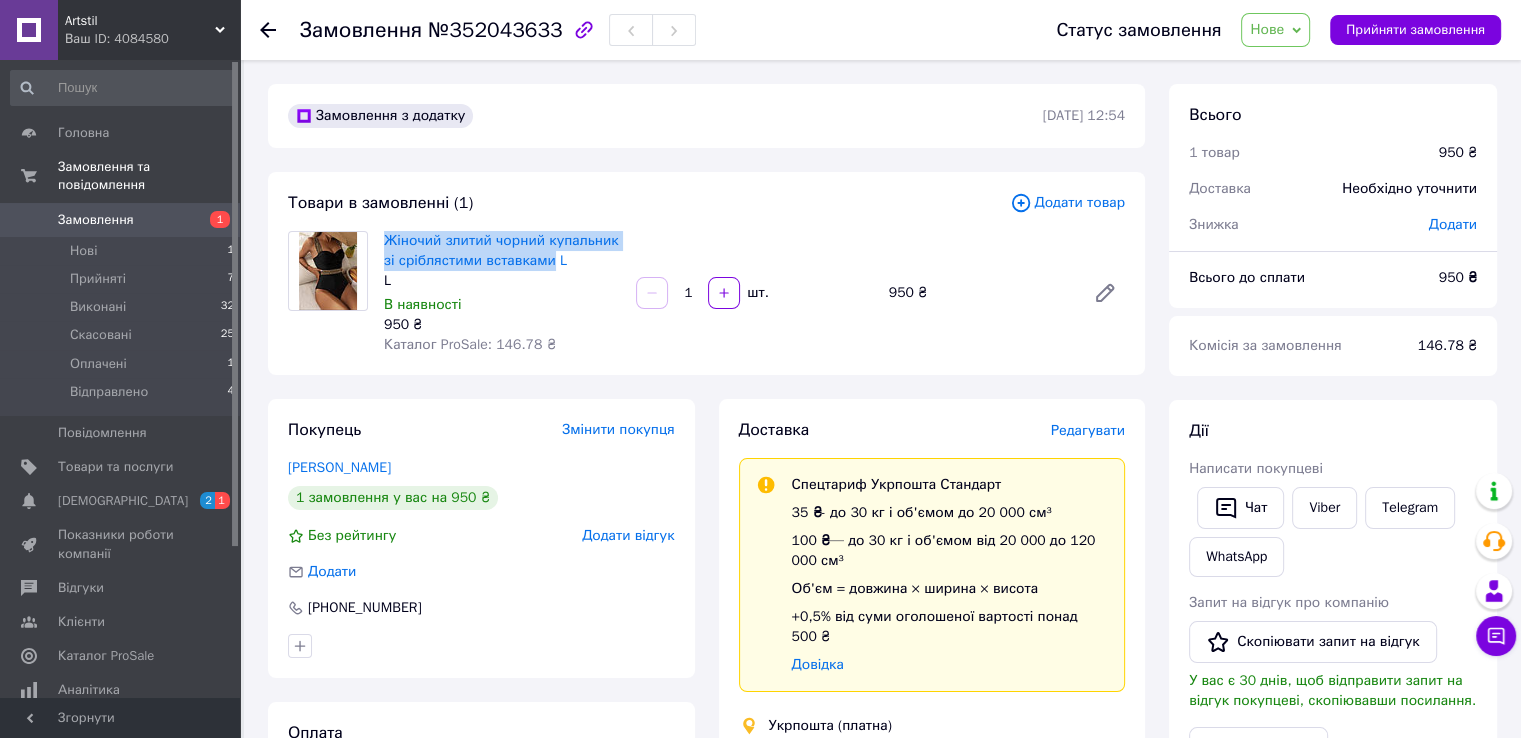 copy on "Жіночий злитий чорний купальник зі сріблястими вставками" 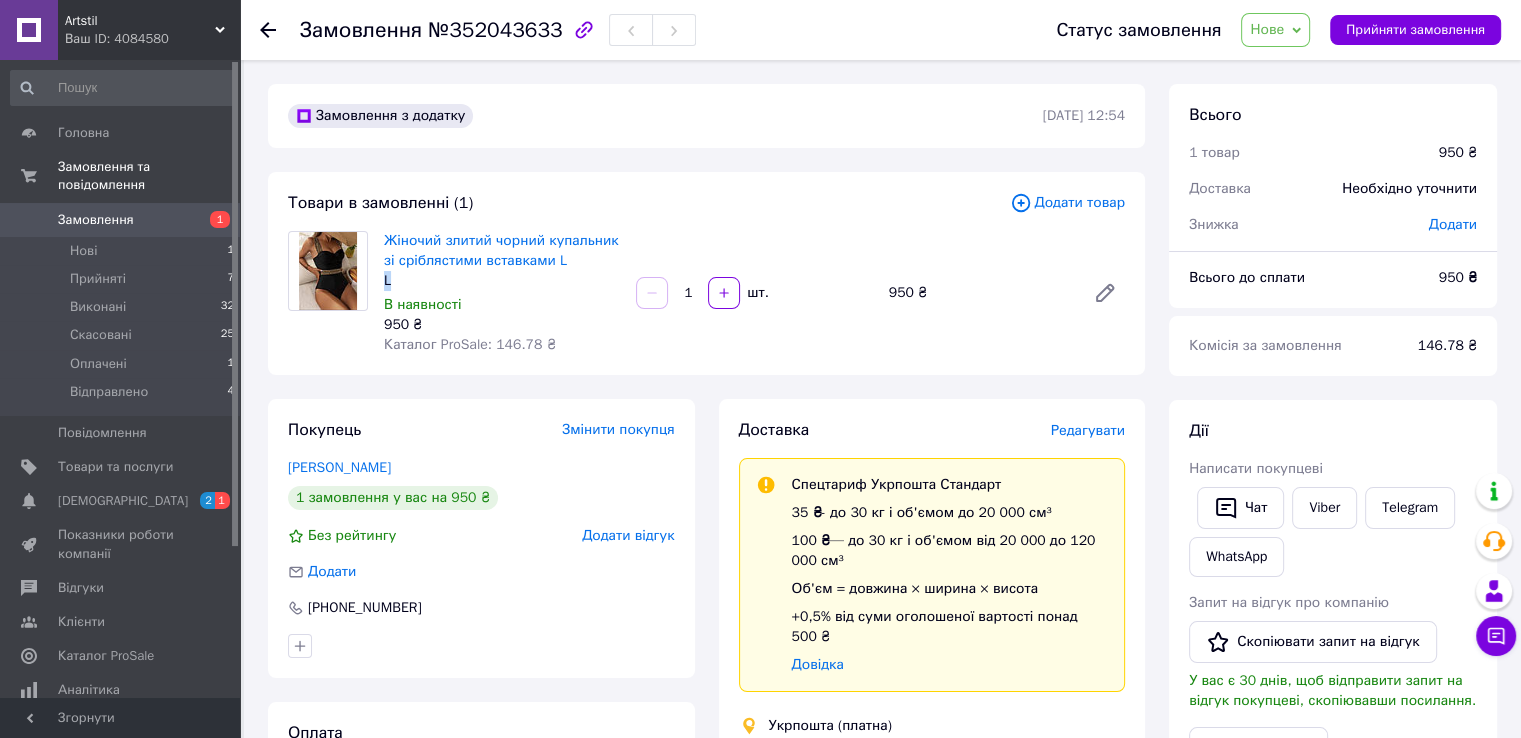 drag, startPoint x: 407, startPoint y: 289, endPoint x: 382, endPoint y: 281, distance: 26.24881 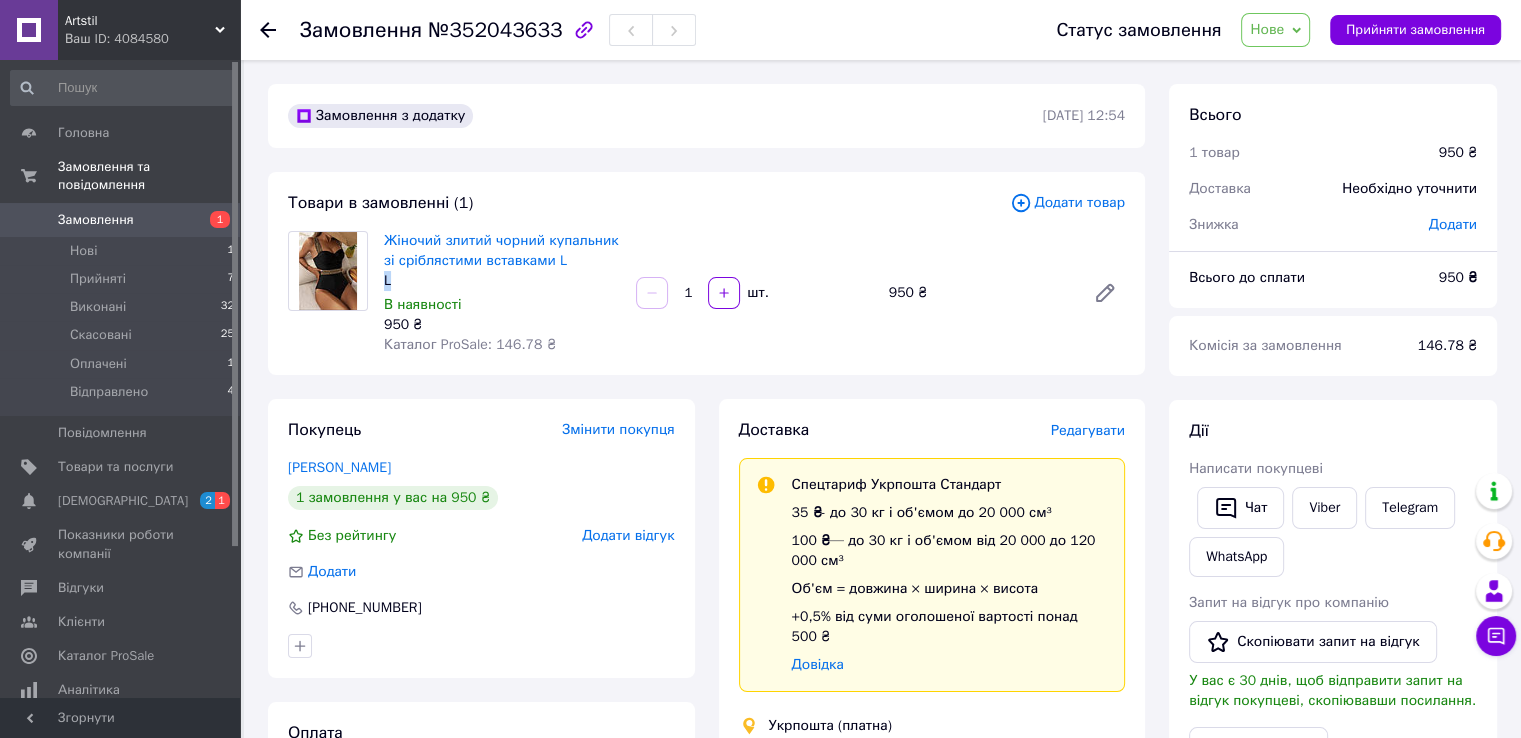 click on "Замовлення" at bounding box center [96, 220] 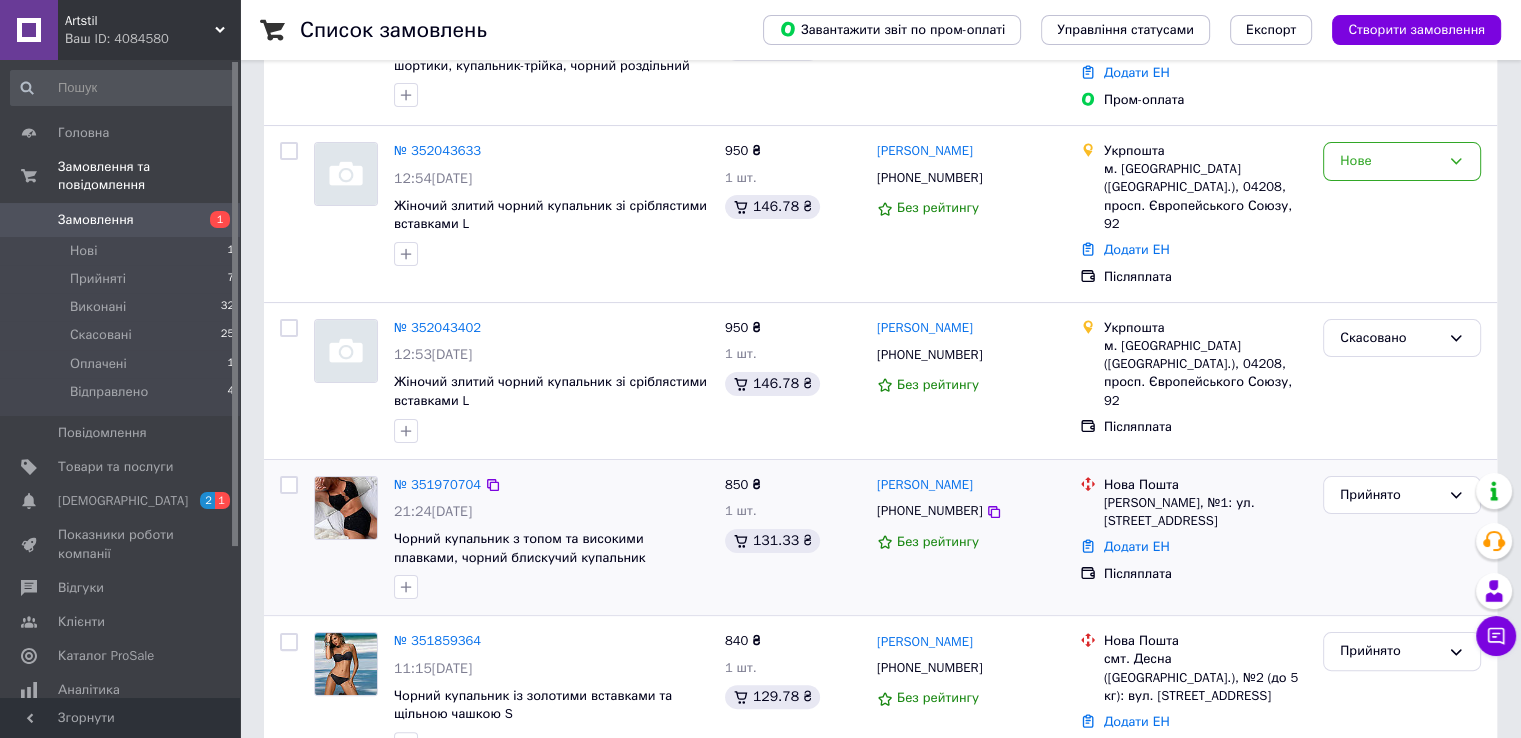 scroll, scrollTop: 200, scrollLeft: 0, axis: vertical 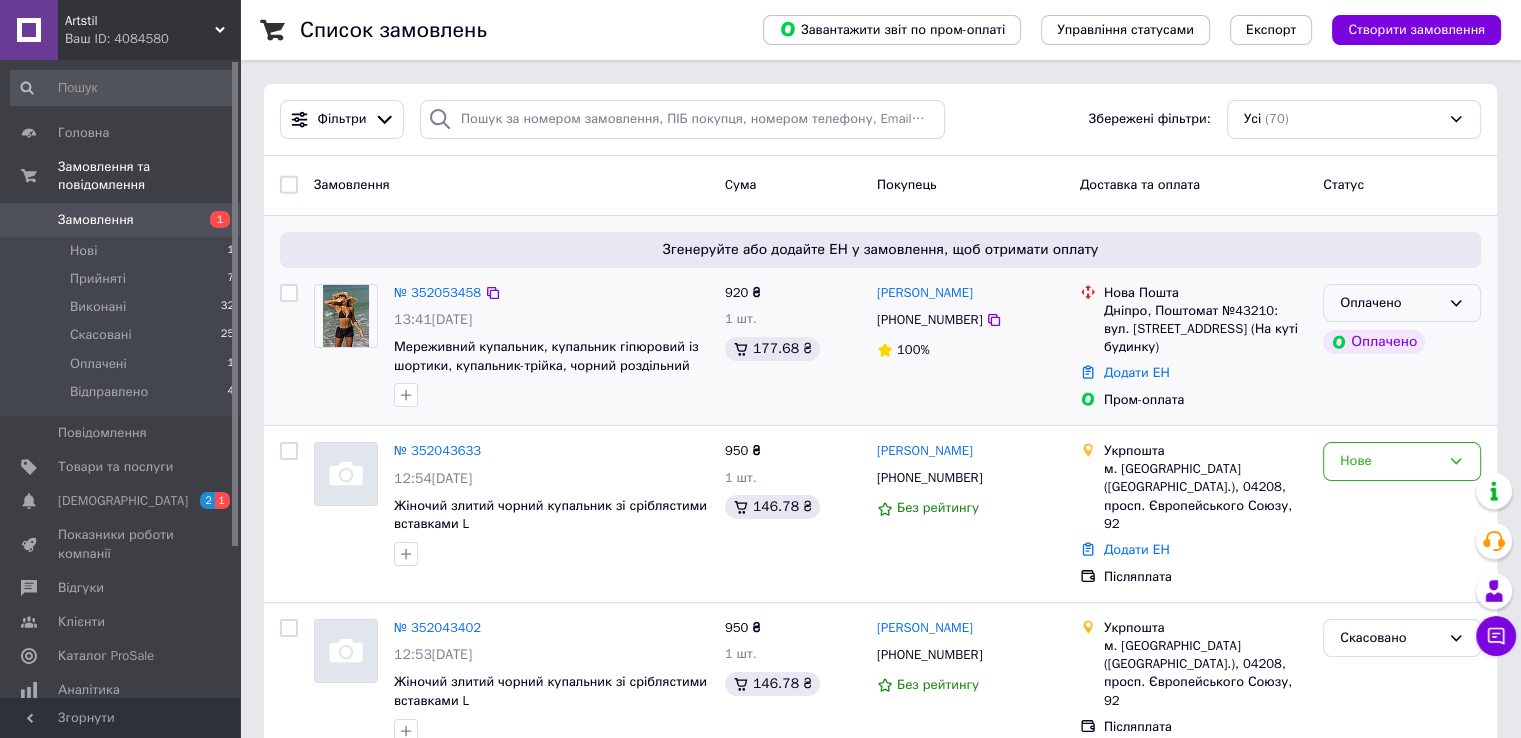 click 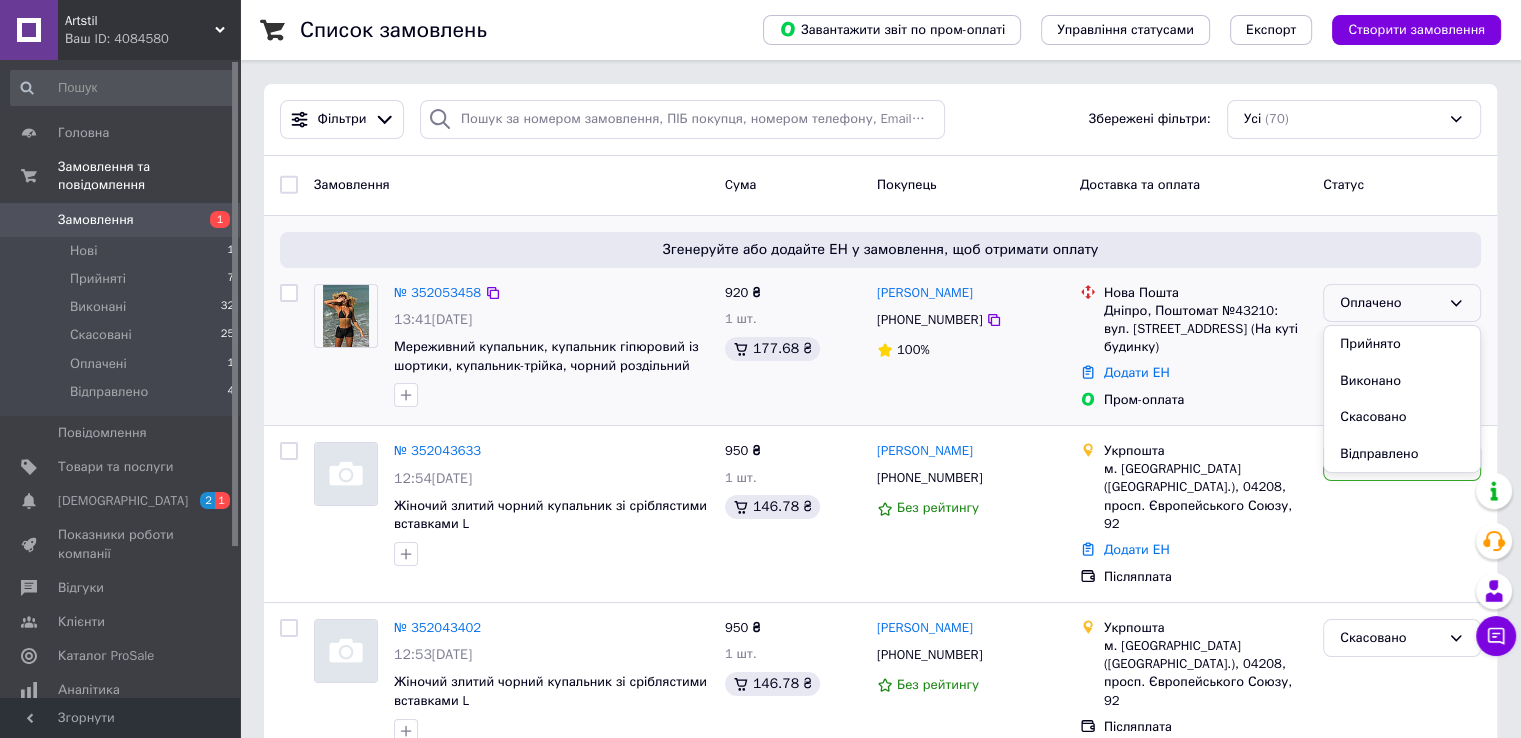 click on "Прийнято" at bounding box center [1402, 344] 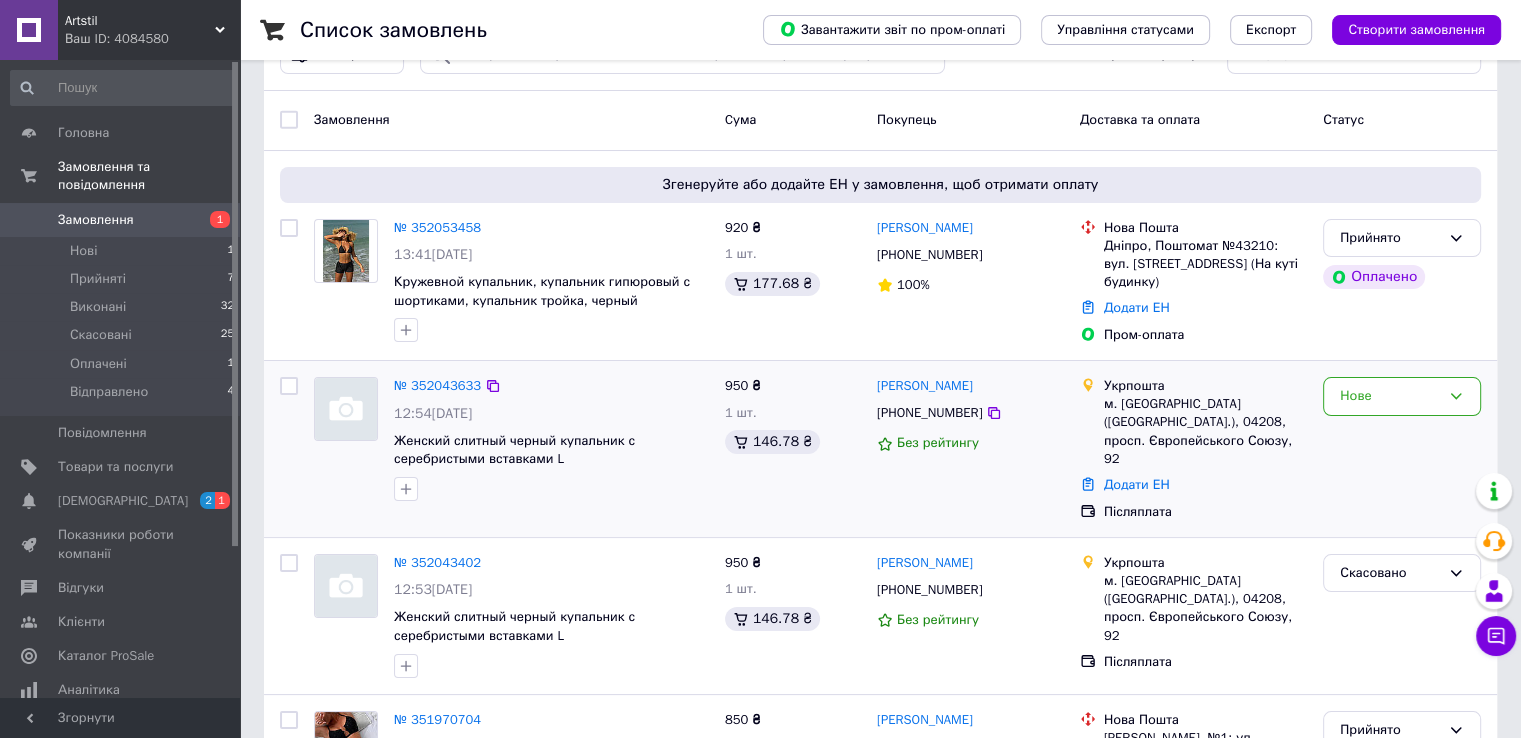 scroll, scrollTop: 100, scrollLeft: 0, axis: vertical 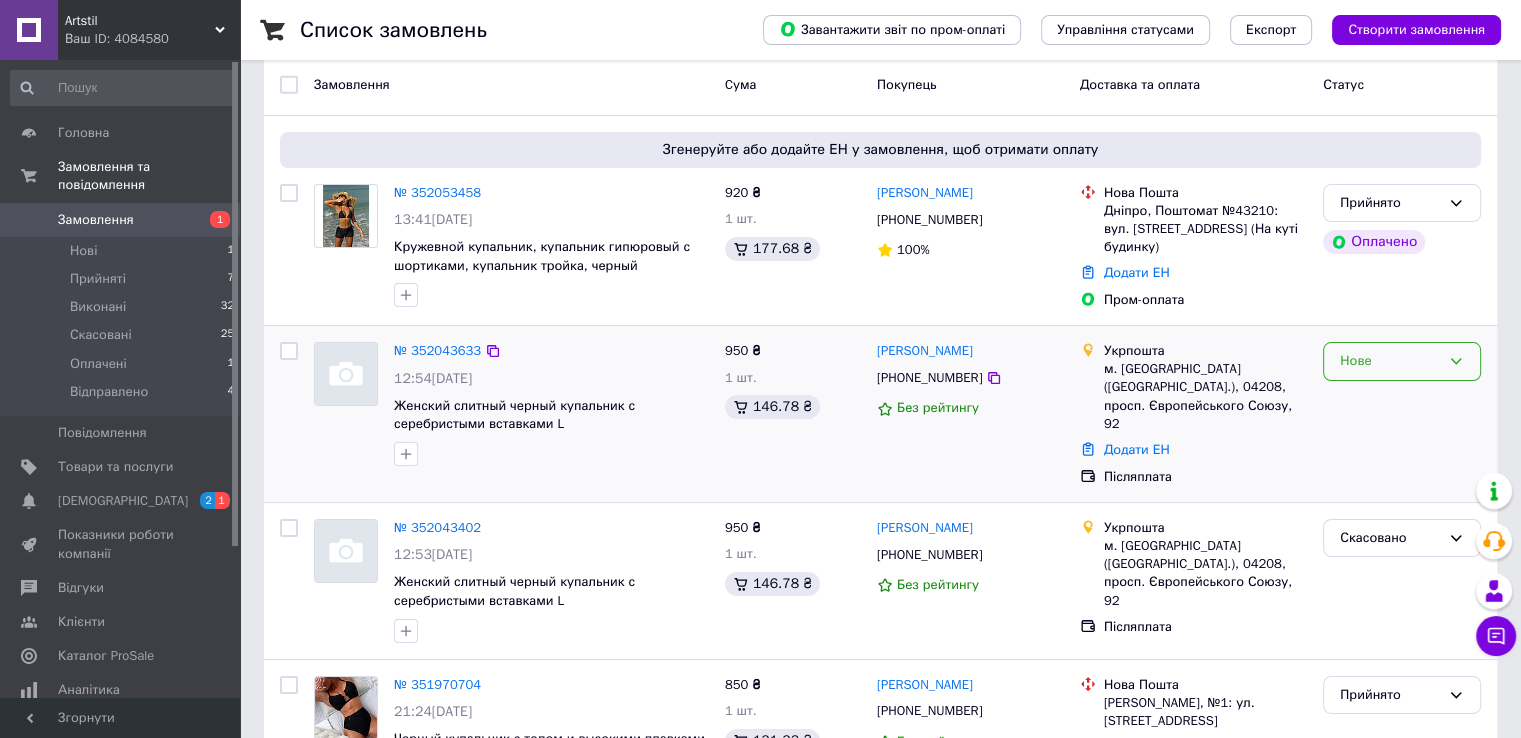 click on "Нове" at bounding box center [1402, 361] 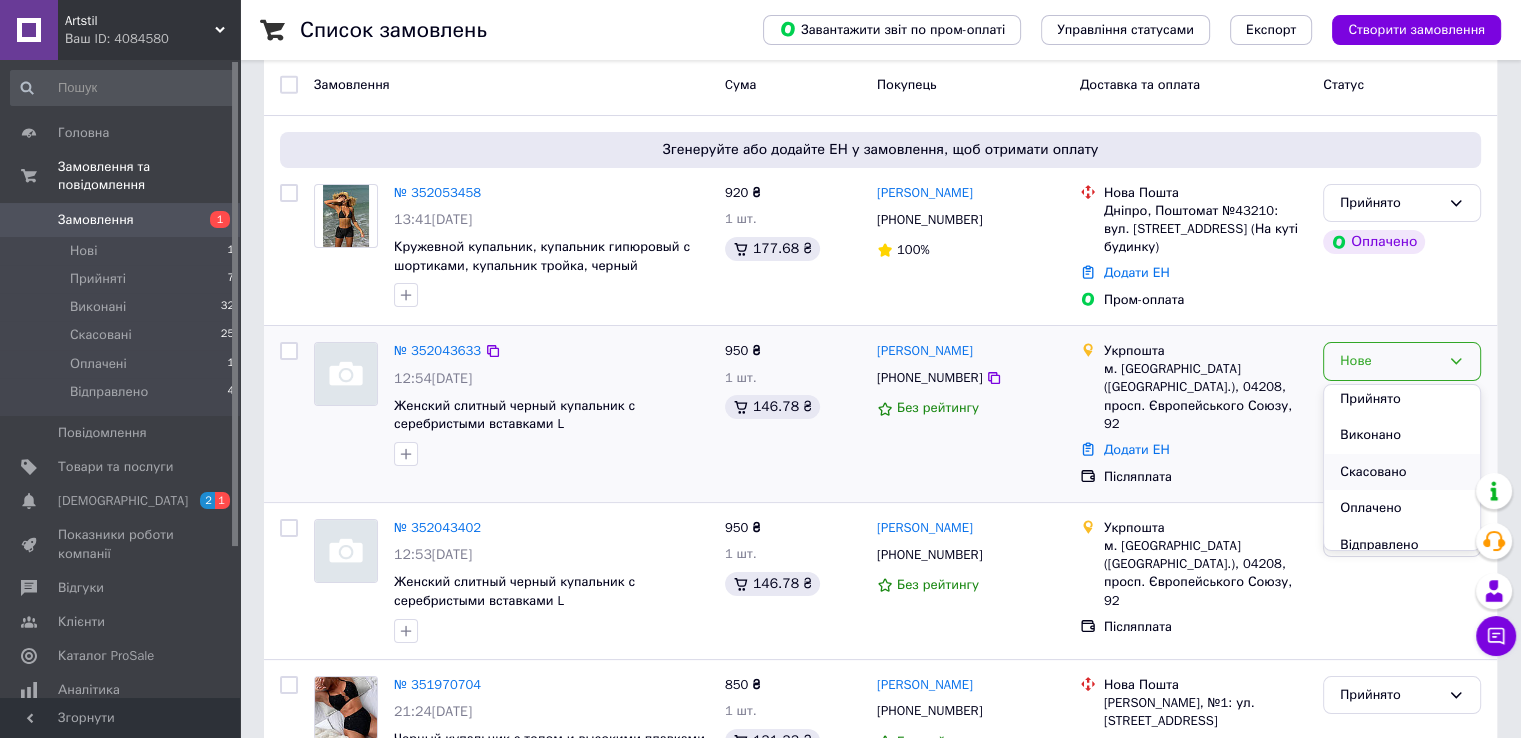 scroll, scrollTop: 0, scrollLeft: 0, axis: both 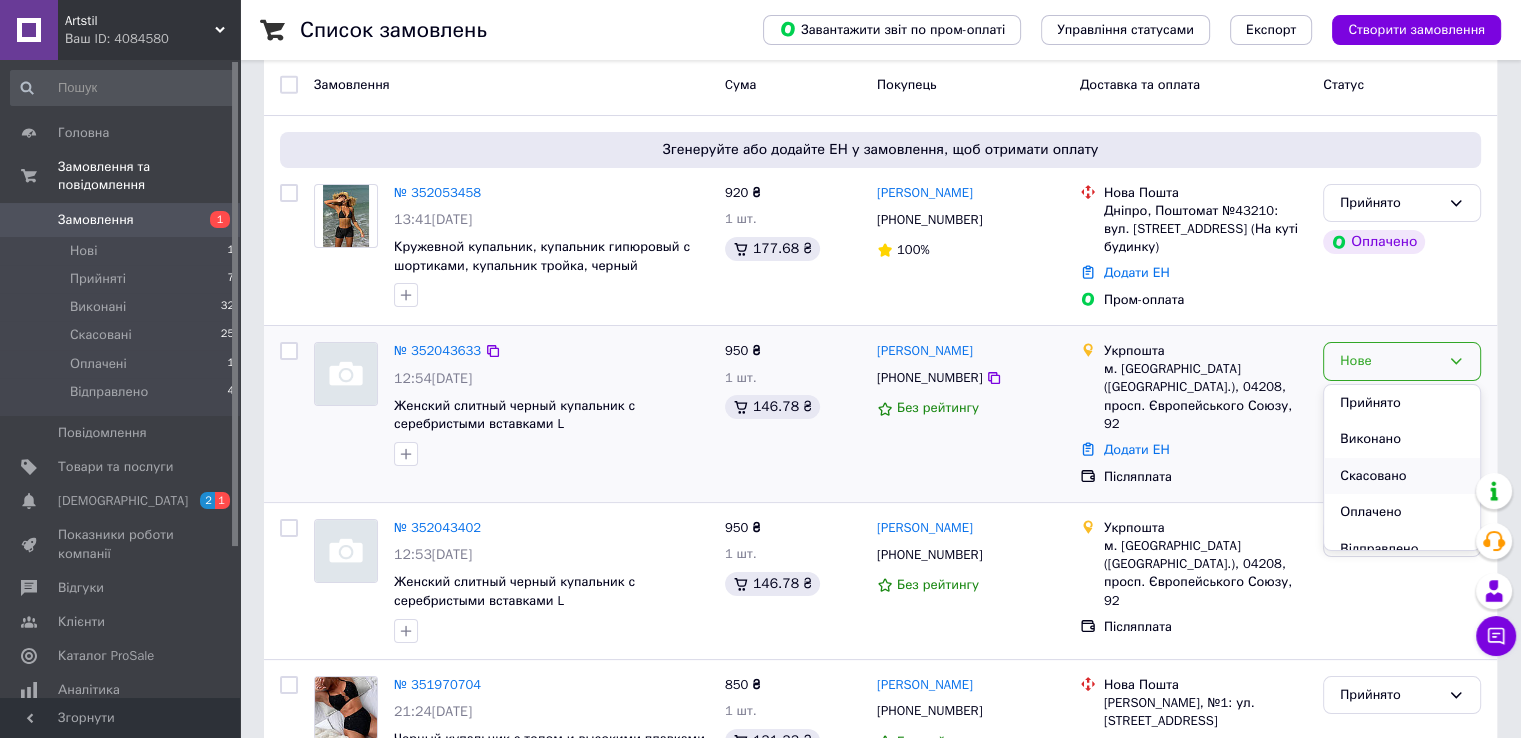 click on "Скасовано" at bounding box center (1402, 476) 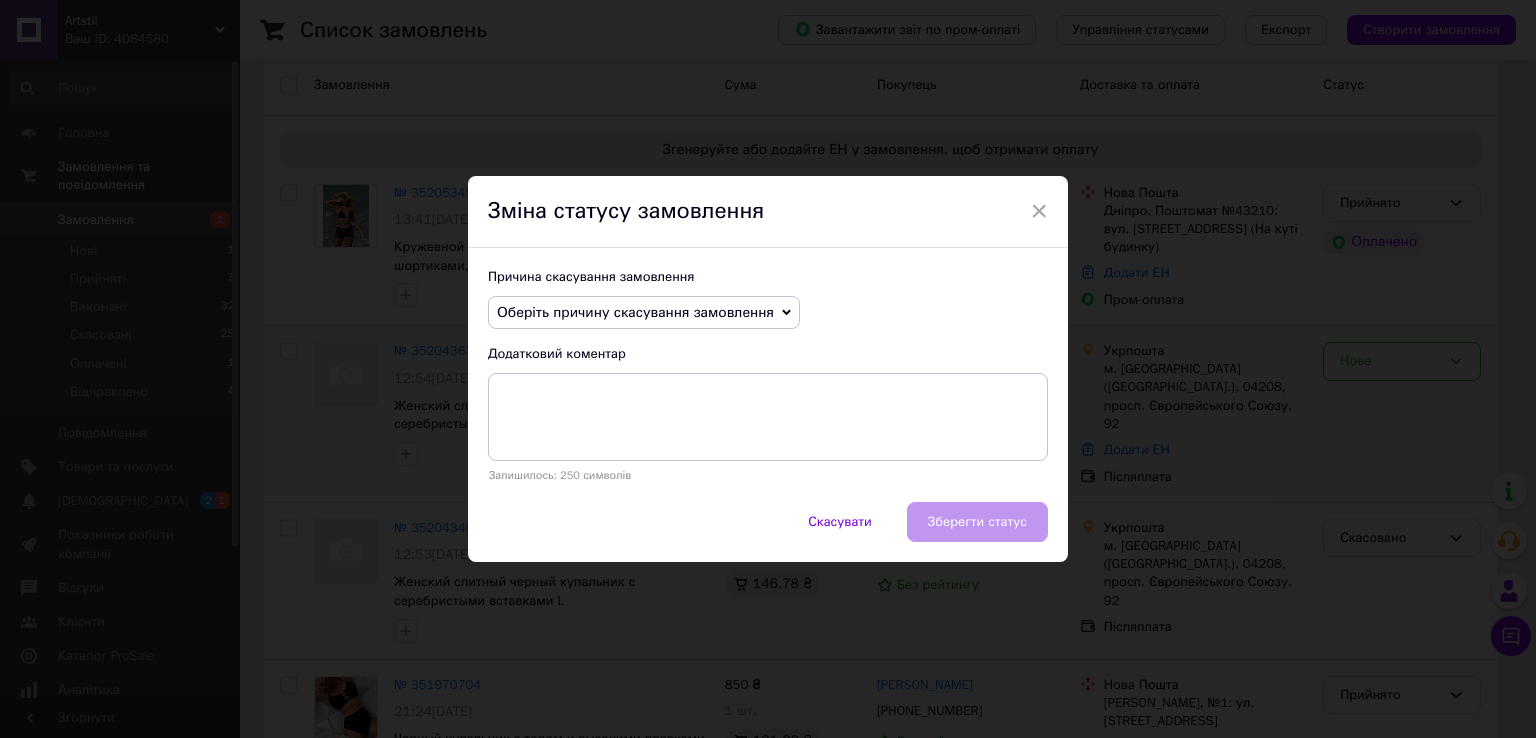 click on "Оберіть причину скасування замовлення" at bounding box center [635, 312] 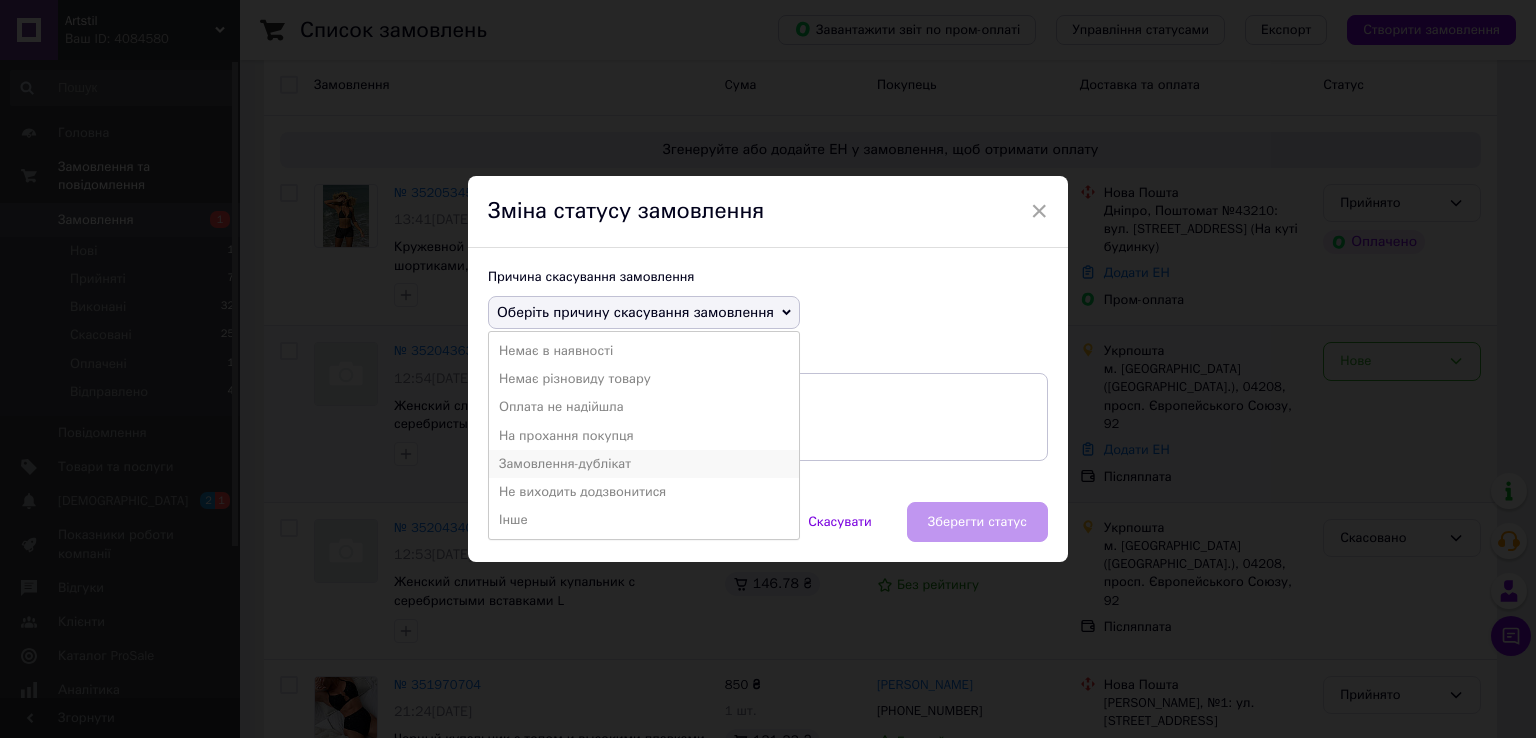 click on "Замовлення-дублікат" at bounding box center (644, 464) 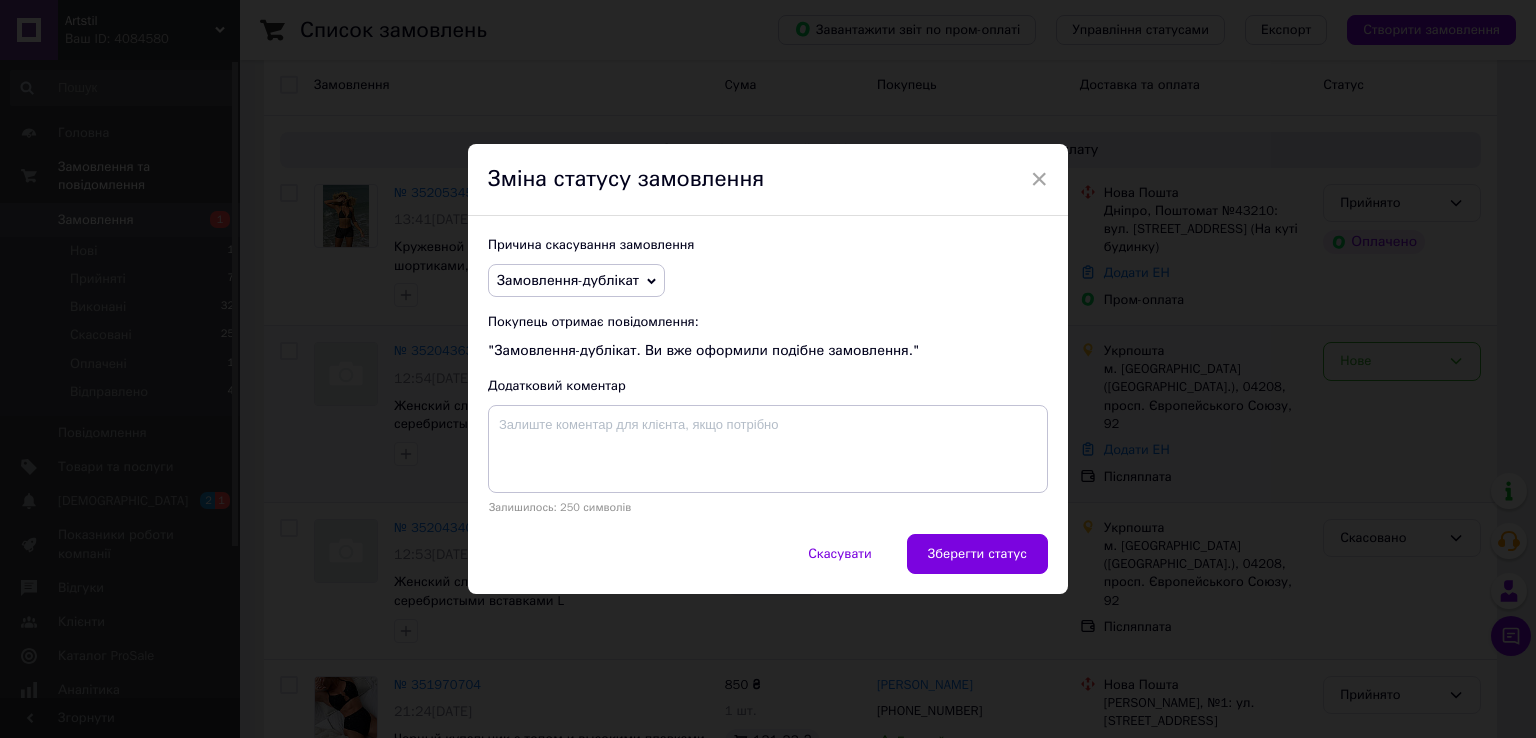 drag, startPoint x: 940, startPoint y: 547, endPoint x: 920, endPoint y: 537, distance: 22.36068 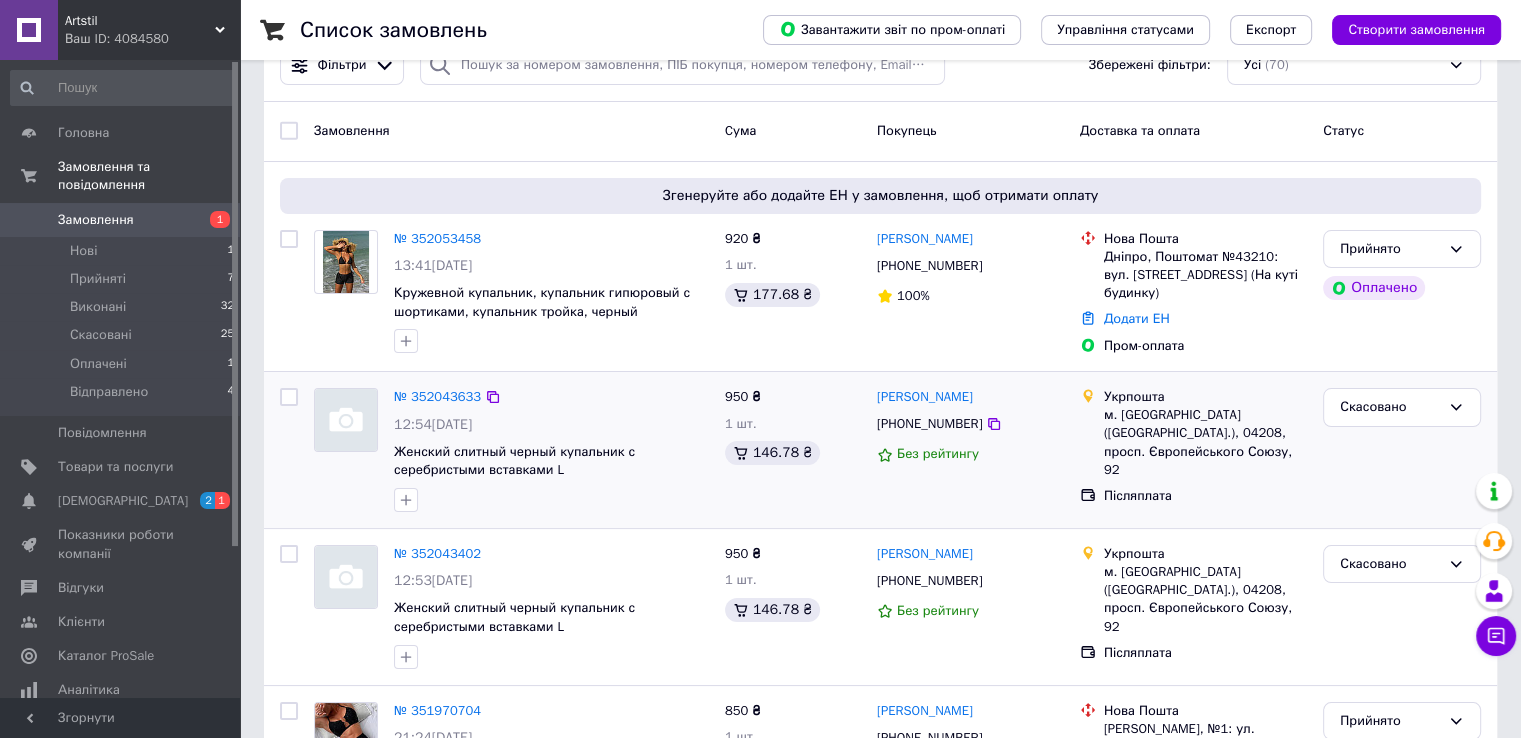 scroll, scrollTop: 100, scrollLeft: 0, axis: vertical 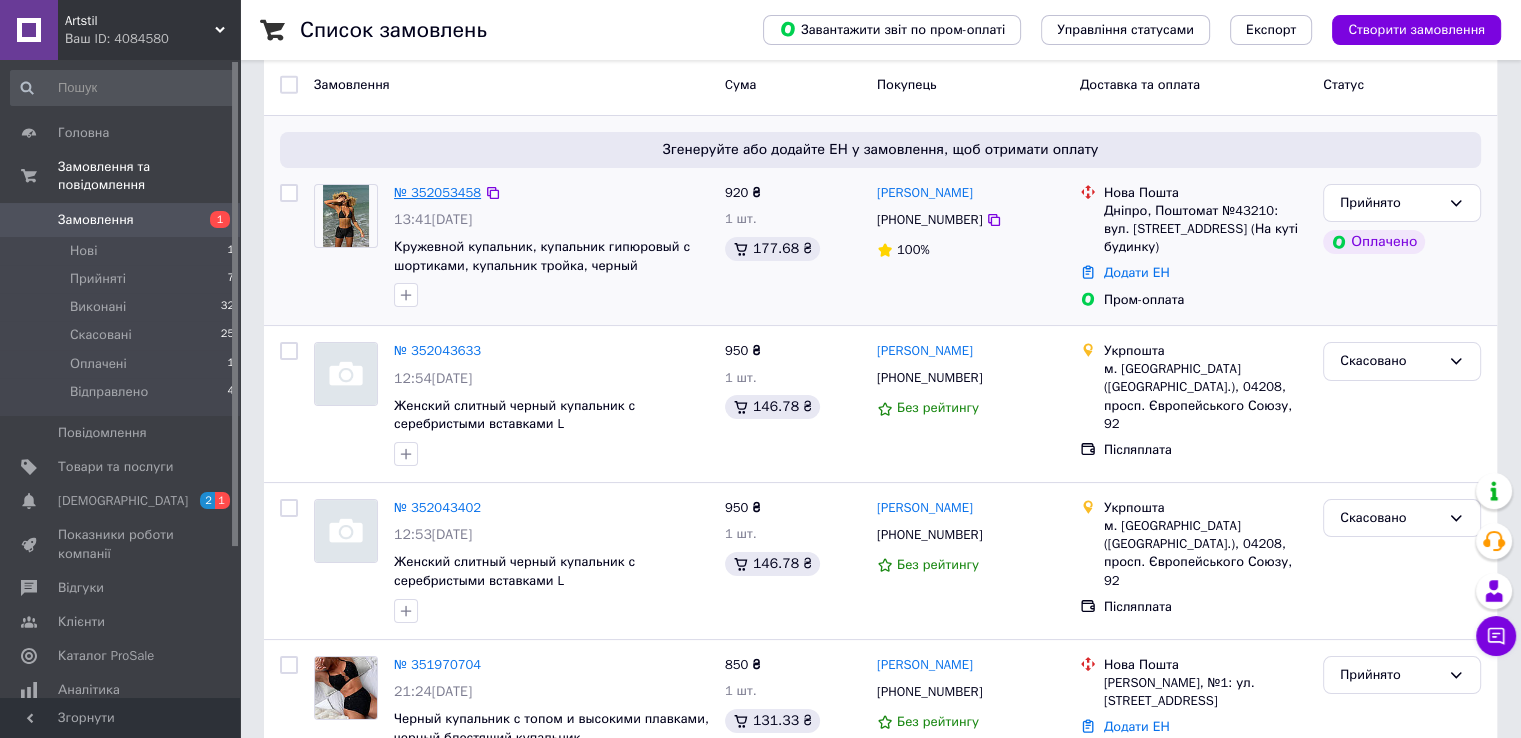 click on "№ 352053458" at bounding box center (437, 192) 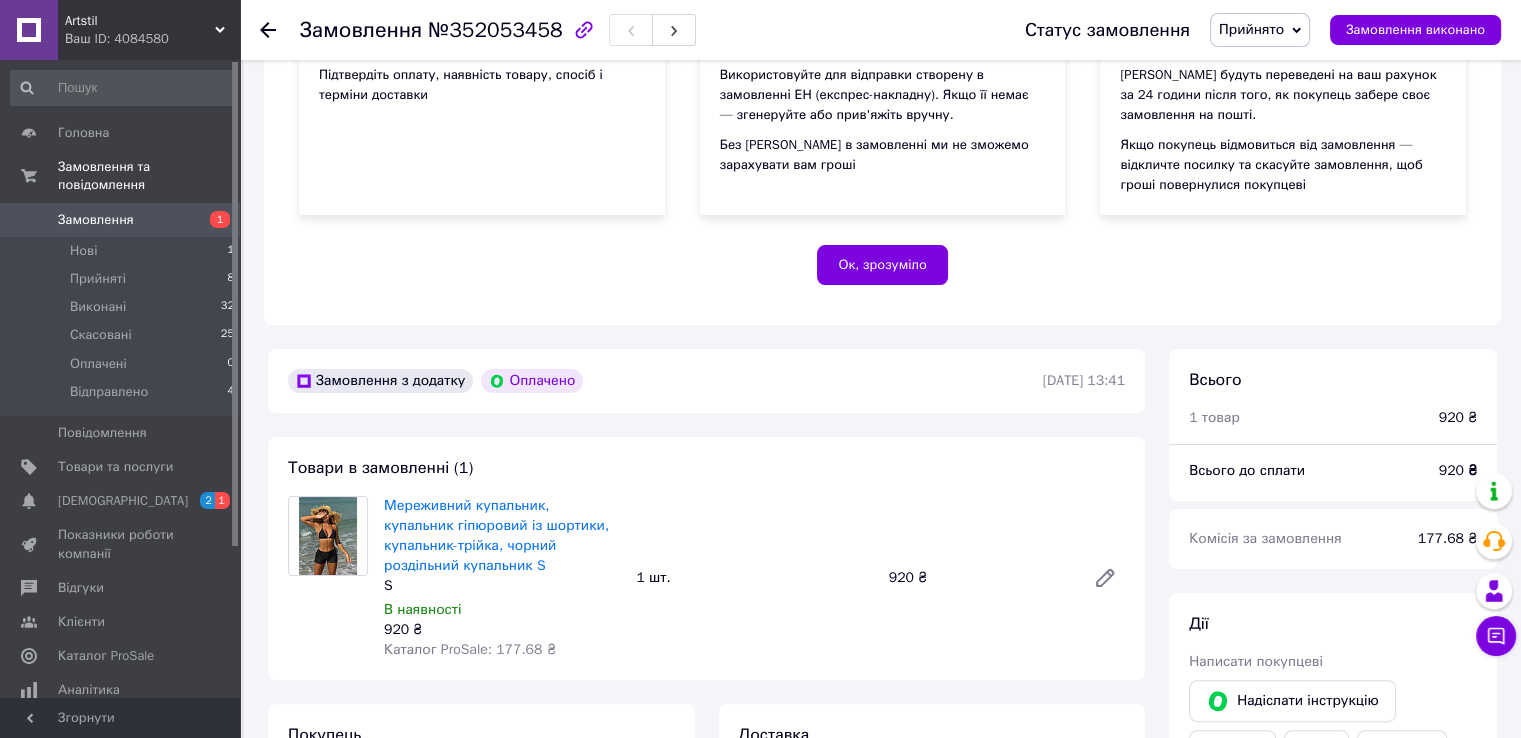 scroll, scrollTop: 400, scrollLeft: 0, axis: vertical 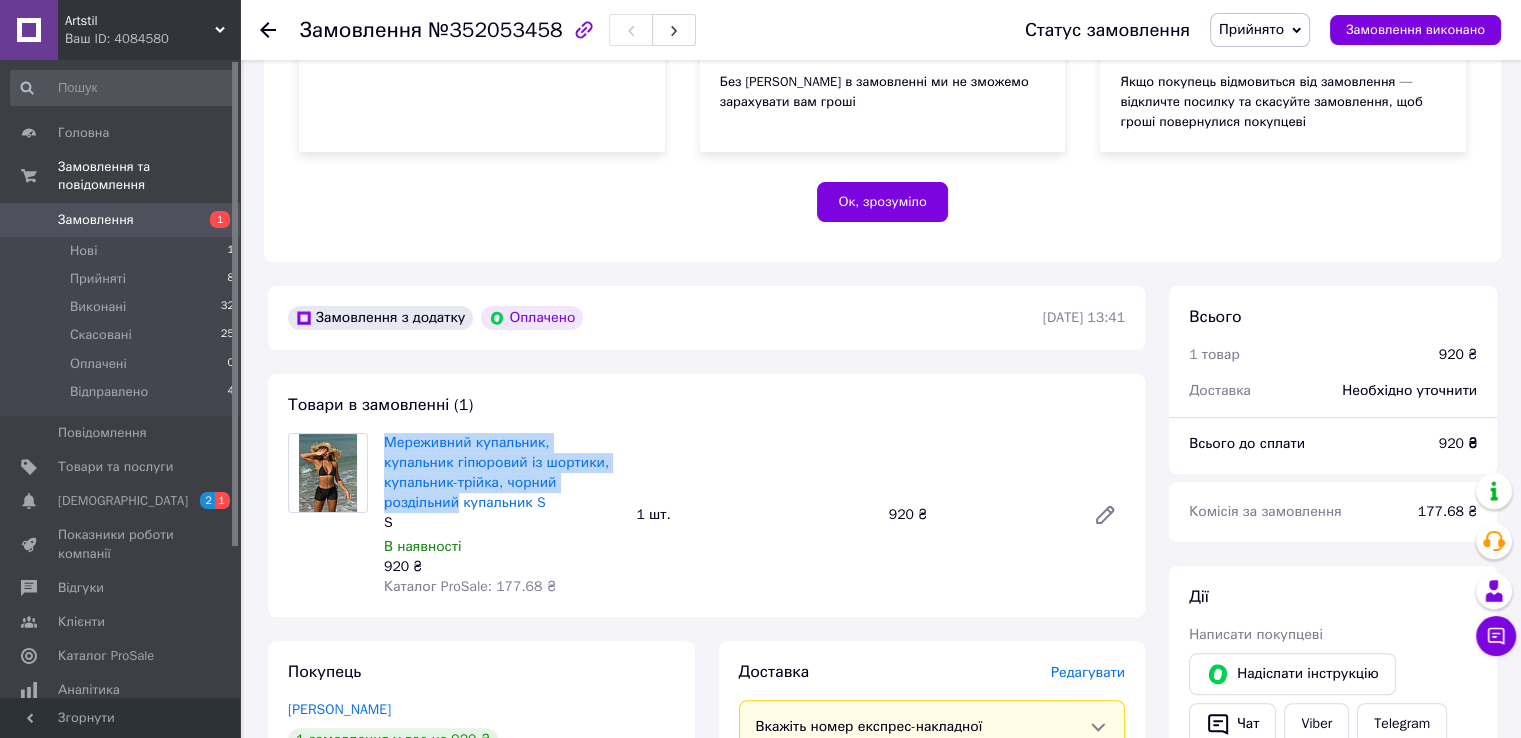 drag, startPoint x: 378, startPoint y: 437, endPoint x: 561, endPoint y: 481, distance: 188.2153 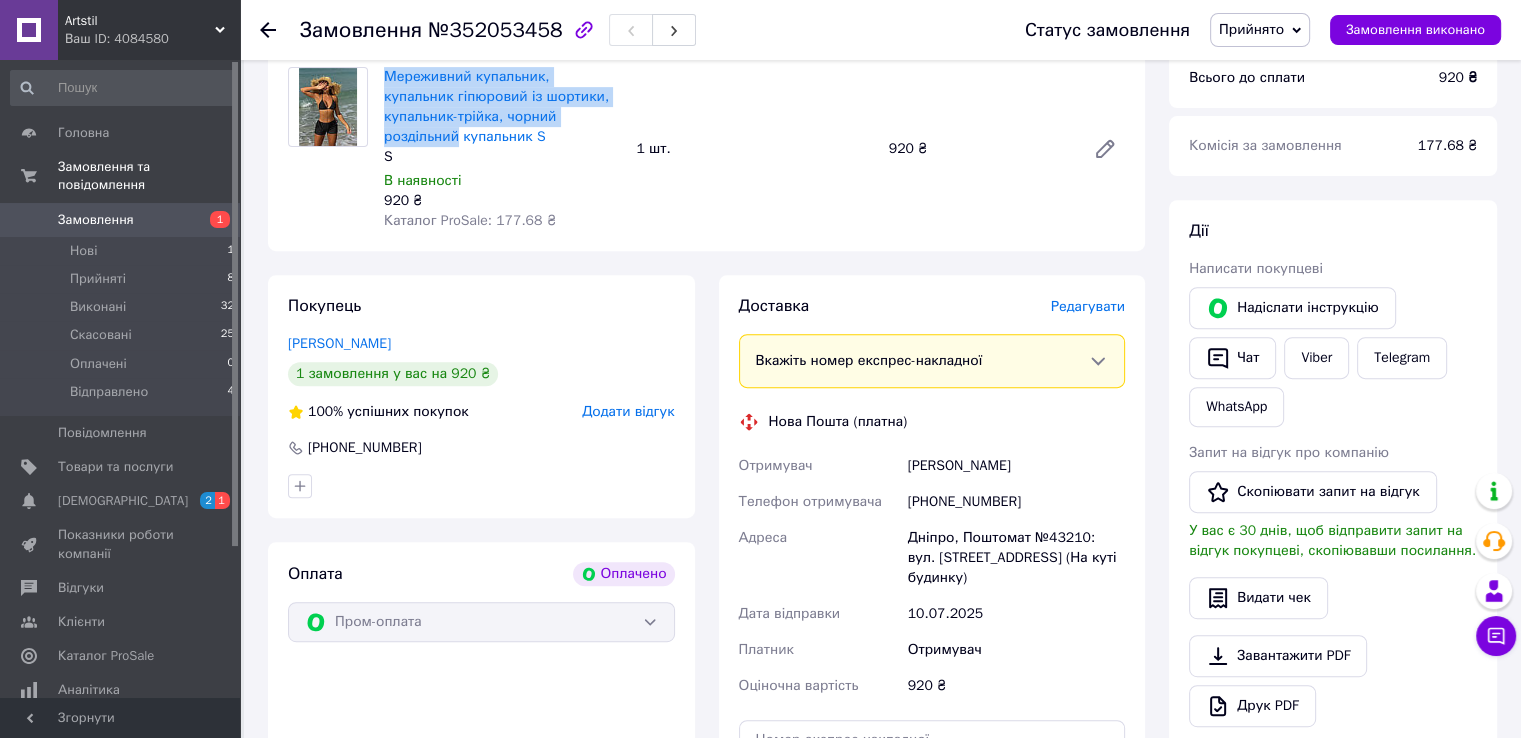 scroll, scrollTop: 800, scrollLeft: 0, axis: vertical 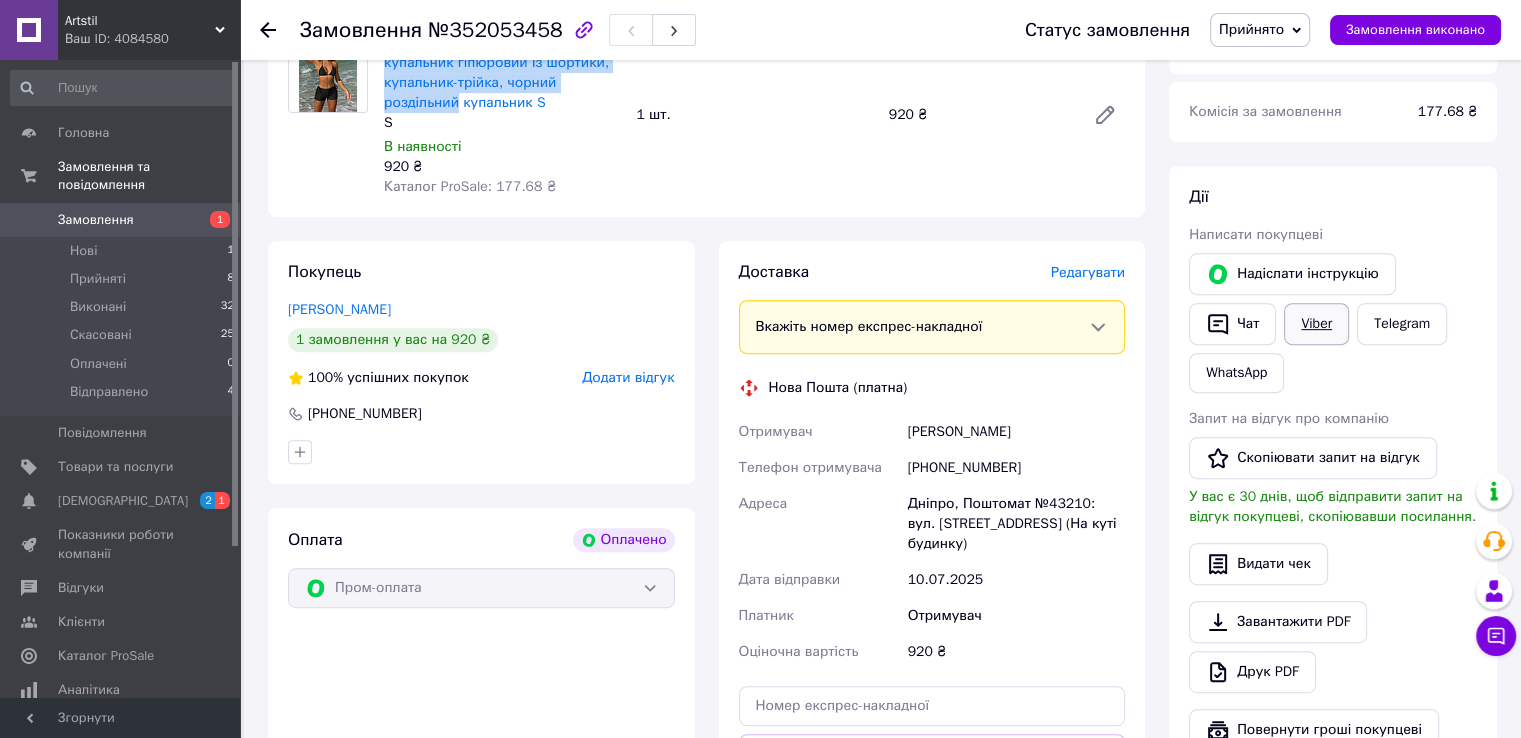 click on "Viber" at bounding box center [1316, 324] 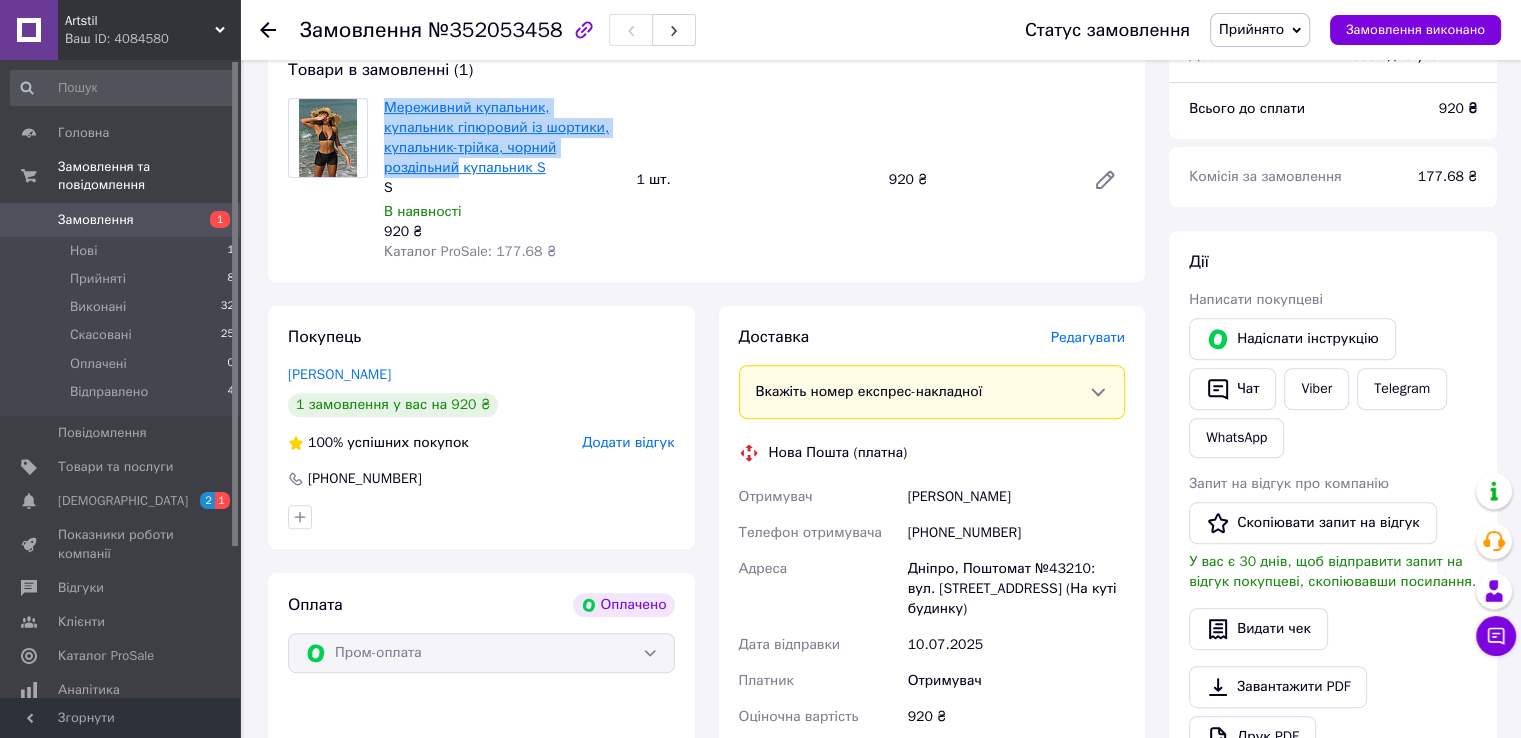 scroll, scrollTop: 700, scrollLeft: 0, axis: vertical 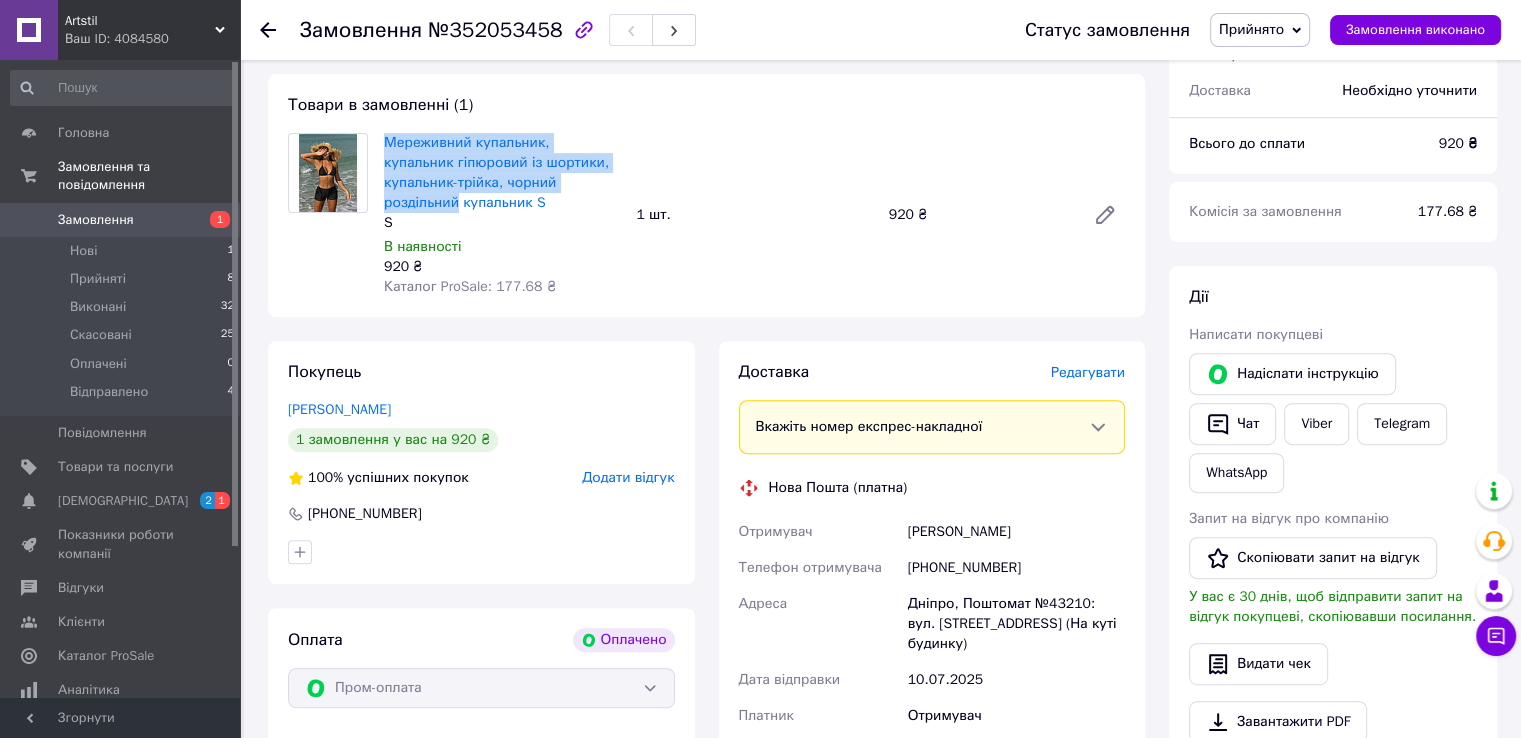 copy on "Мереживний купальник, купальник гіпюровий із шортики, купальник-трійка, чорний роздільний" 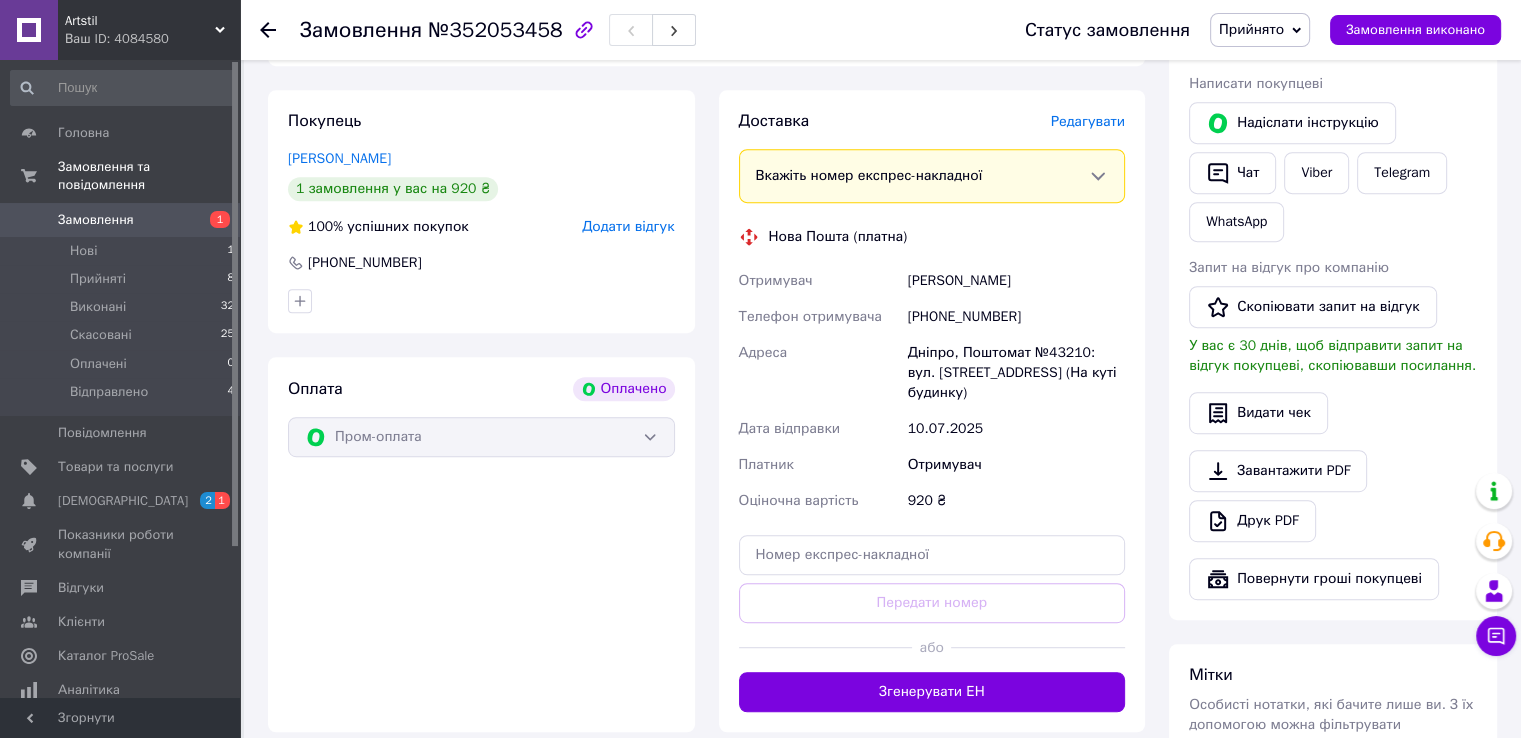 scroll, scrollTop: 1000, scrollLeft: 0, axis: vertical 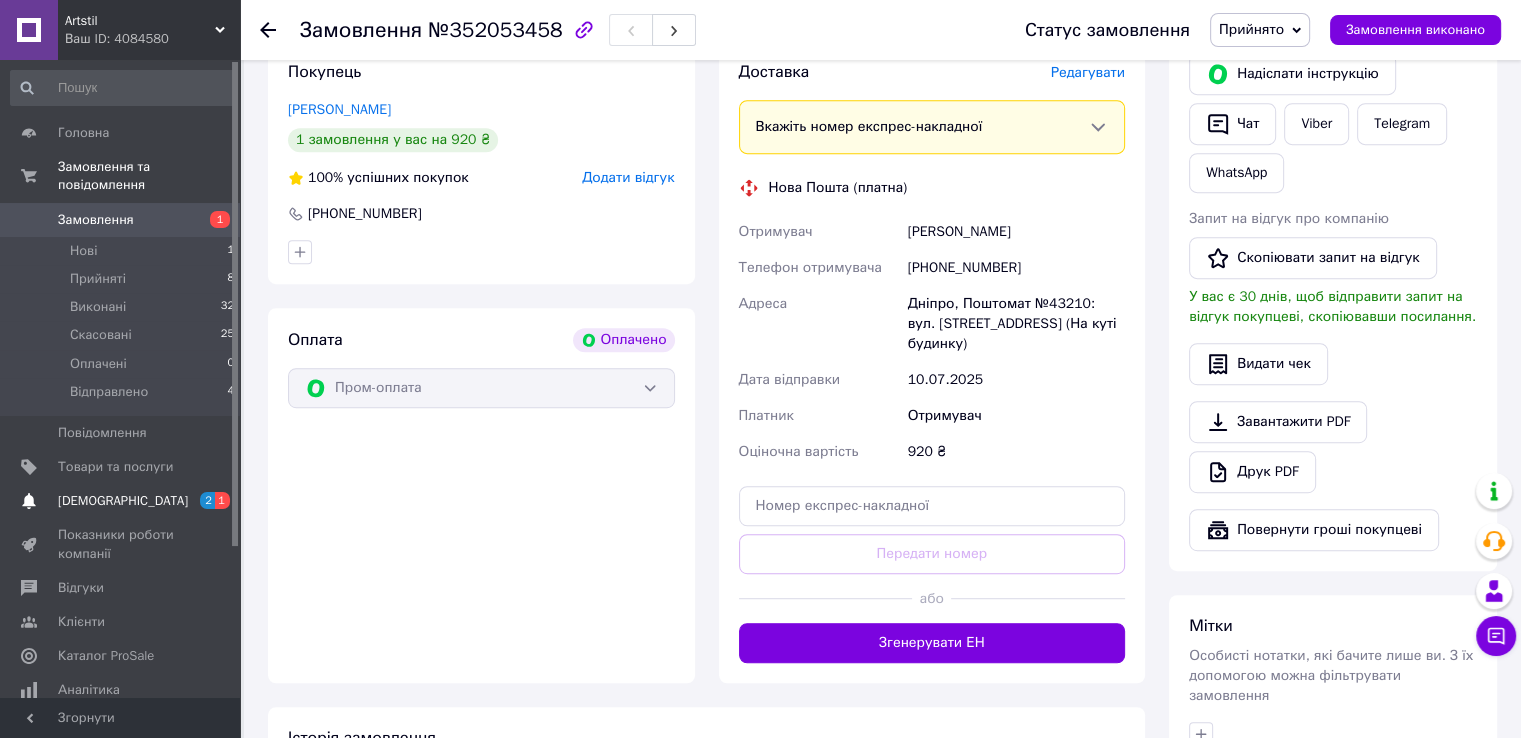 click on "[DEMOGRAPHIC_DATA]" at bounding box center [123, 501] 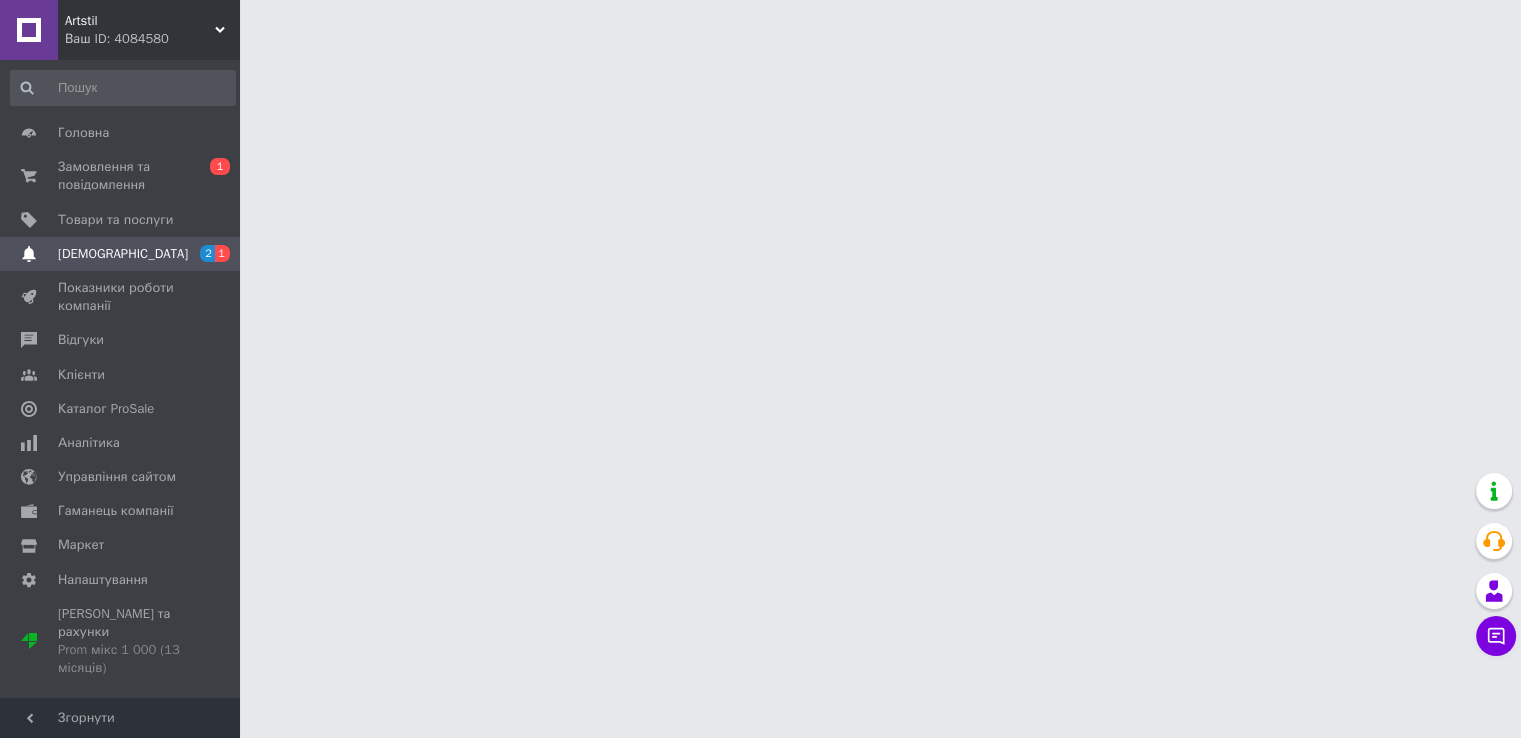 scroll, scrollTop: 0, scrollLeft: 0, axis: both 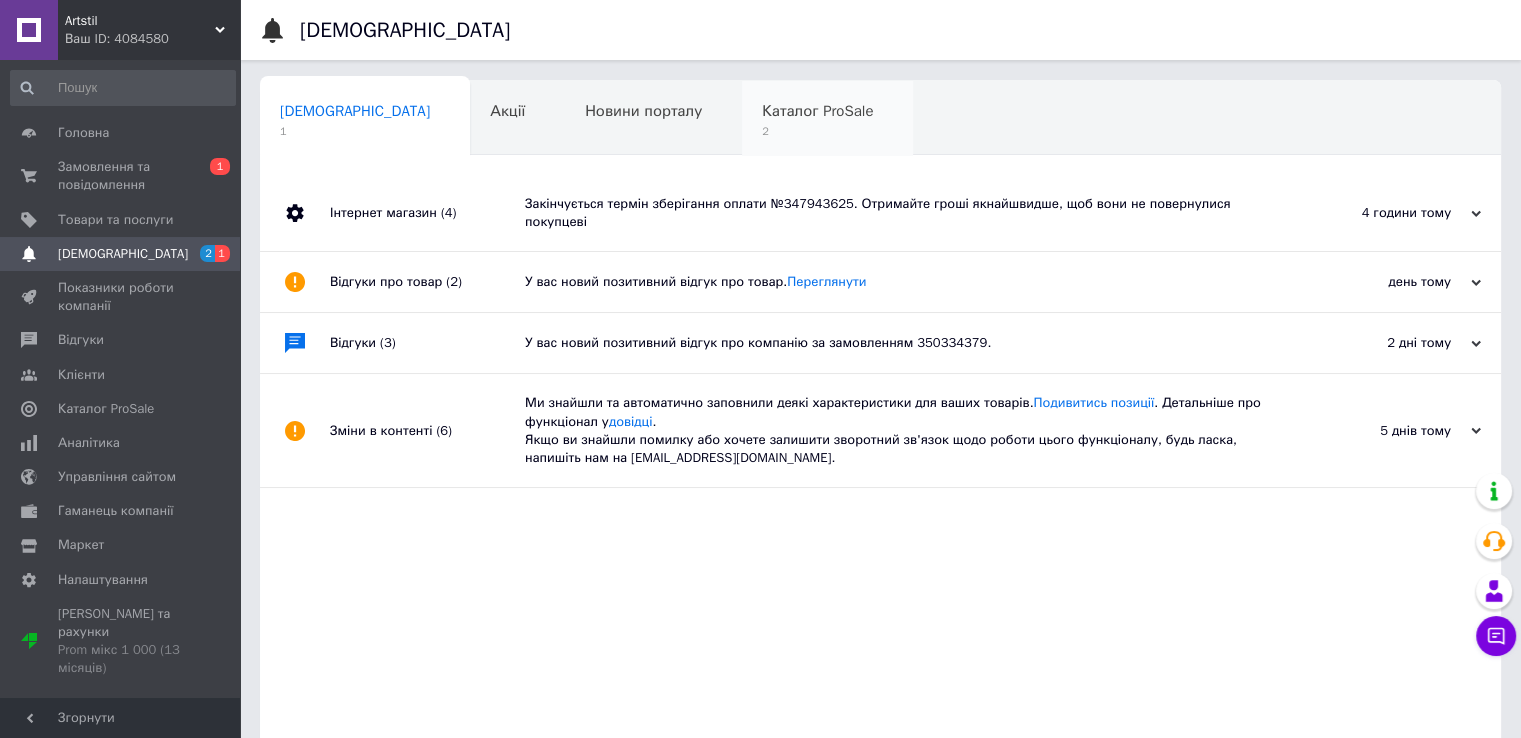 click on "Каталог ProSale" at bounding box center (817, 111) 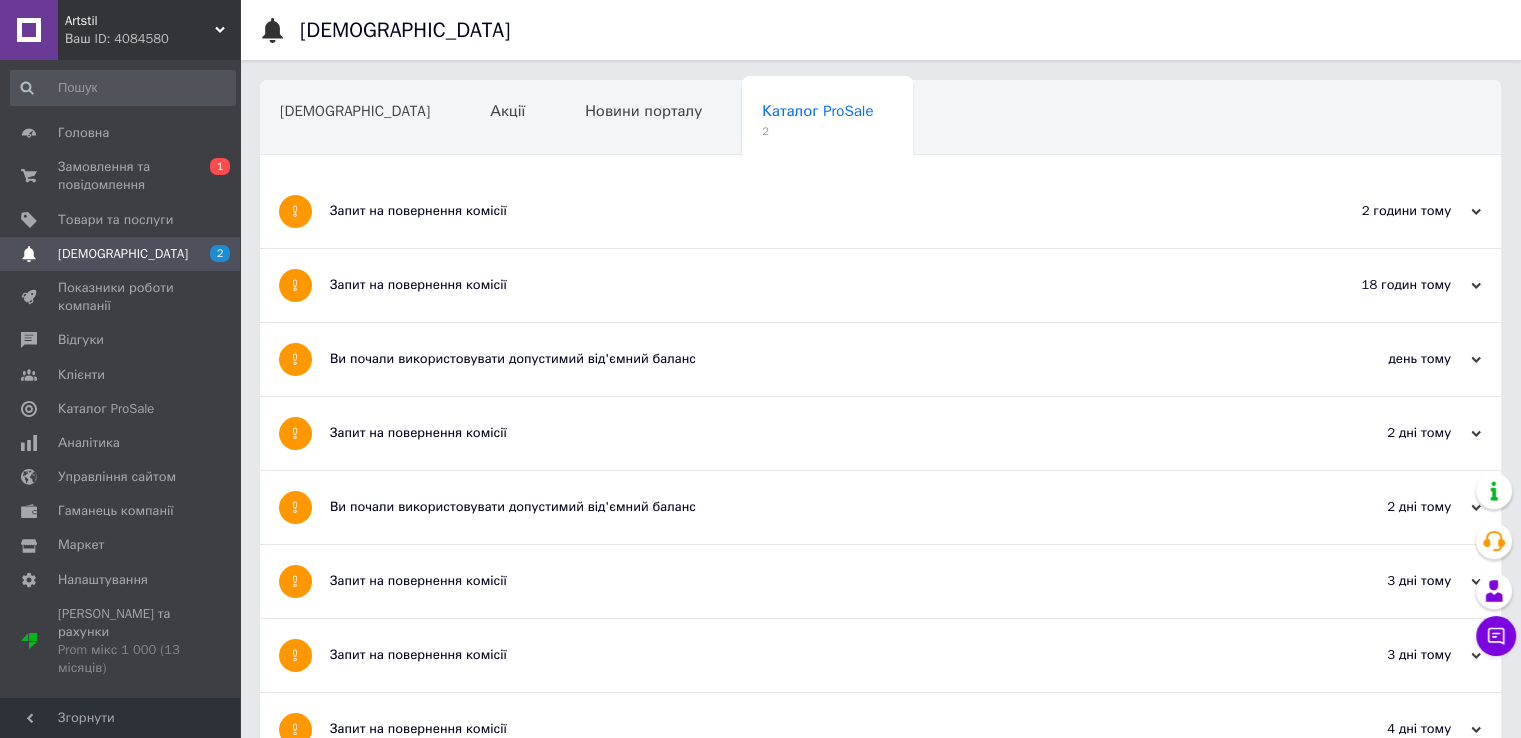 click on "Запит на повернення комісії" at bounding box center [805, 285] 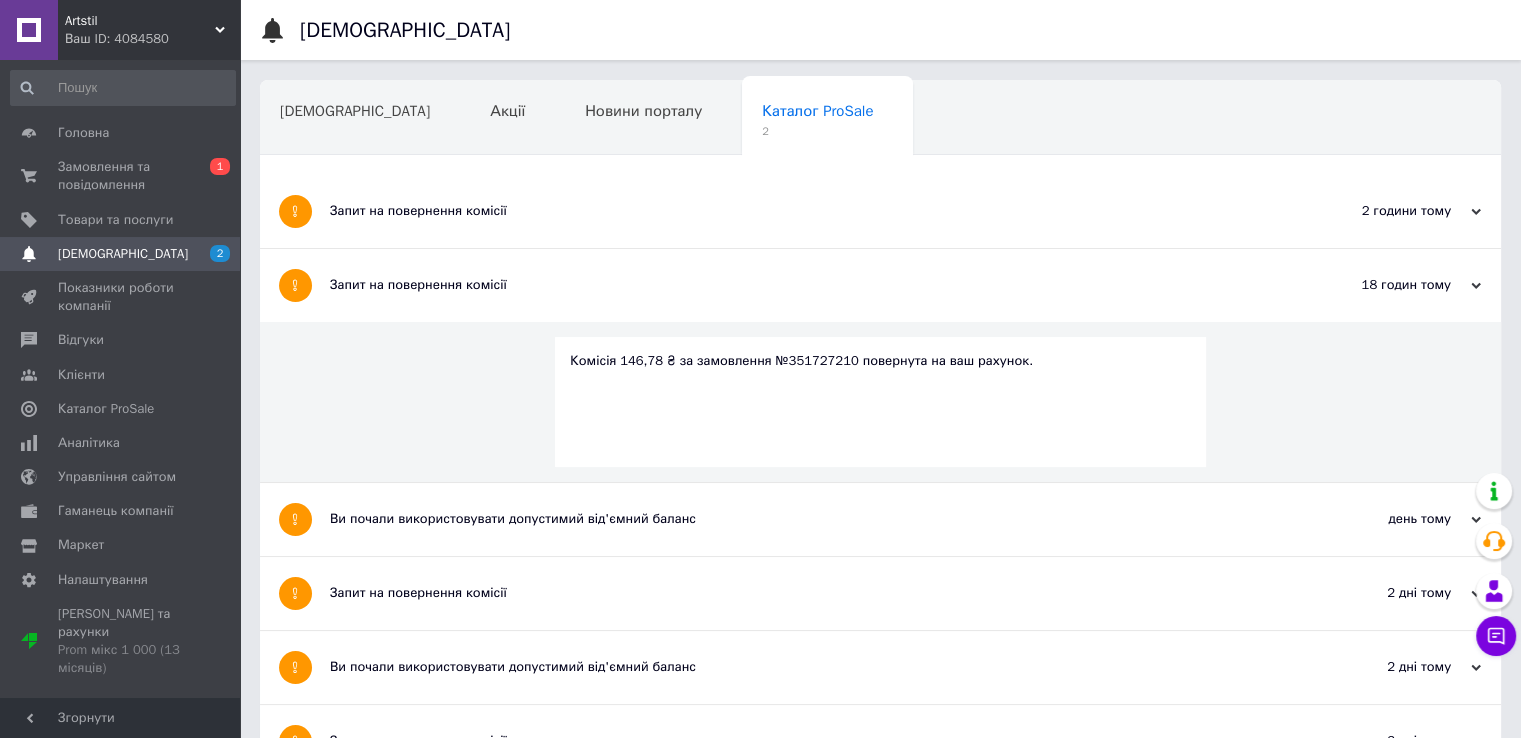 click on "Запит на повернення комісії" at bounding box center (805, 211) 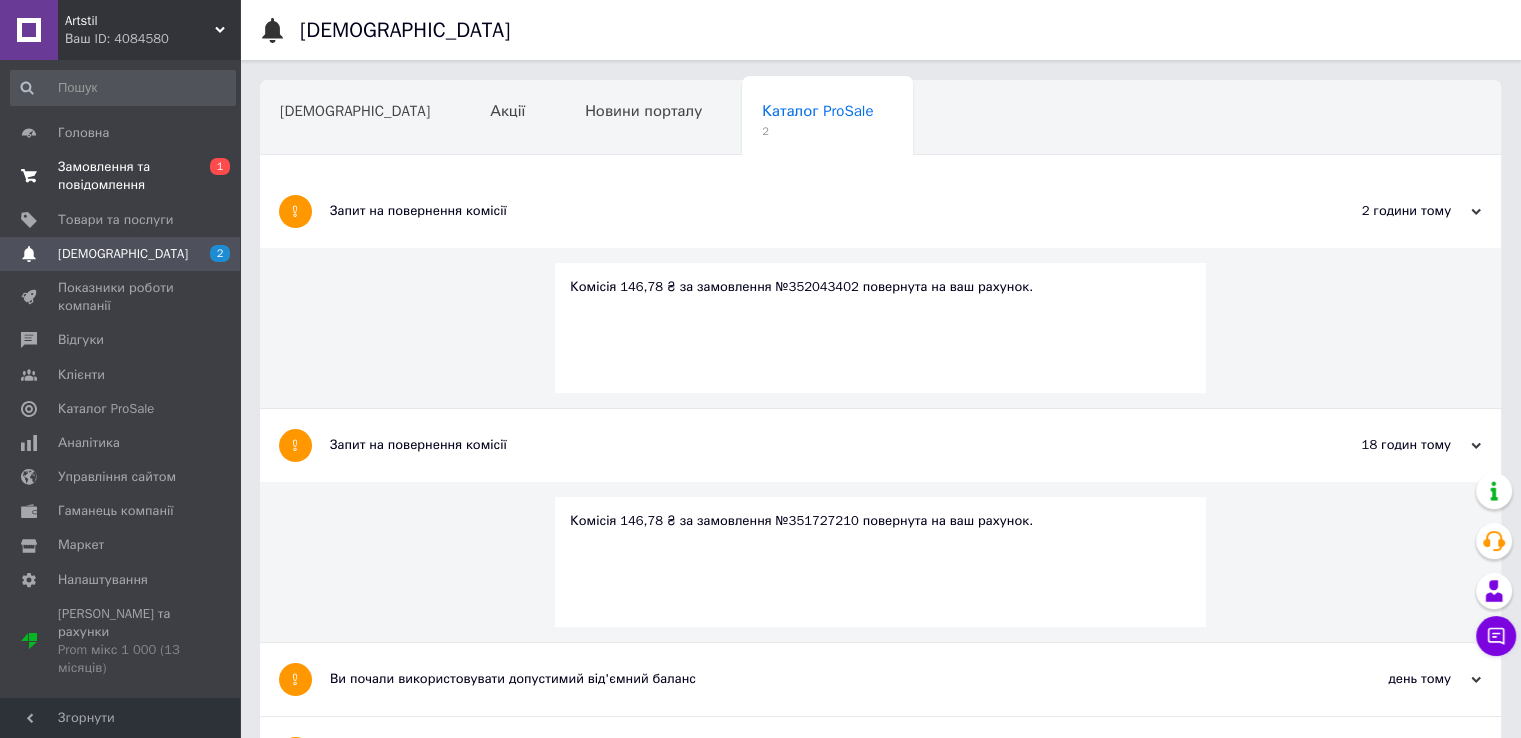 click on "Замовлення та повідомлення" at bounding box center [121, 176] 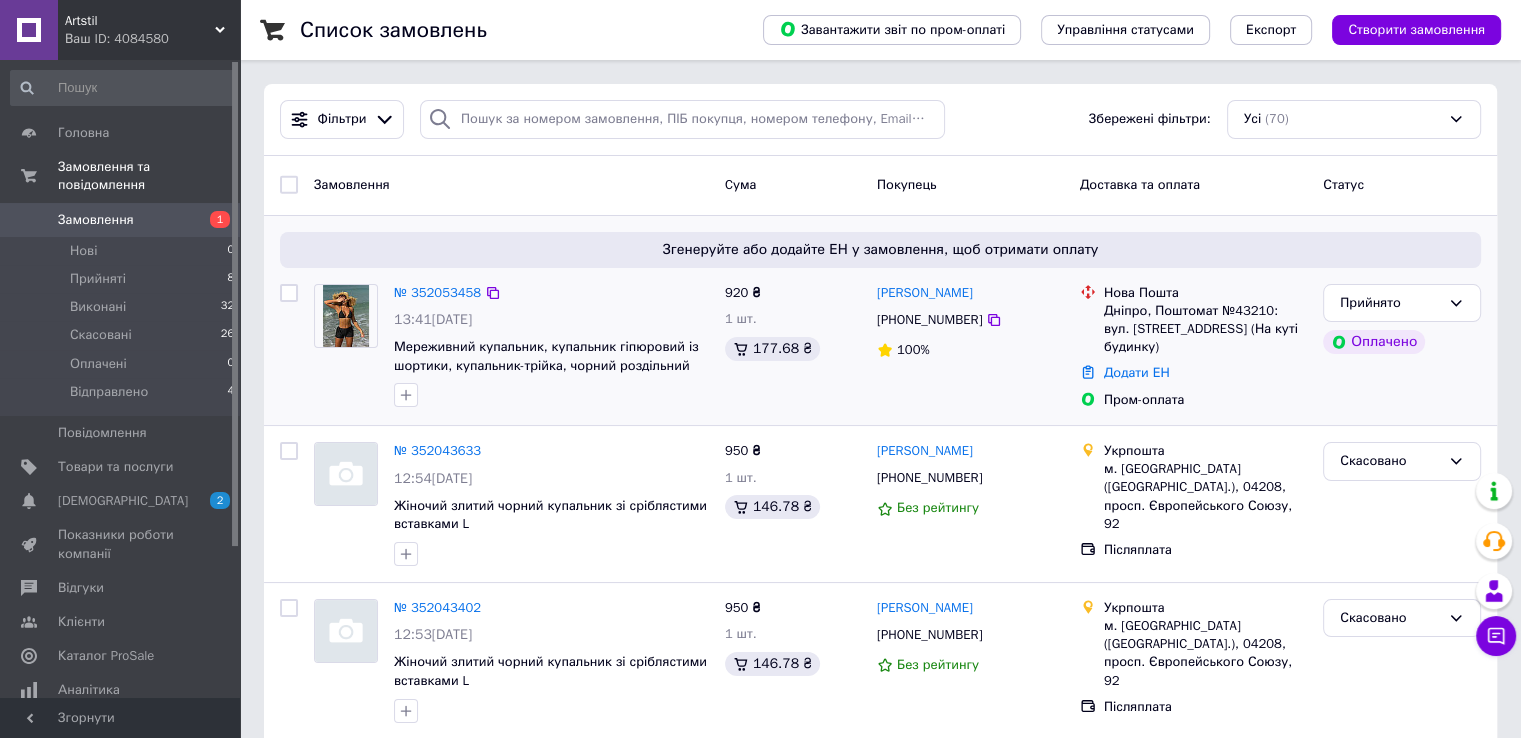 drag, startPoint x: 498, startPoint y: 319, endPoint x: 396, endPoint y: 325, distance: 102.176315 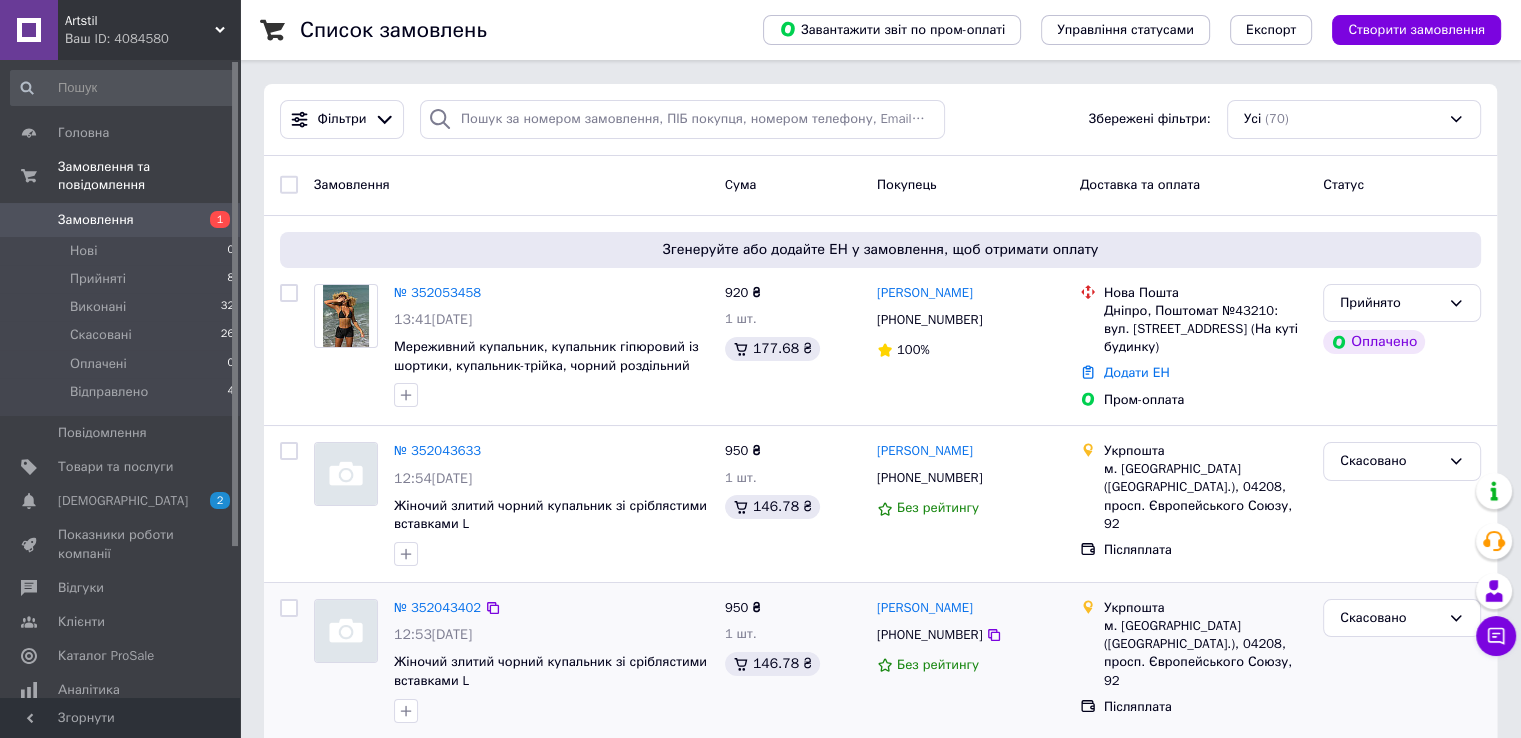 copy on "13:41[DATE]" 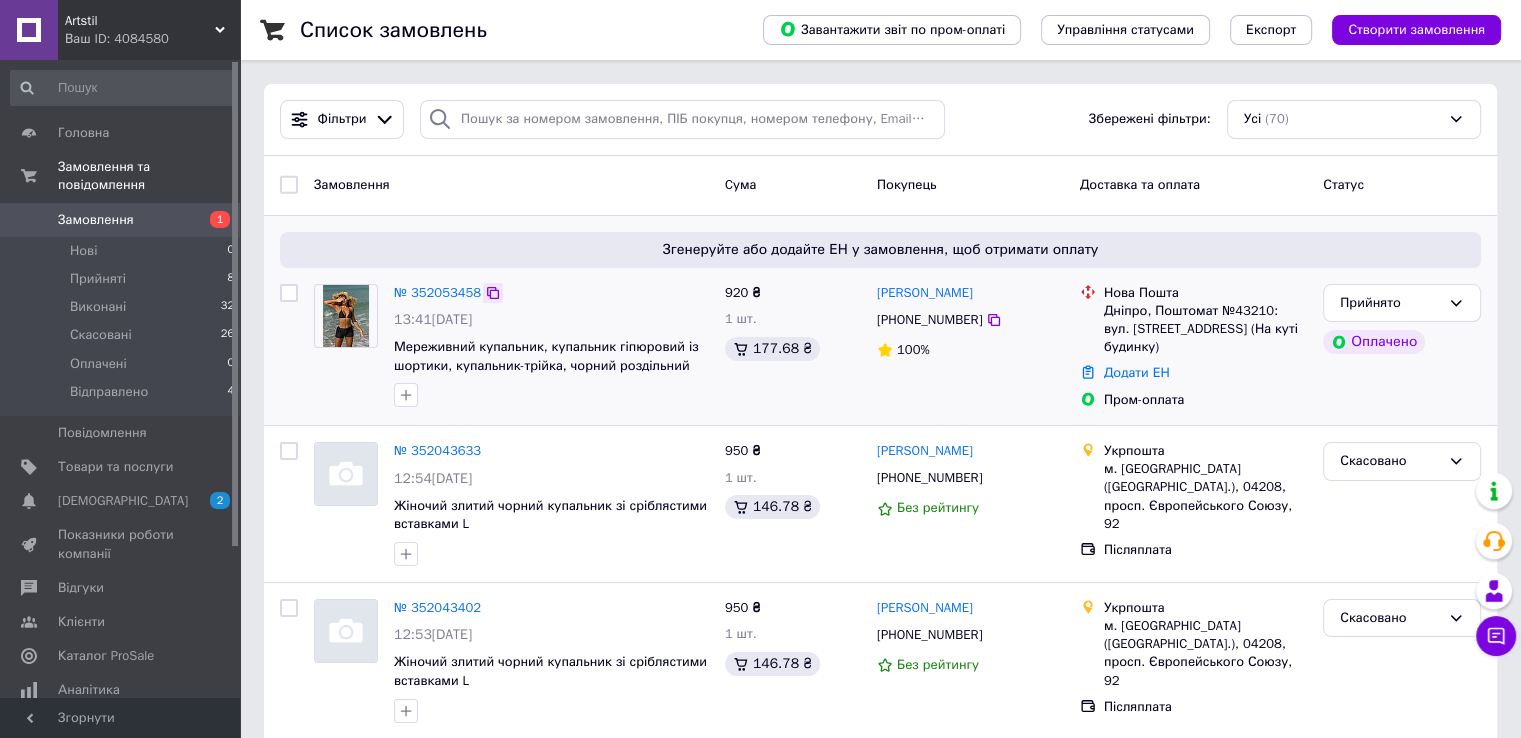 click 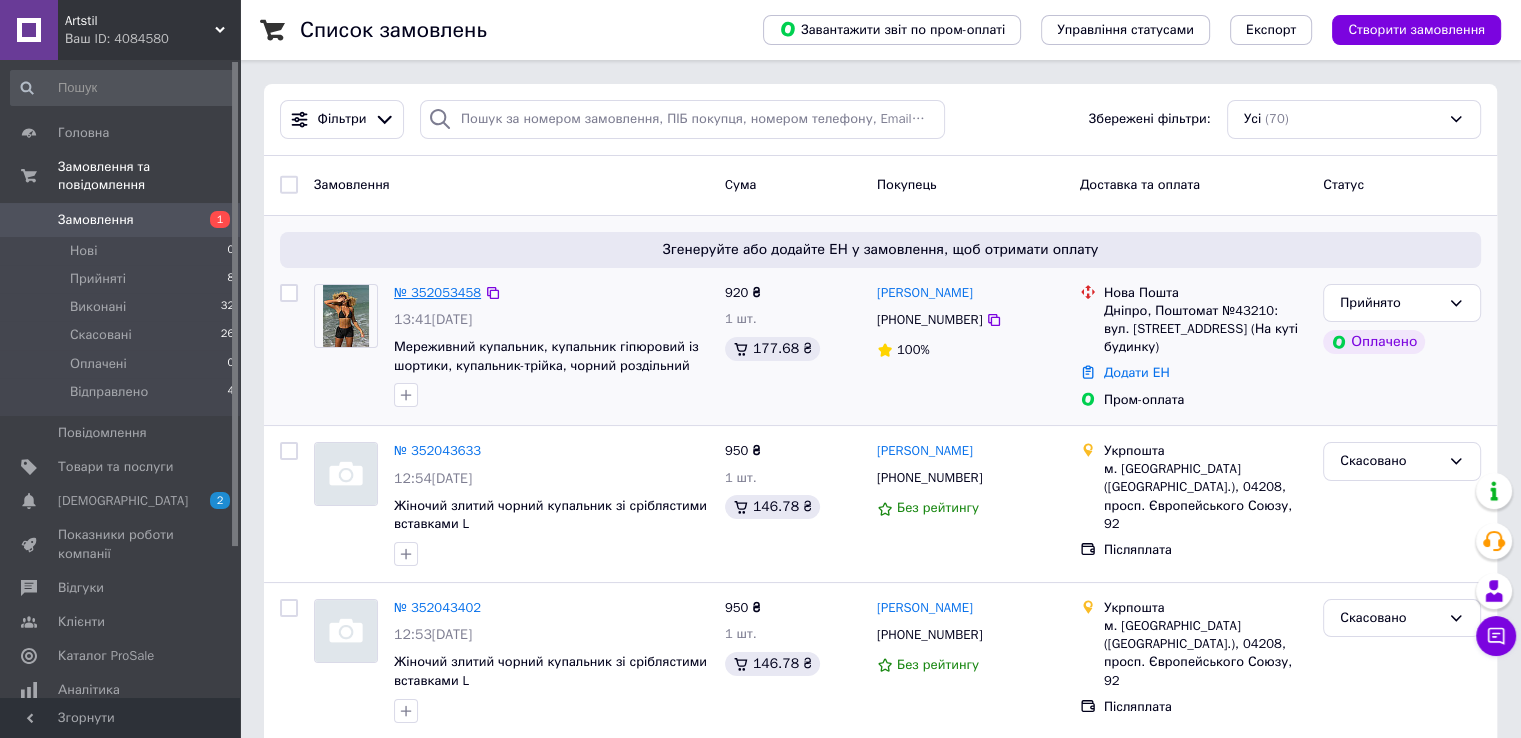 click on "№ 352053458" at bounding box center (437, 292) 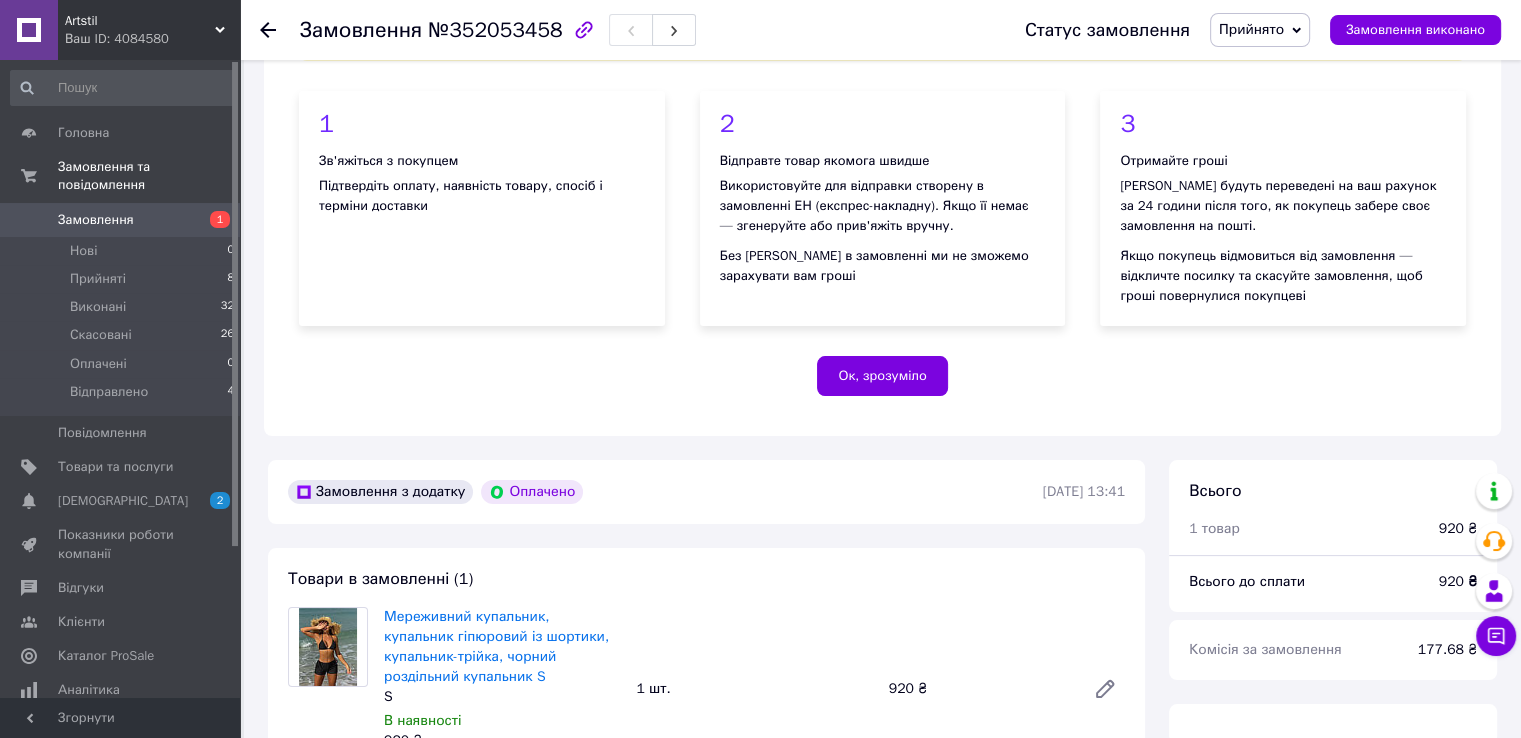 scroll, scrollTop: 300, scrollLeft: 0, axis: vertical 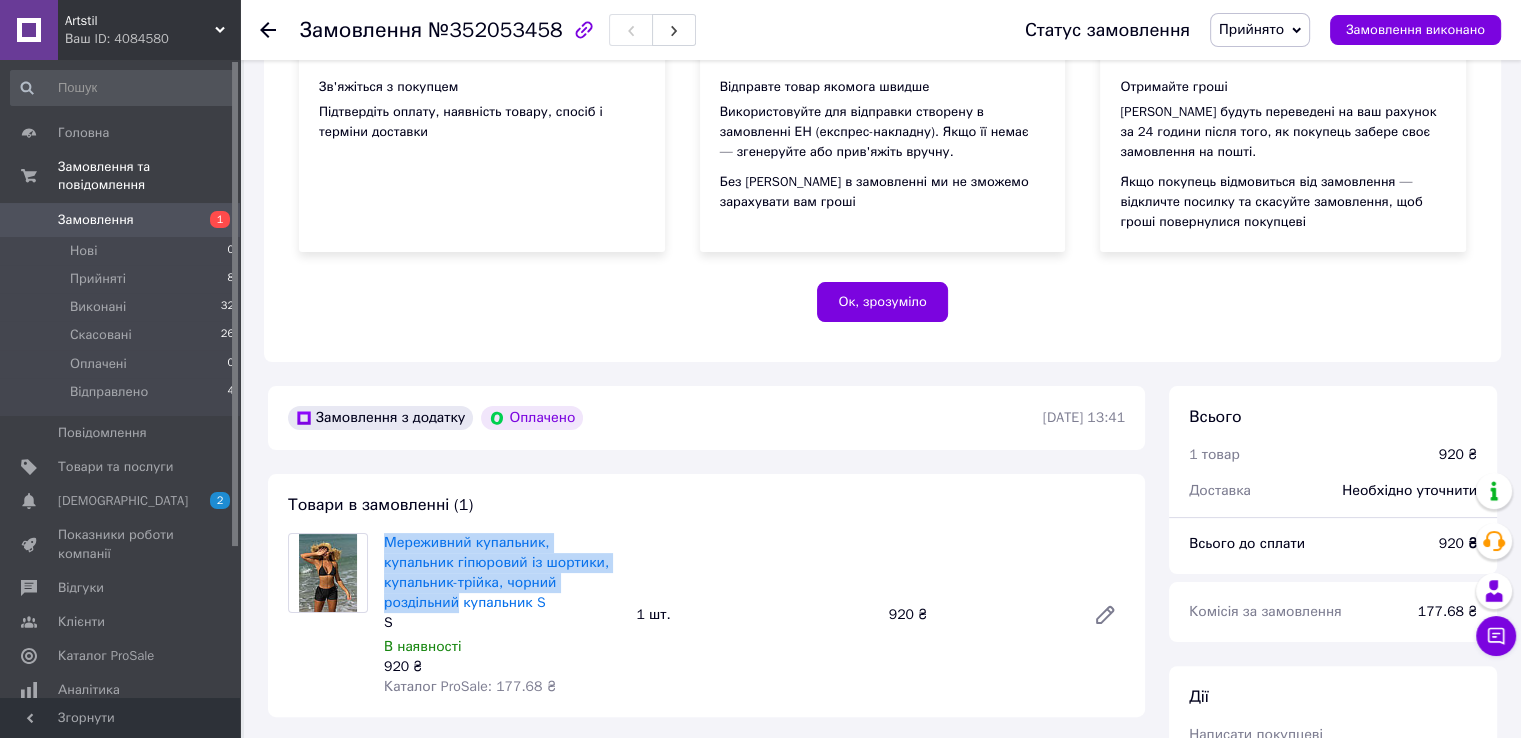 drag, startPoint x: 381, startPoint y: 540, endPoint x: 556, endPoint y: 589, distance: 181.73058 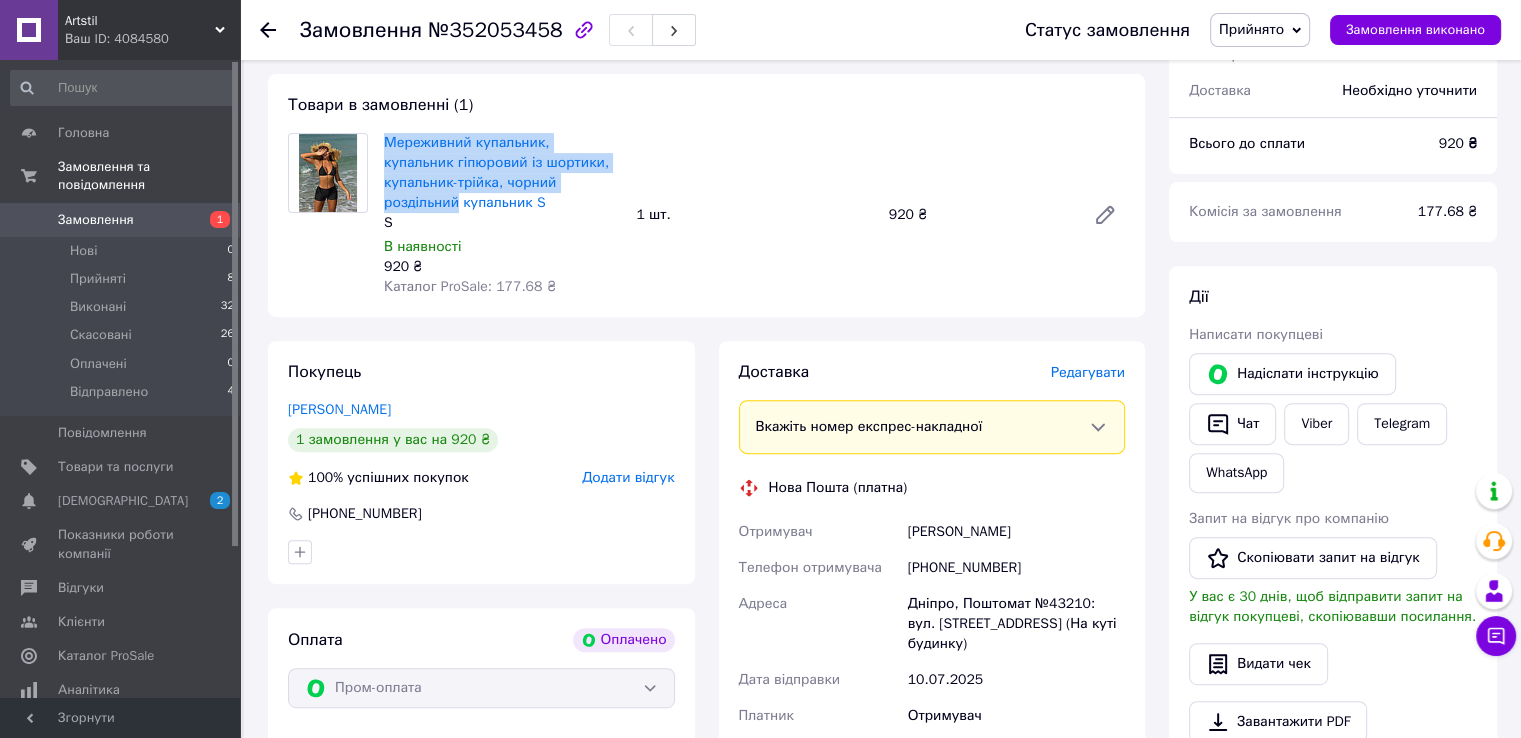 scroll, scrollTop: 900, scrollLeft: 0, axis: vertical 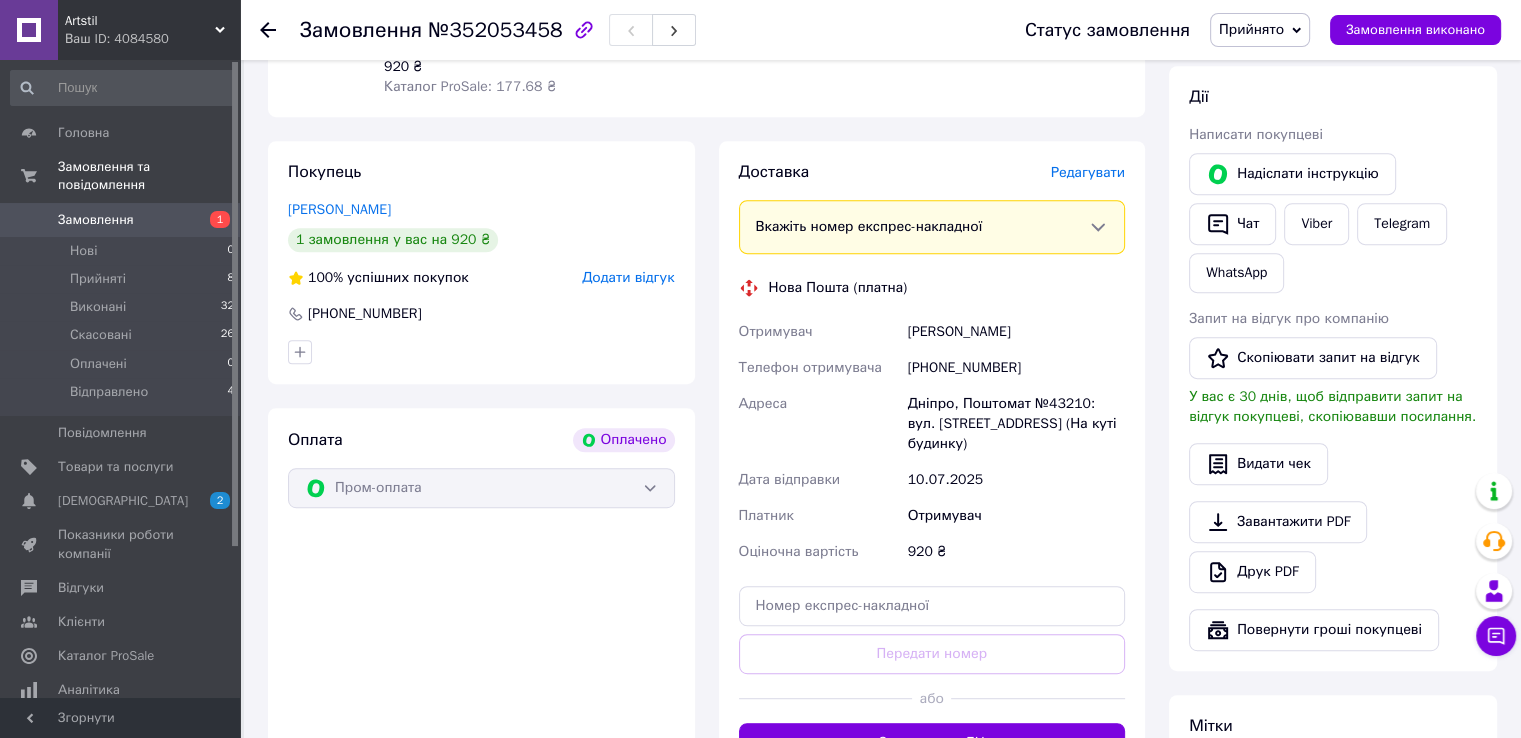 drag, startPoint x: 904, startPoint y: 336, endPoint x: 1039, endPoint y: 336, distance: 135 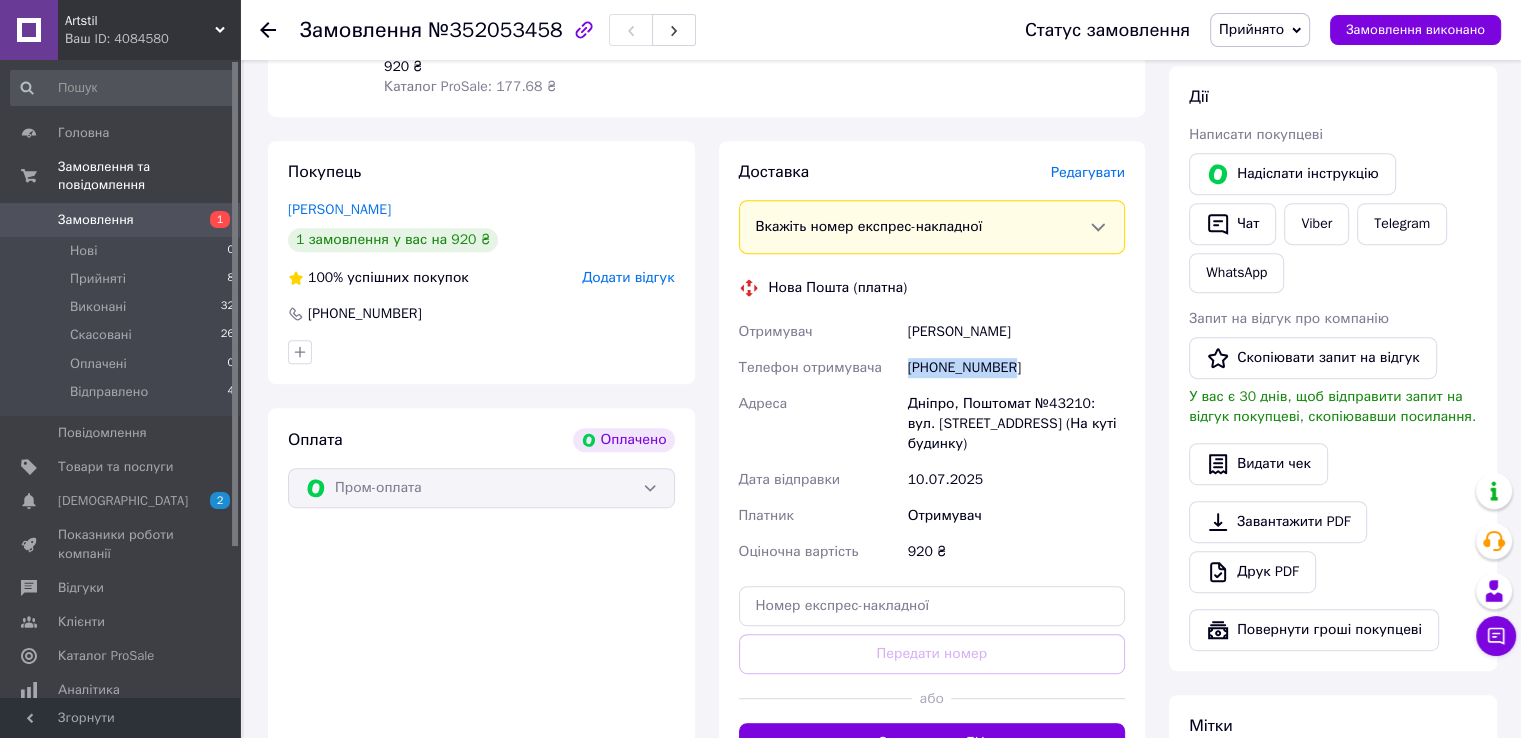 drag, startPoint x: 1020, startPoint y: 369, endPoint x: 909, endPoint y: 375, distance: 111.16204 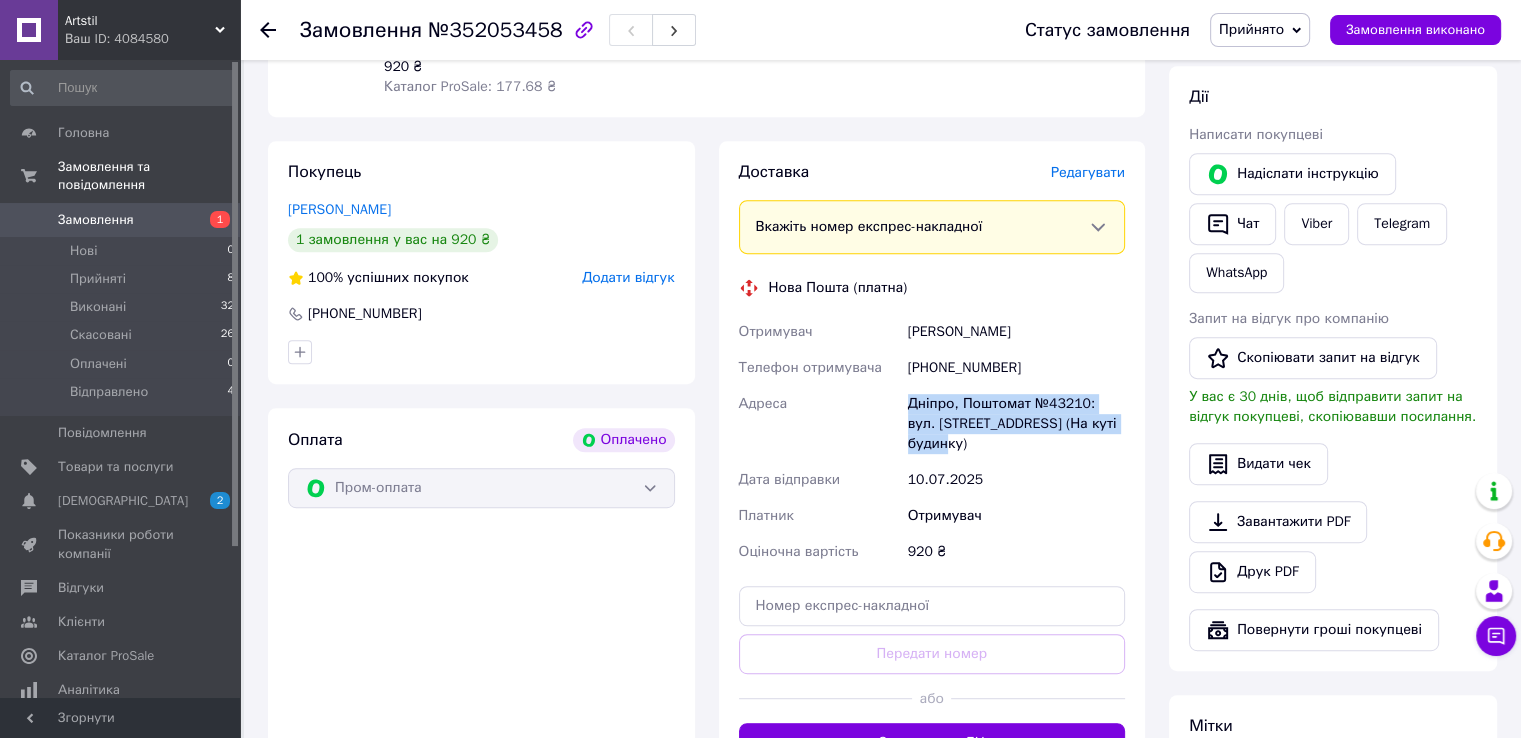 drag, startPoint x: 902, startPoint y: 404, endPoint x: 1115, endPoint y: 425, distance: 214.03271 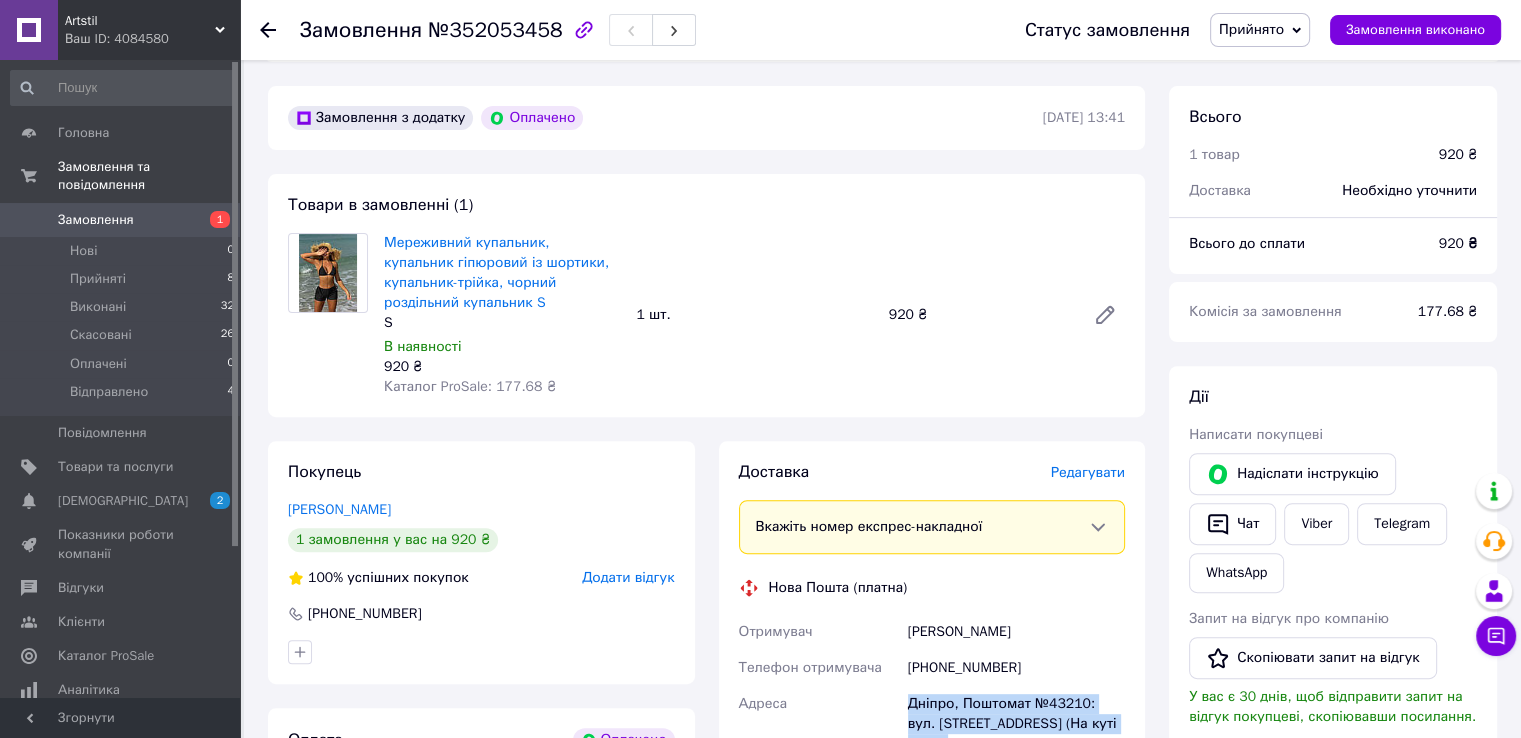 scroll, scrollTop: 800, scrollLeft: 0, axis: vertical 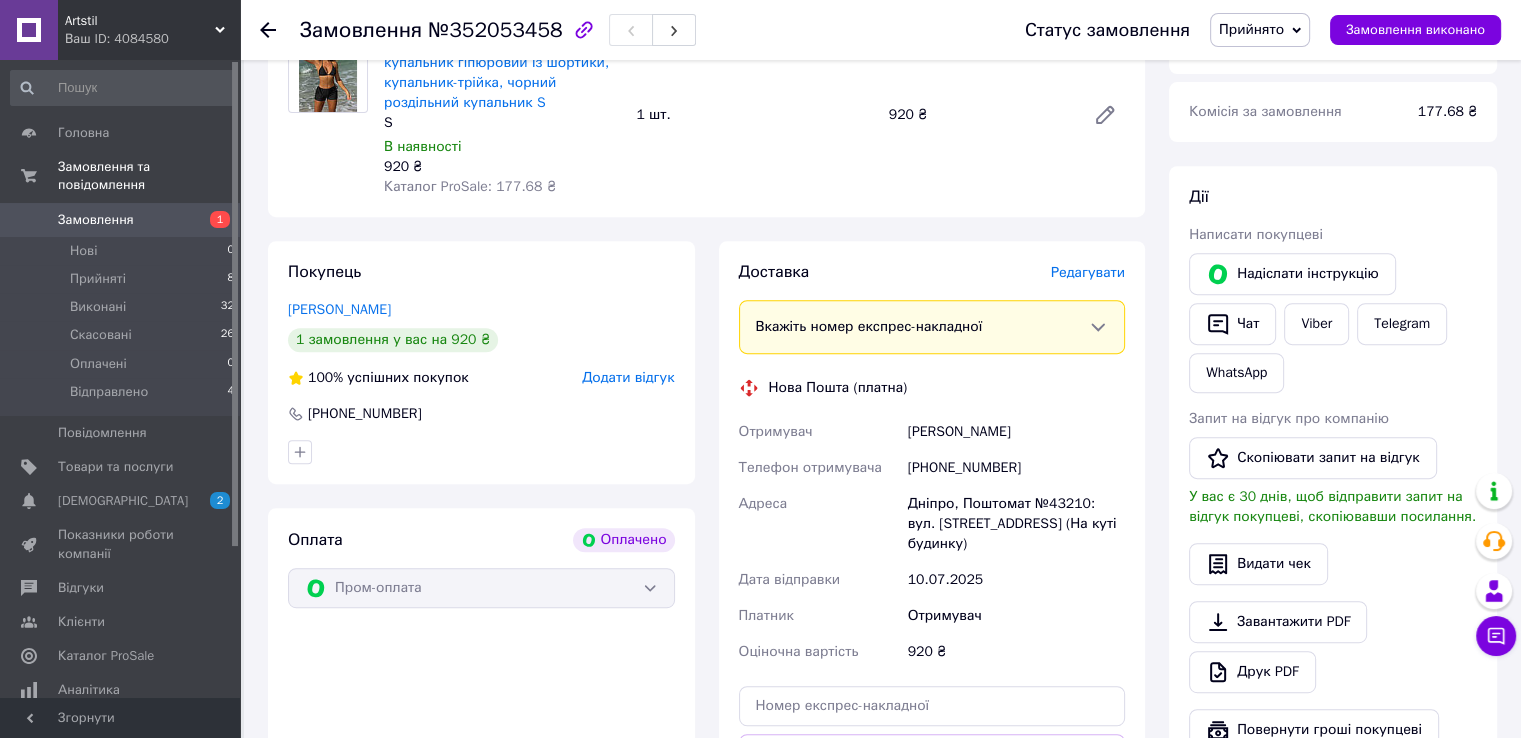click 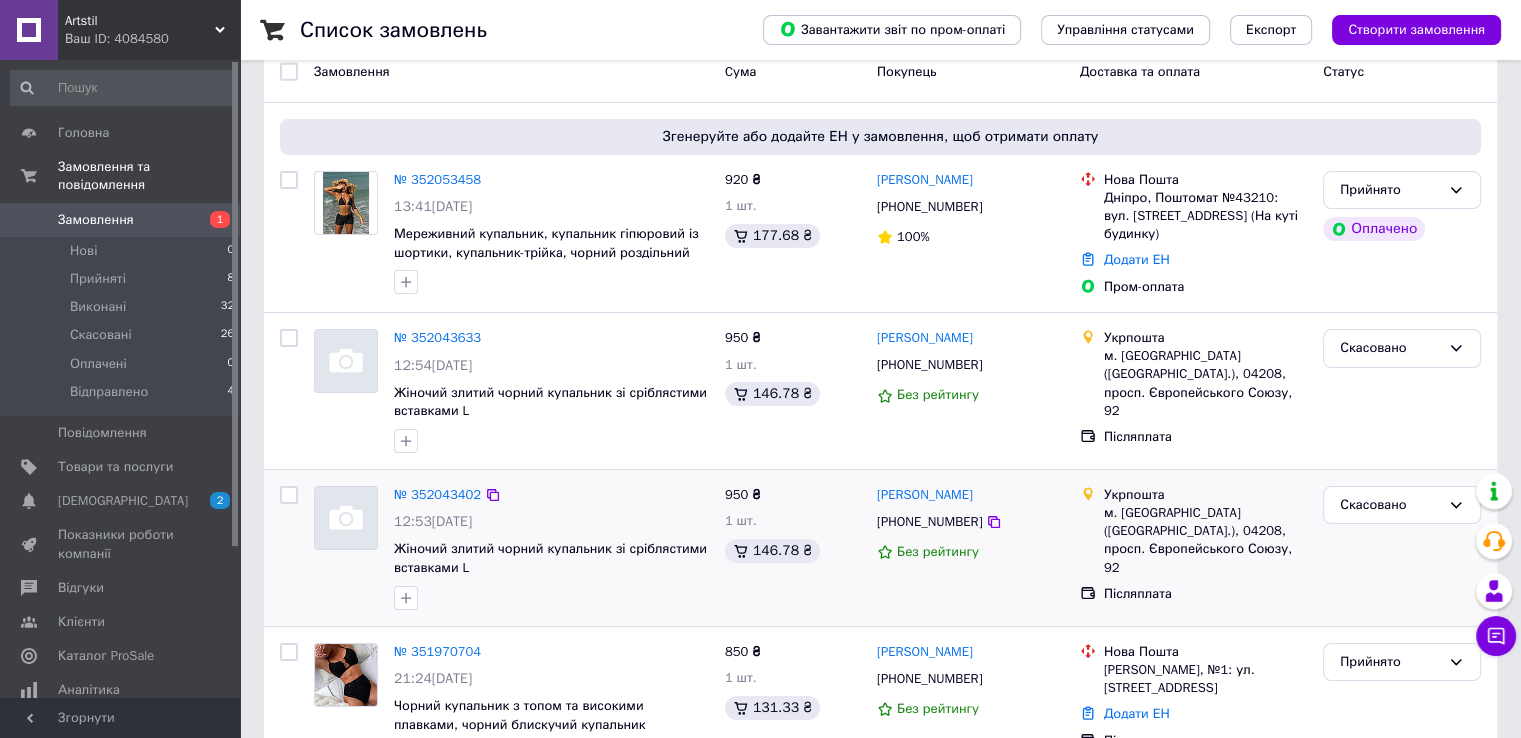 scroll, scrollTop: 200, scrollLeft: 0, axis: vertical 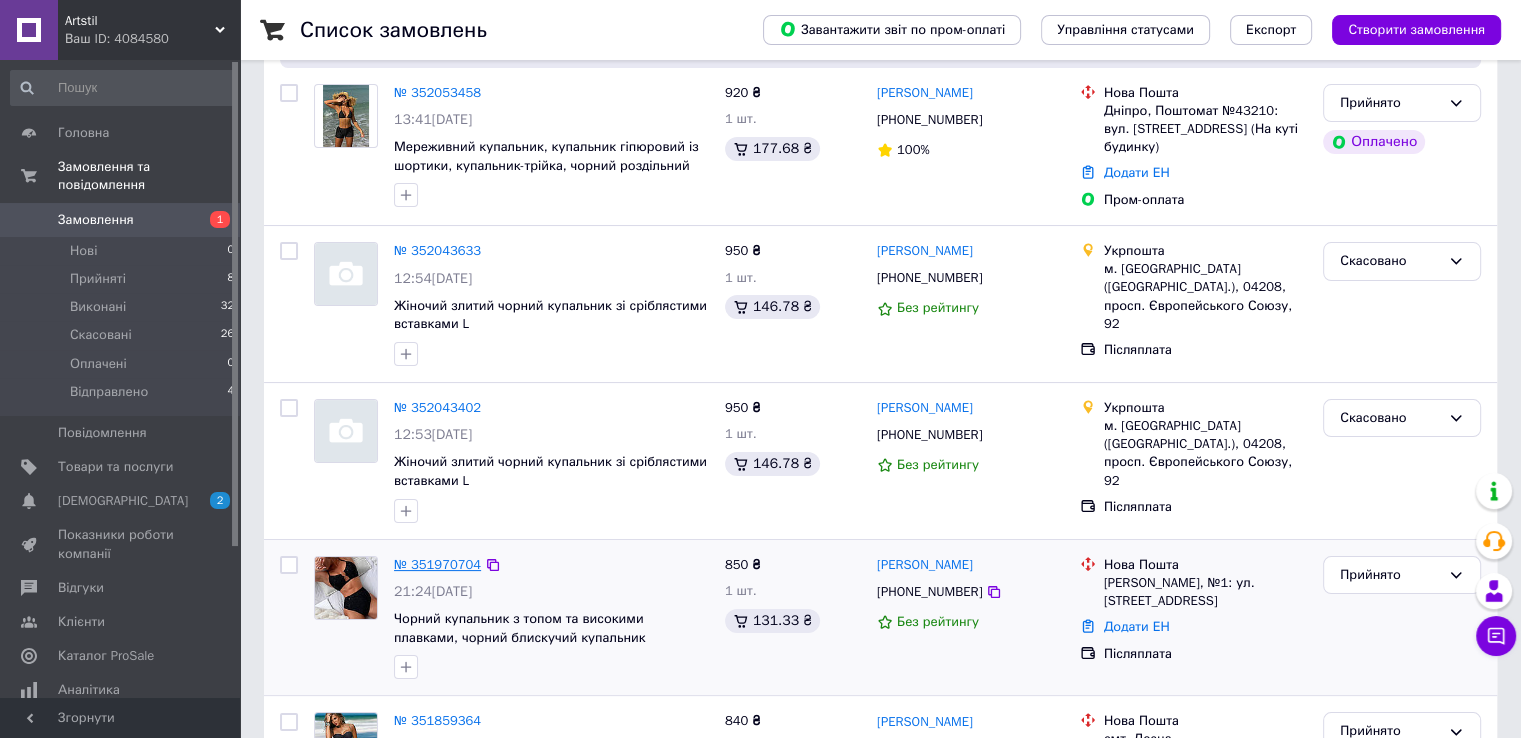 click on "№ 351970704" at bounding box center [437, 564] 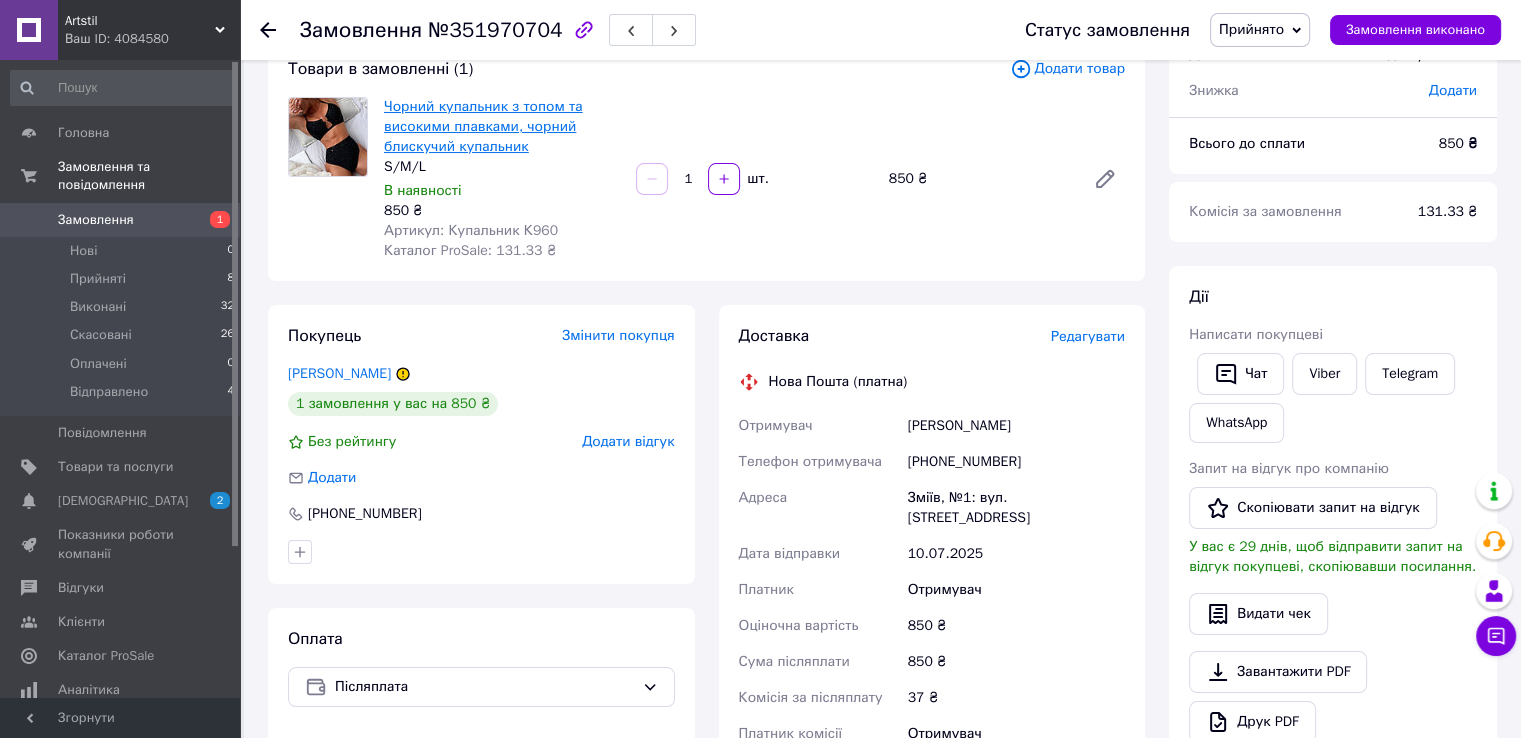 scroll, scrollTop: 100, scrollLeft: 0, axis: vertical 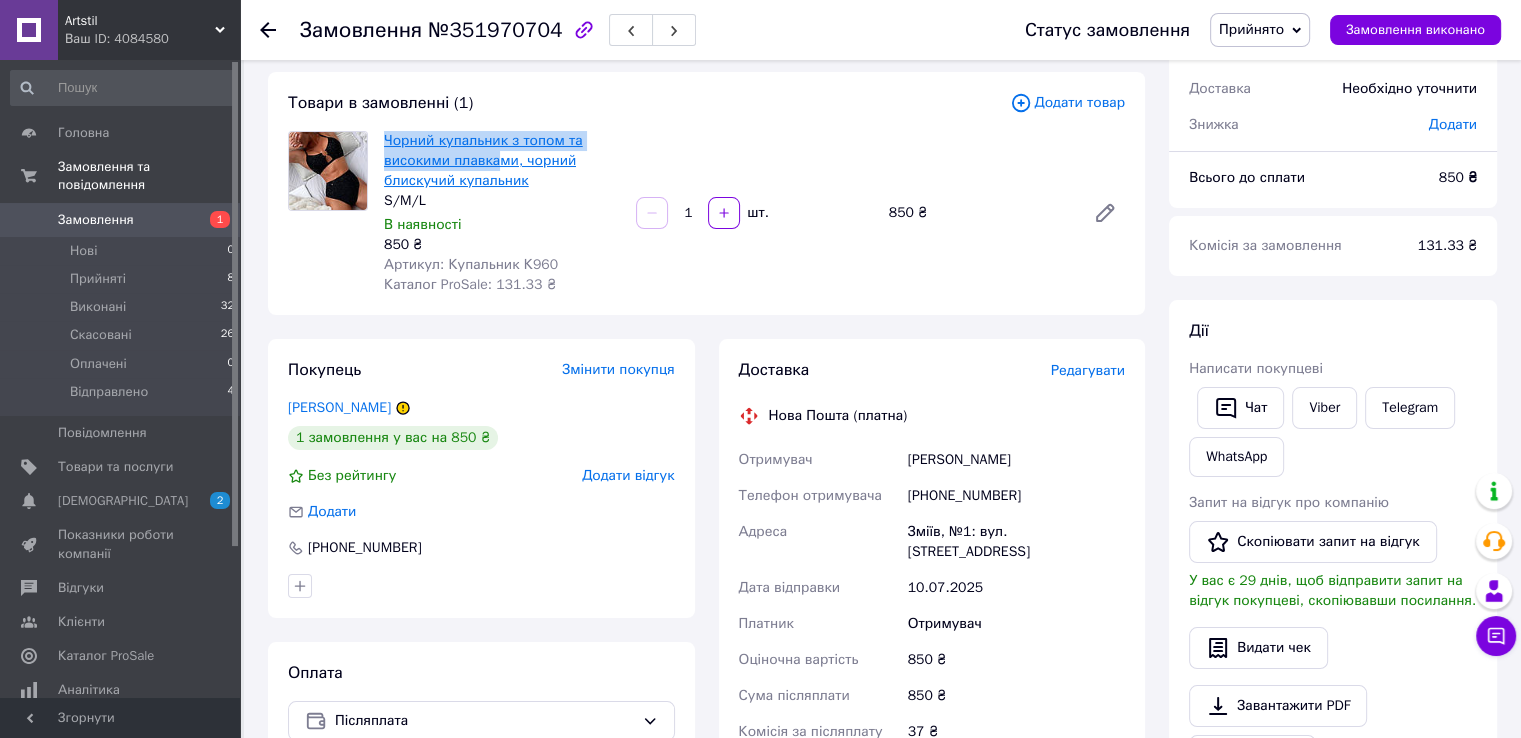 drag, startPoint x: 377, startPoint y: 135, endPoint x: 496, endPoint y: 156, distance: 120.83874 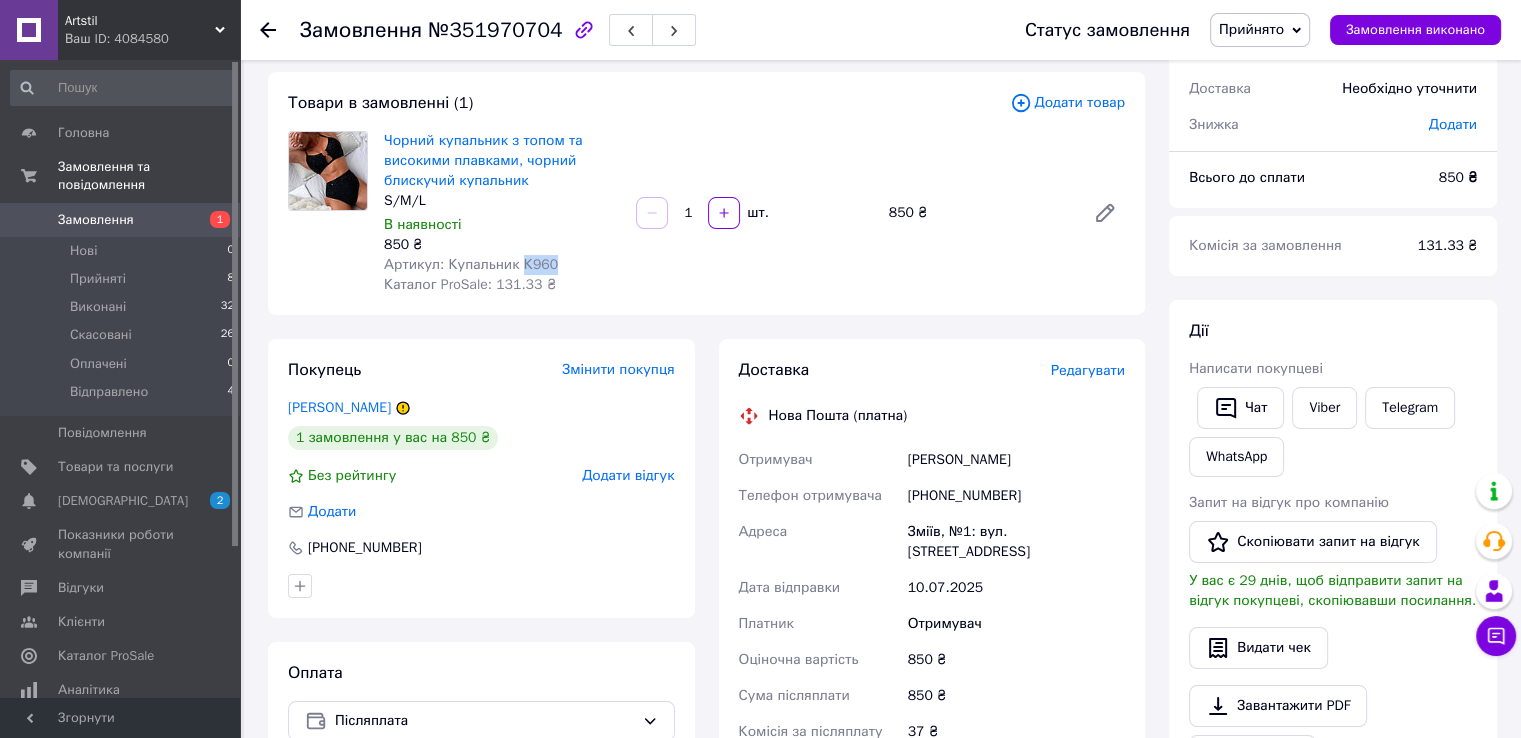 drag, startPoint x: 547, startPoint y: 266, endPoint x: 515, endPoint y: 264, distance: 32.06244 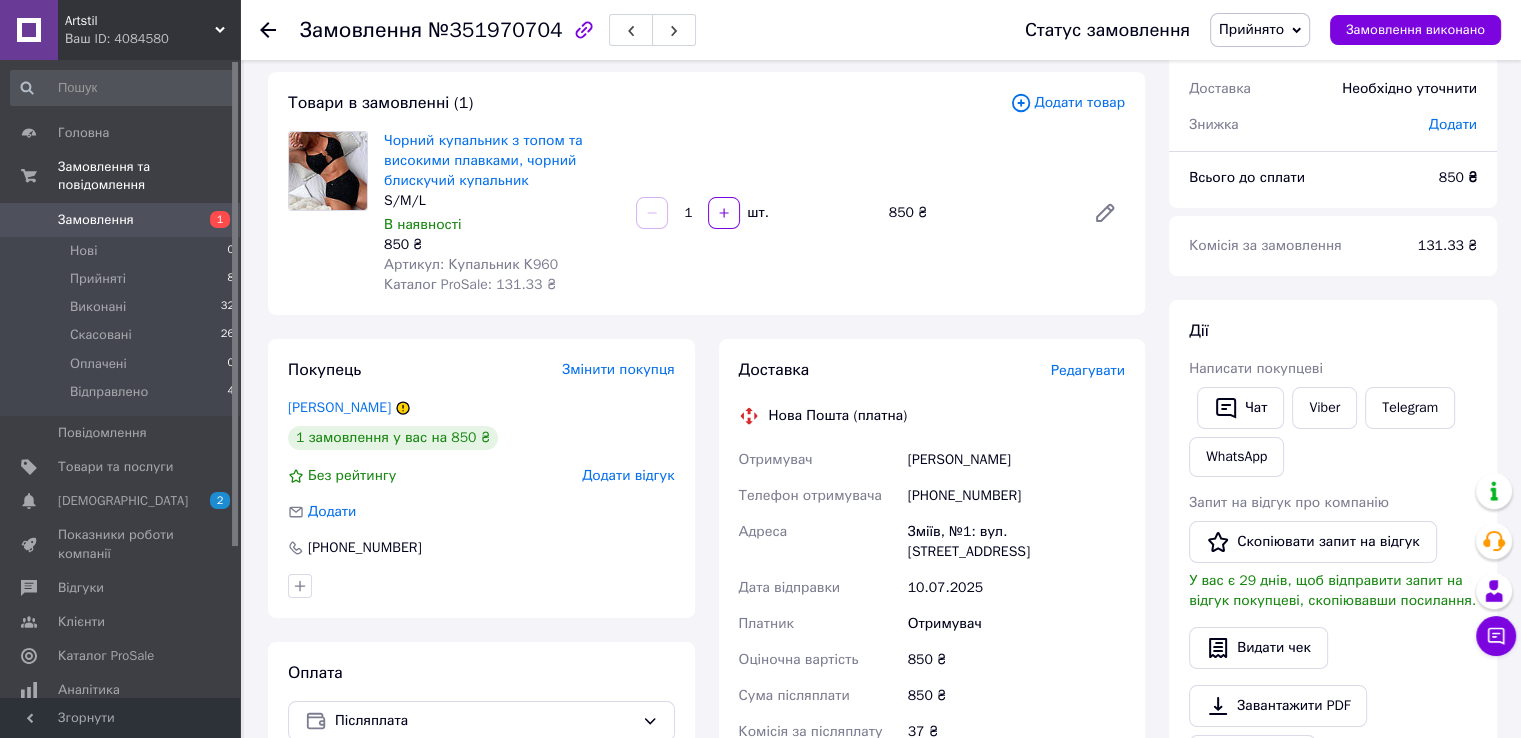 click 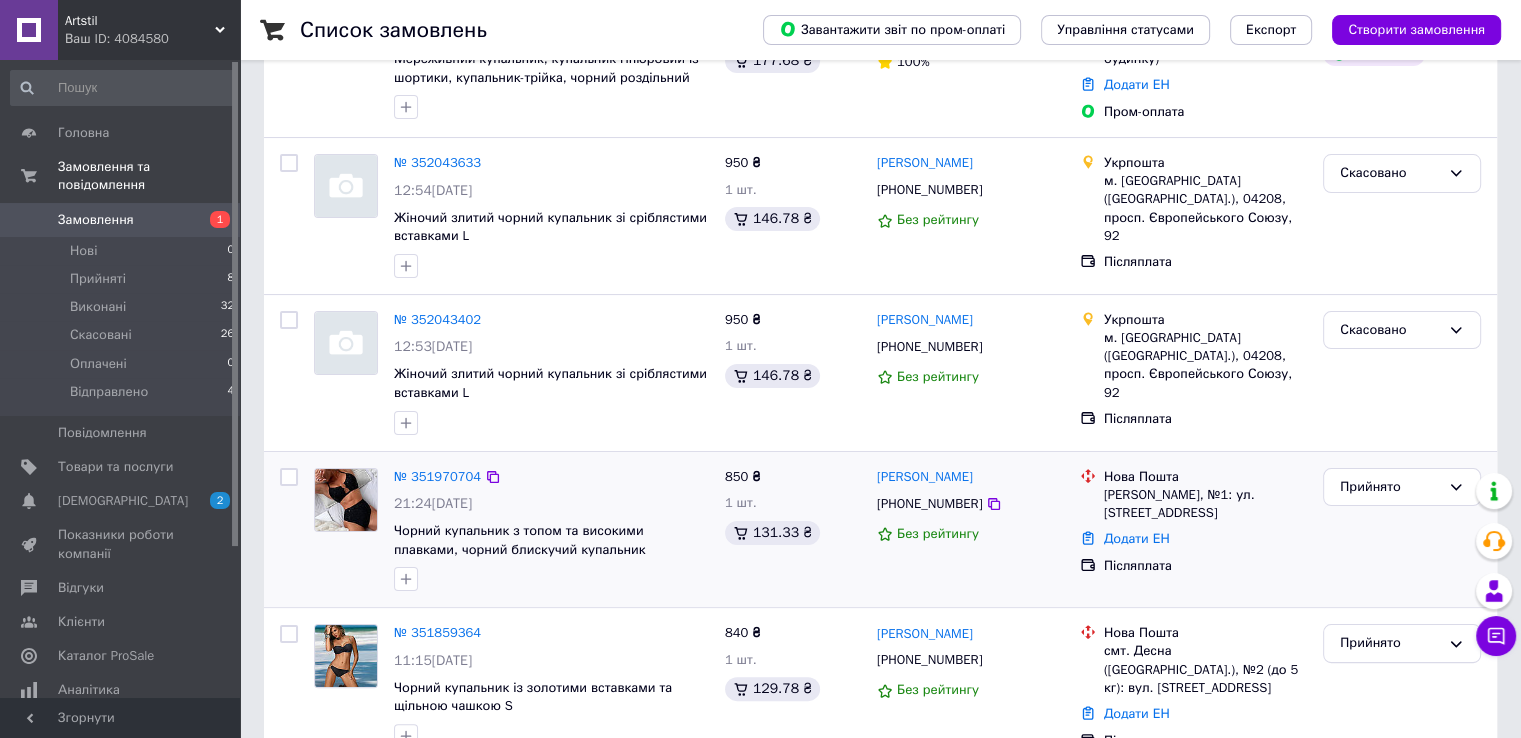scroll, scrollTop: 300, scrollLeft: 0, axis: vertical 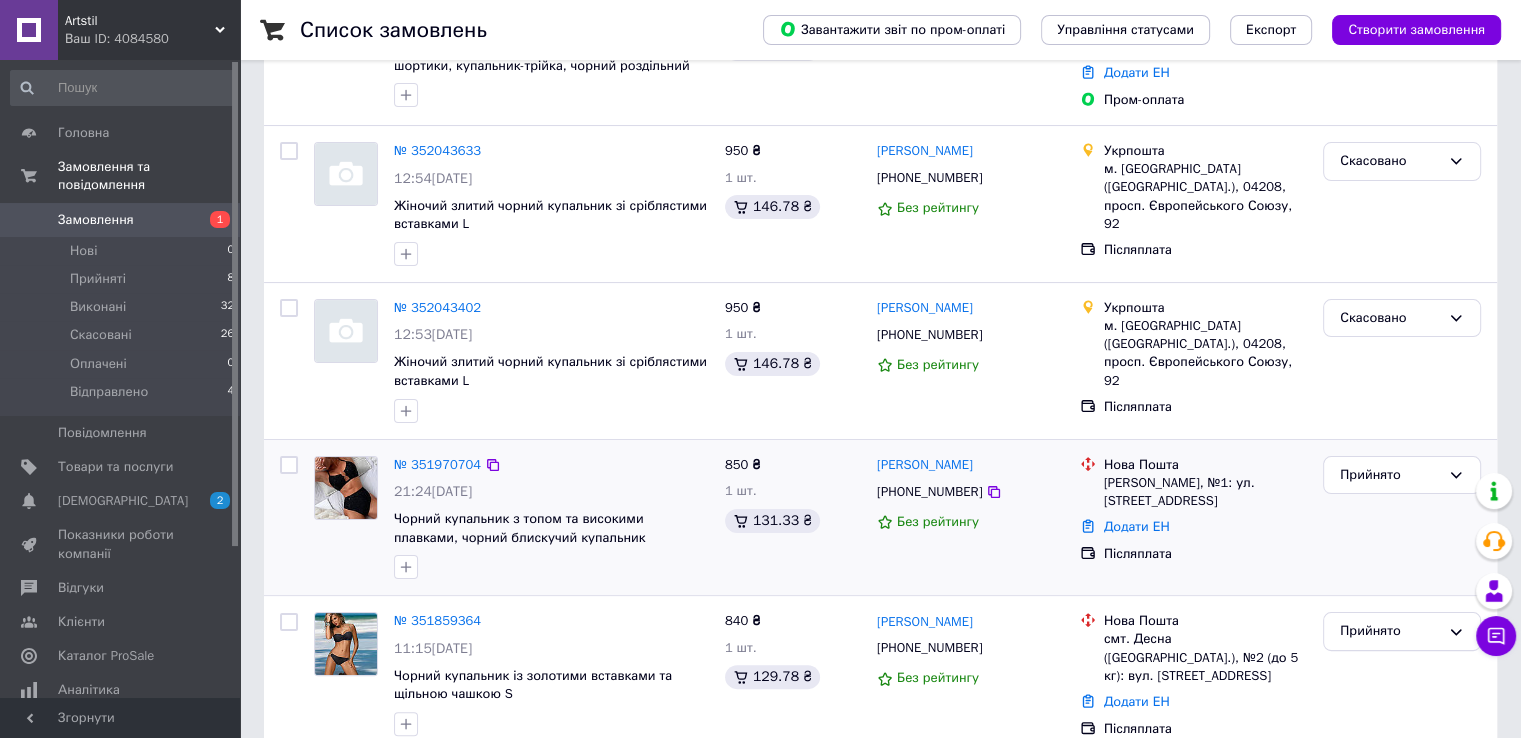 drag, startPoint x: 501, startPoint y: 485, endPoint x: 394, endPoint y: 491, distance: 107.16809 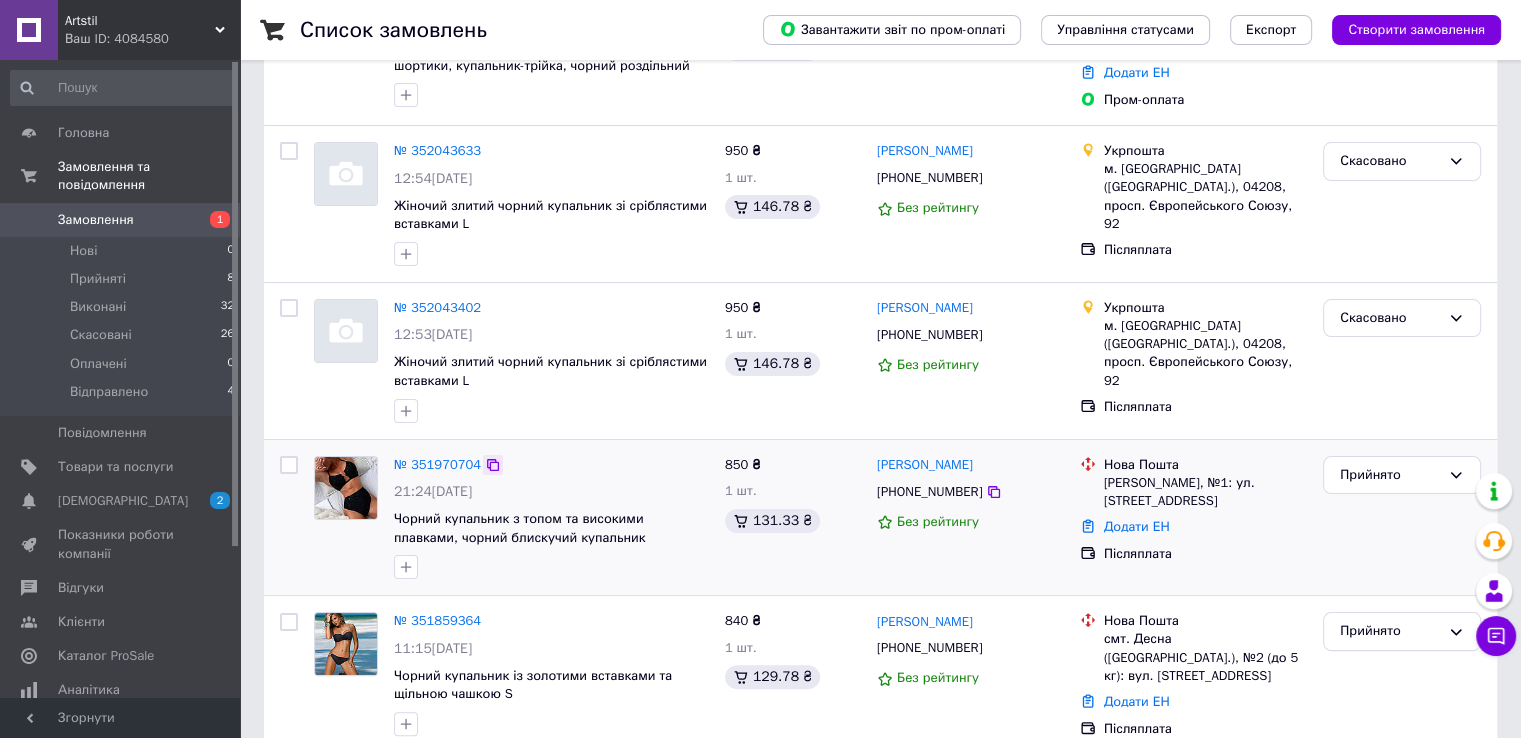 click 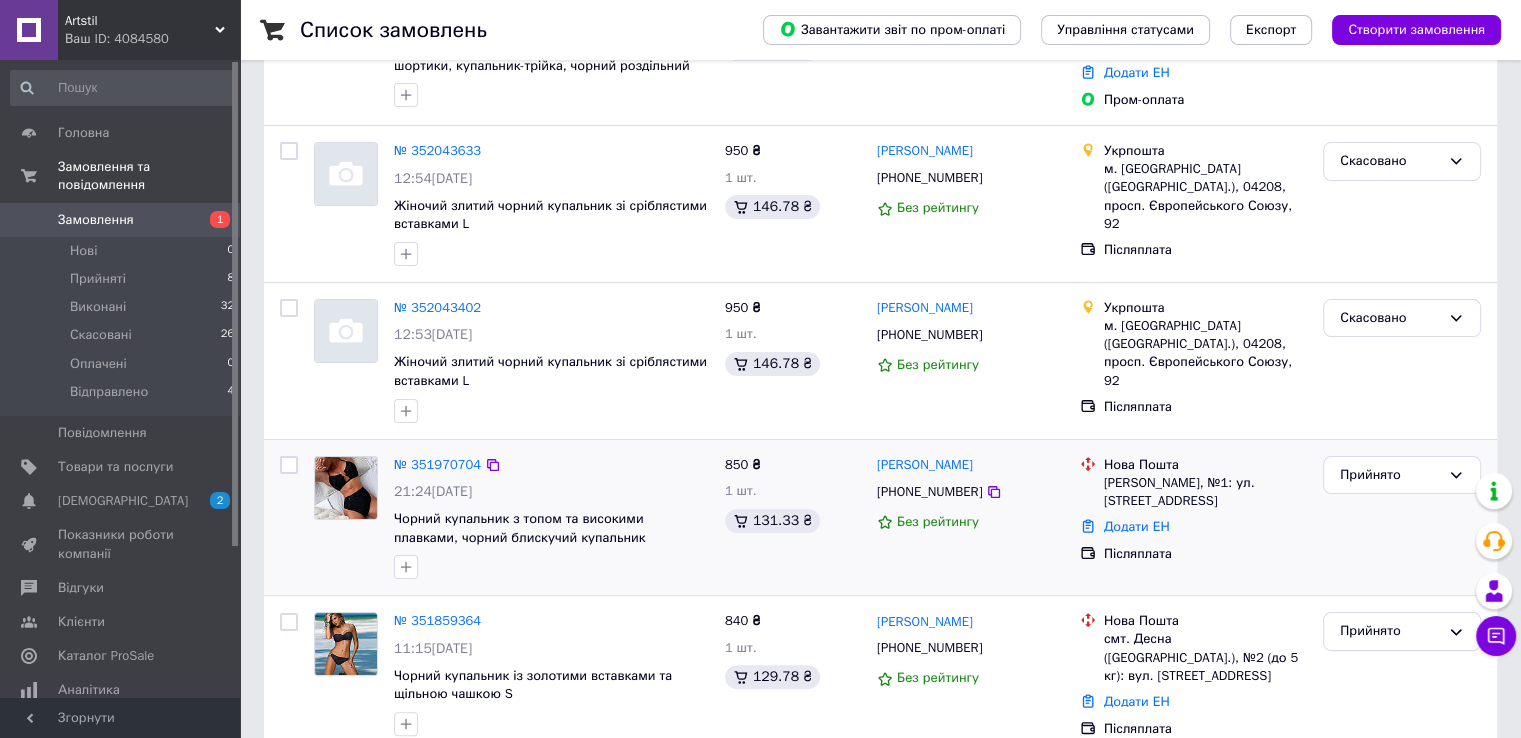 drag, startPoint x: 488, startPoint y: 459, endPoint x: 539, endPoint y: 571, distance: 123.065025 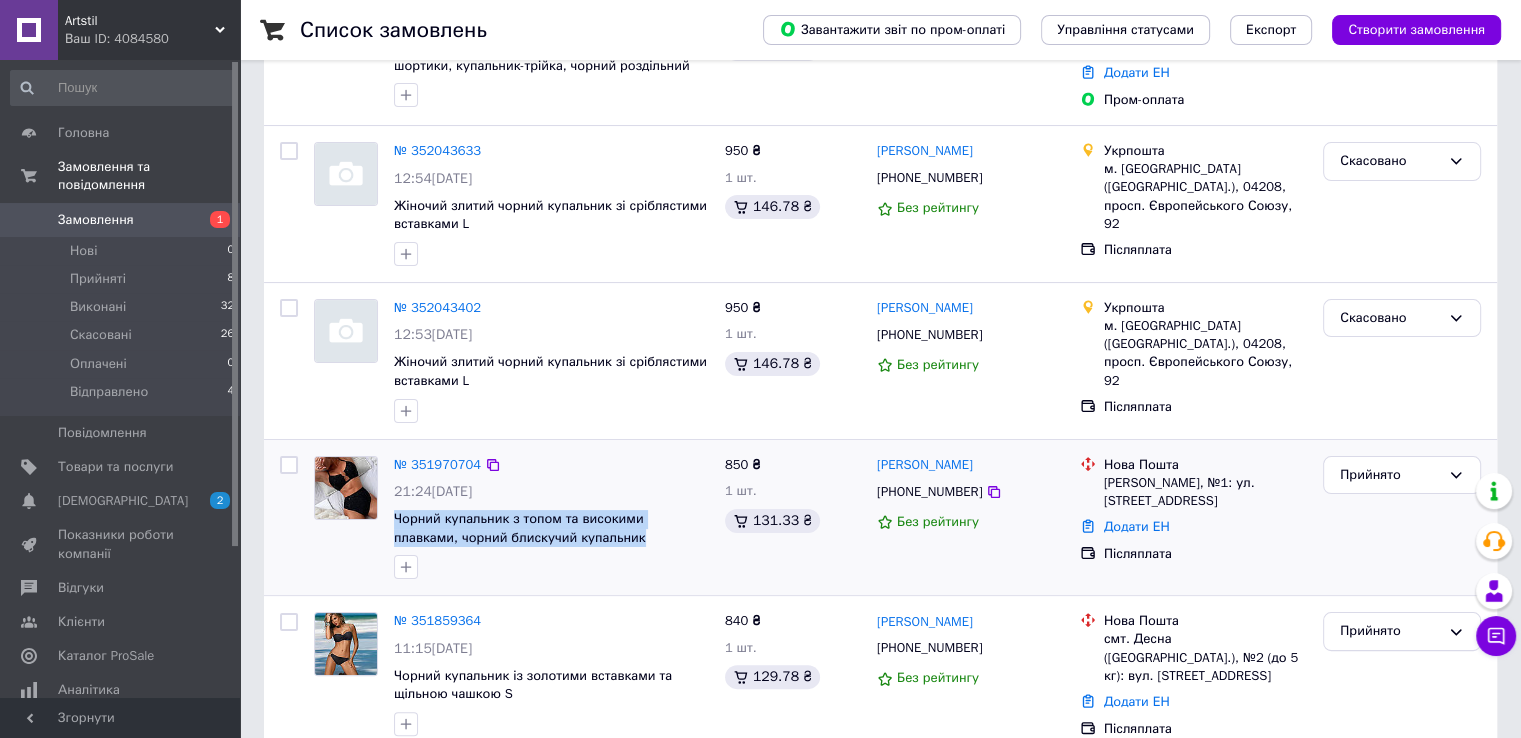 drag, startPoint x: 391, startPoint y: 512, endPoint x: 584, endPoint y: 537, distance: 194.61244 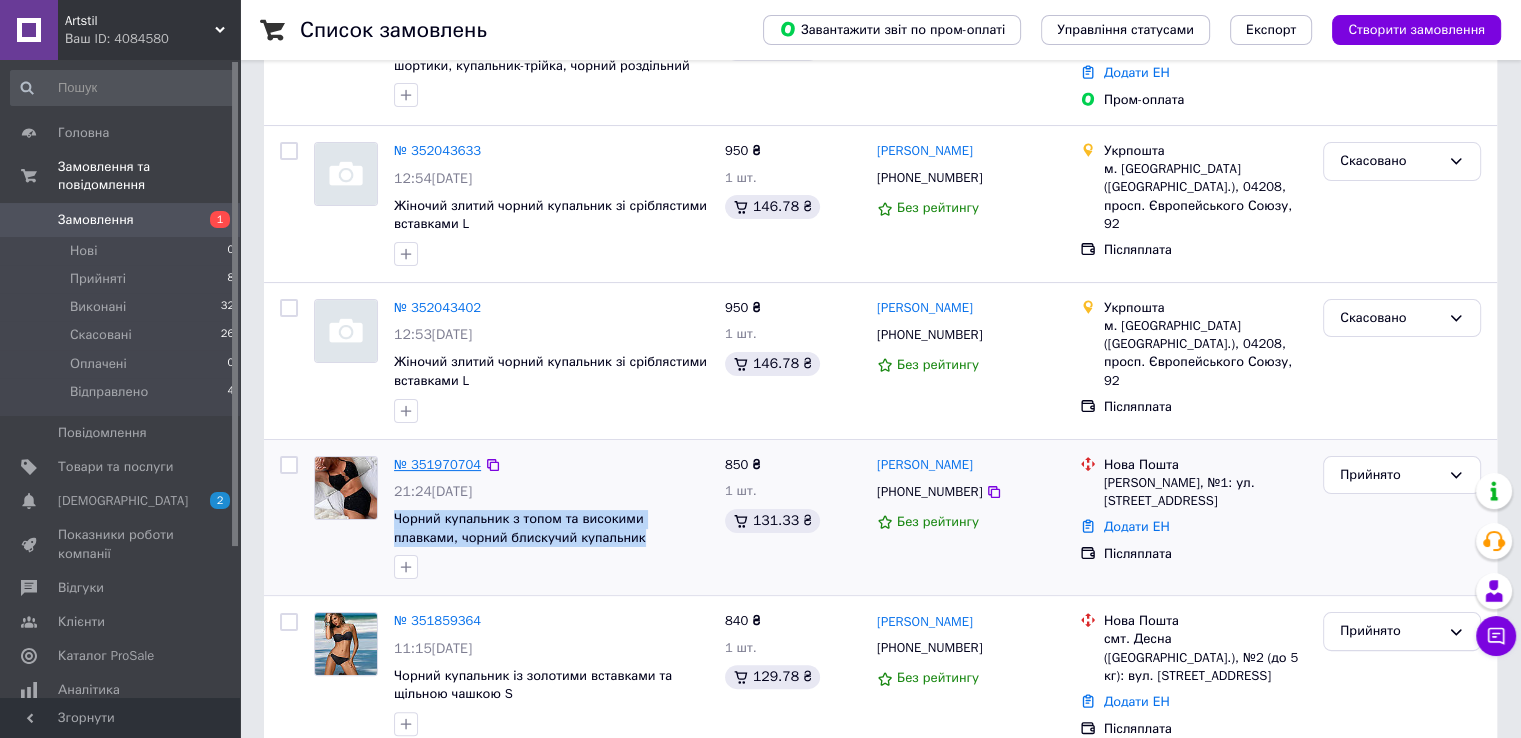 click on "№ 351970704" at bounding box center [437, 464] 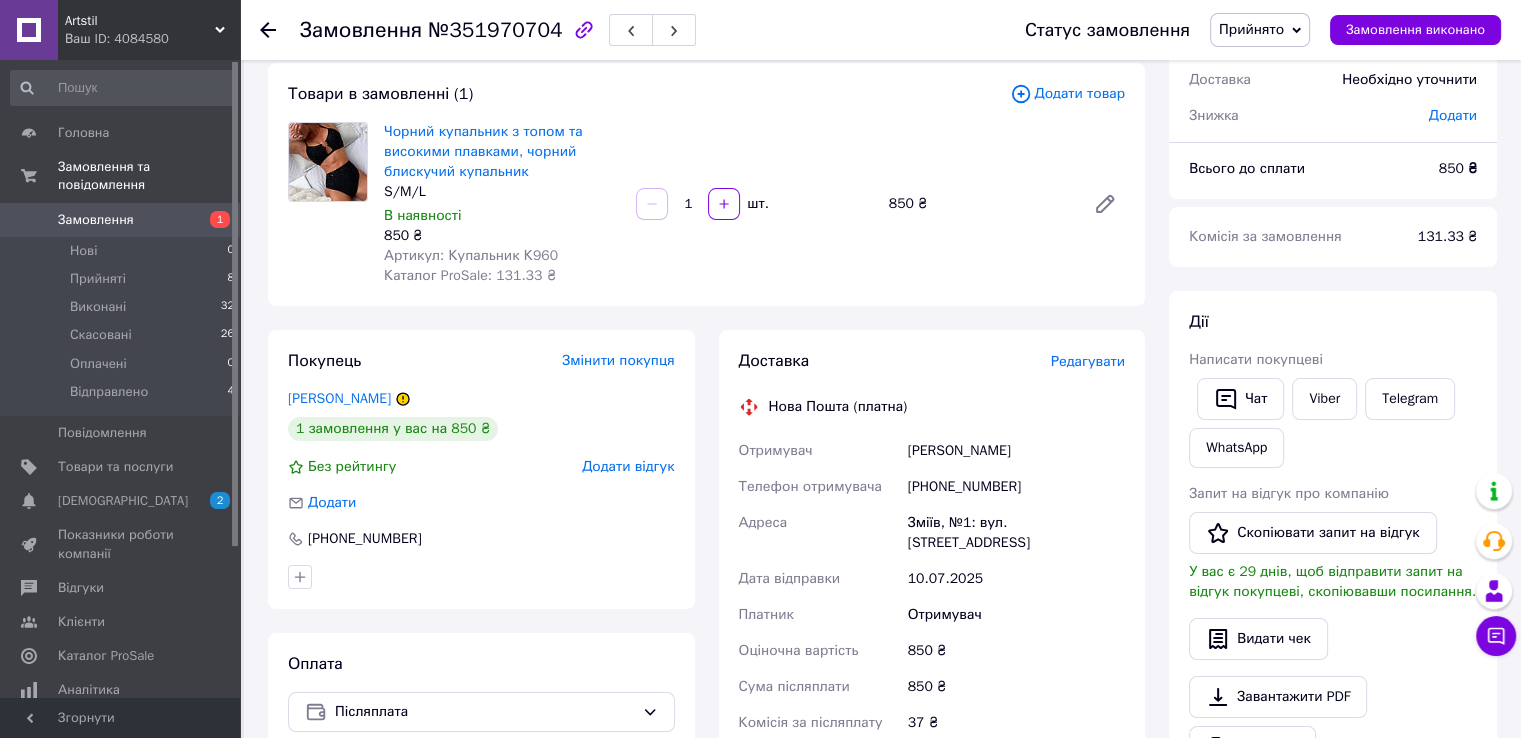 scroll, scrollTop: 100, scrollLeft: 0, axis: vertical 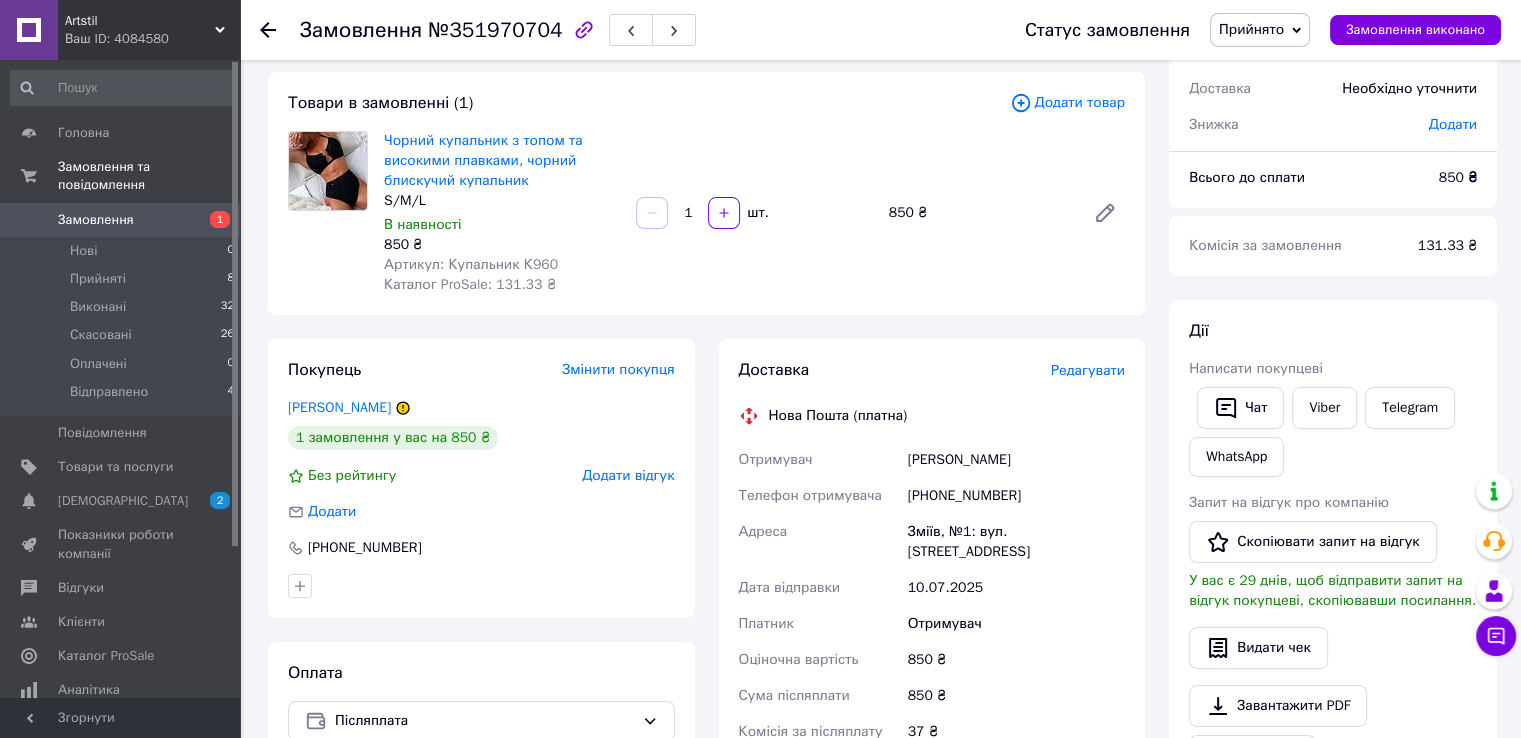 drag, startPoint x: 908, startPoint y: 459, endPoint x: 1030, endPoint y: 473, distance: 122.80065 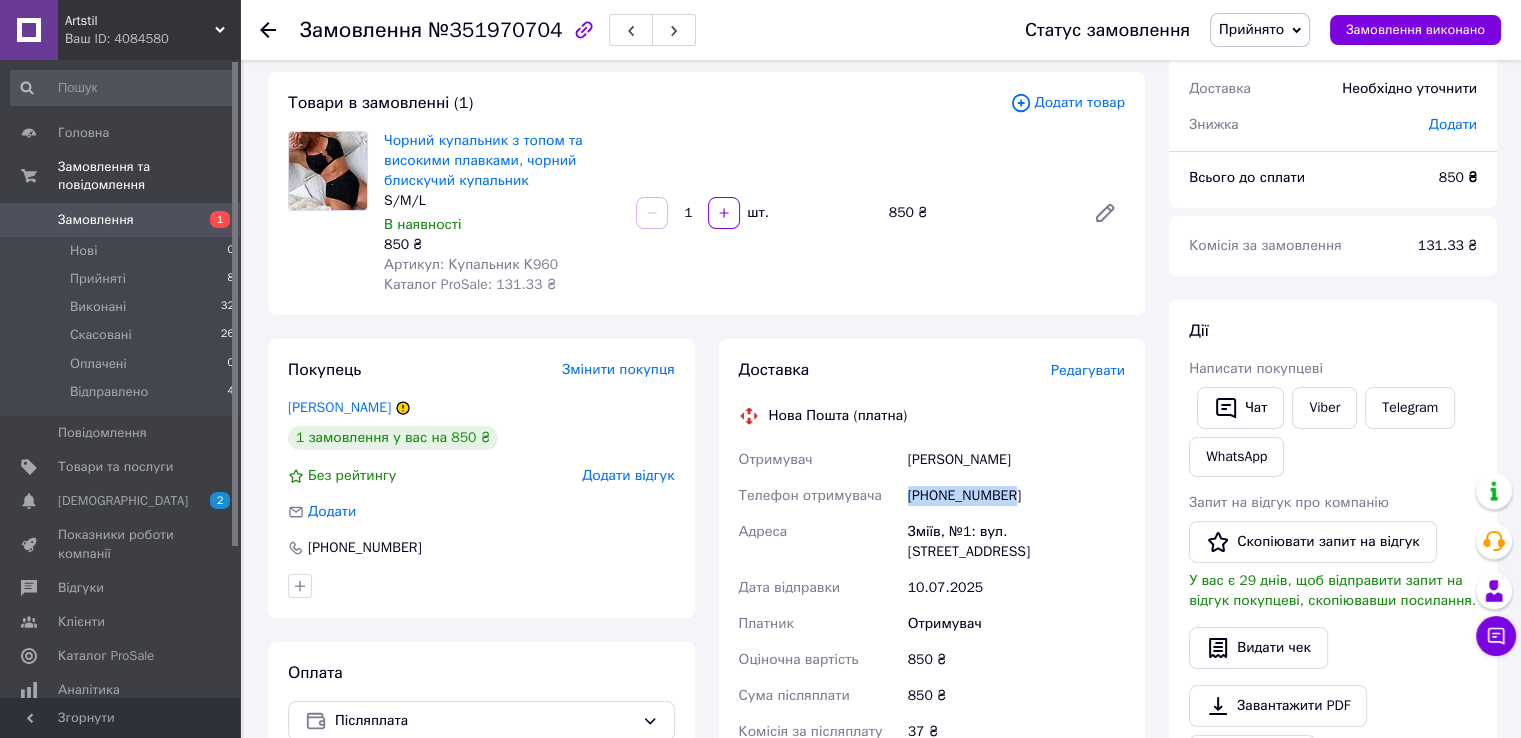 drag, startPoint x: 974, startPoint y: 504, endPoint x: 908, endPoint y: 505, distance: 66.007576 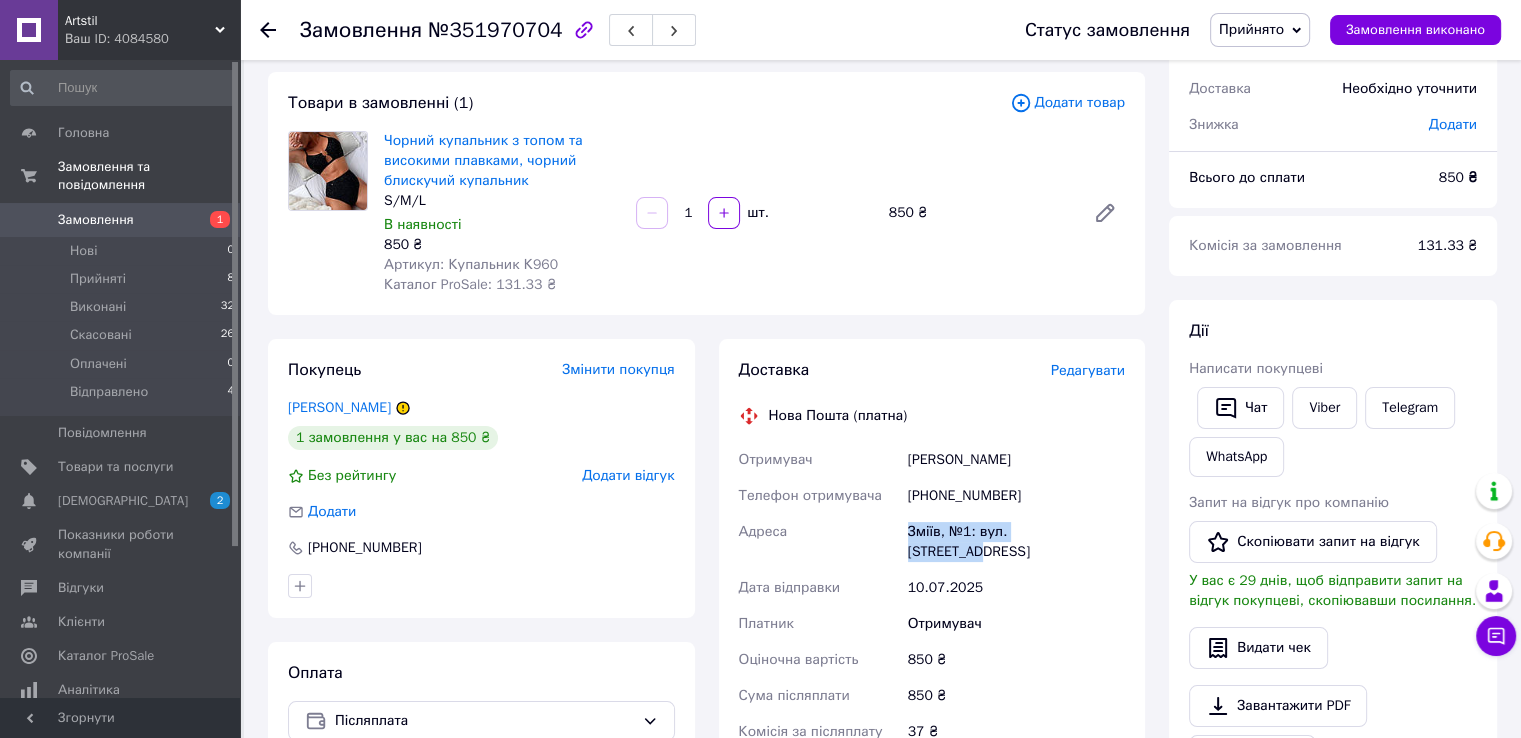 drag, startPoint x: 900, startPoint y: 537, endPoint x: 1087, endPoint y: 539, distance: 187.0107 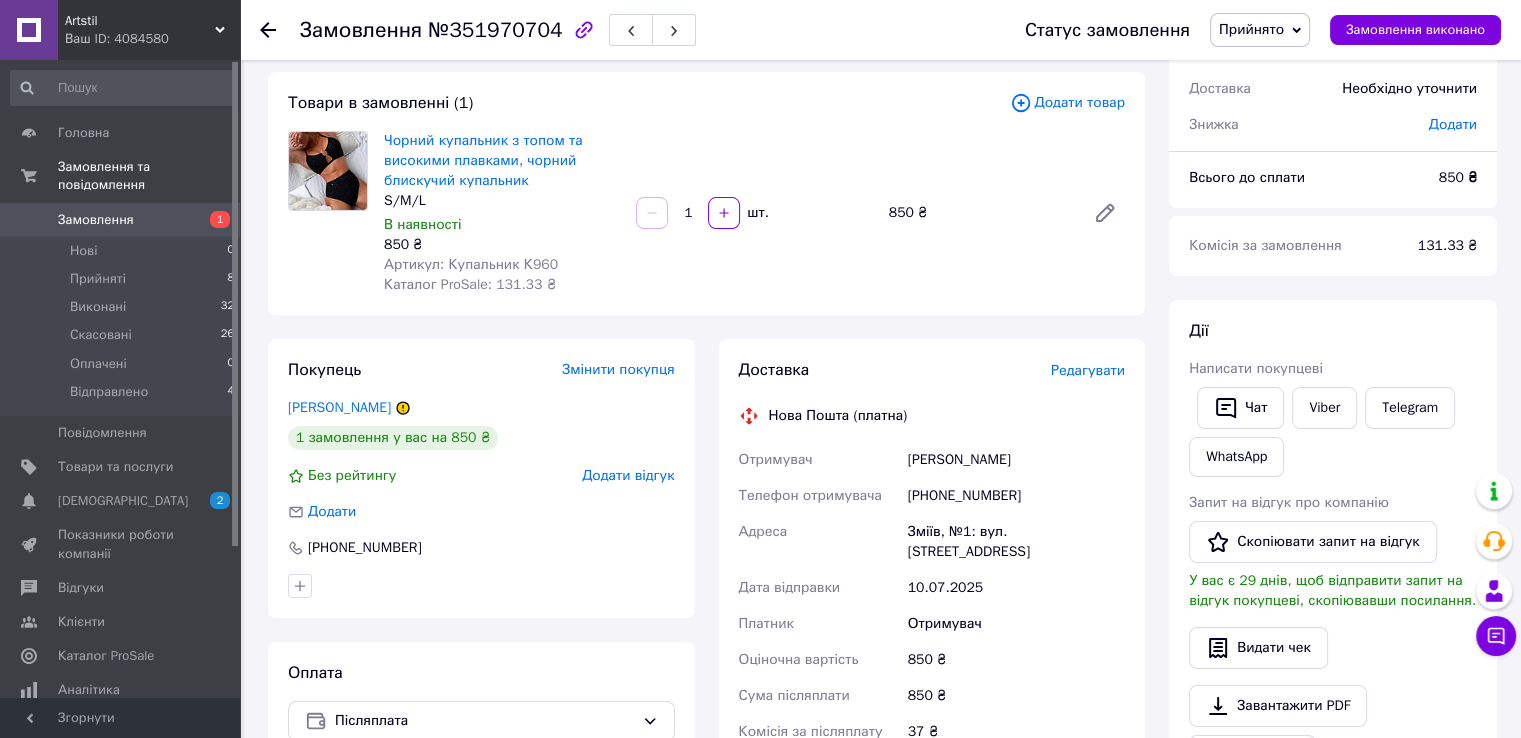 click 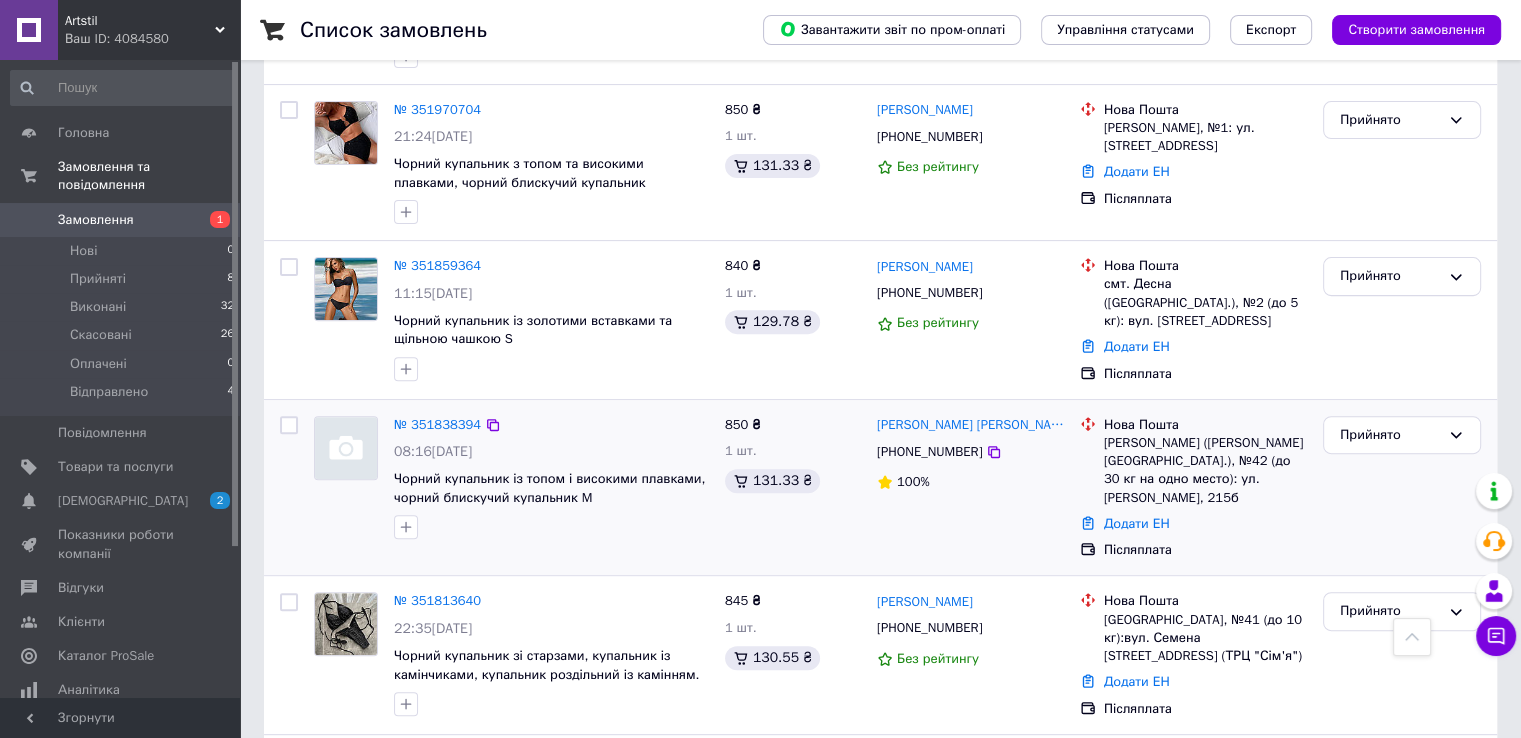 scroll, scrollTop: 700, scrollLeft: 0, axis: vertical 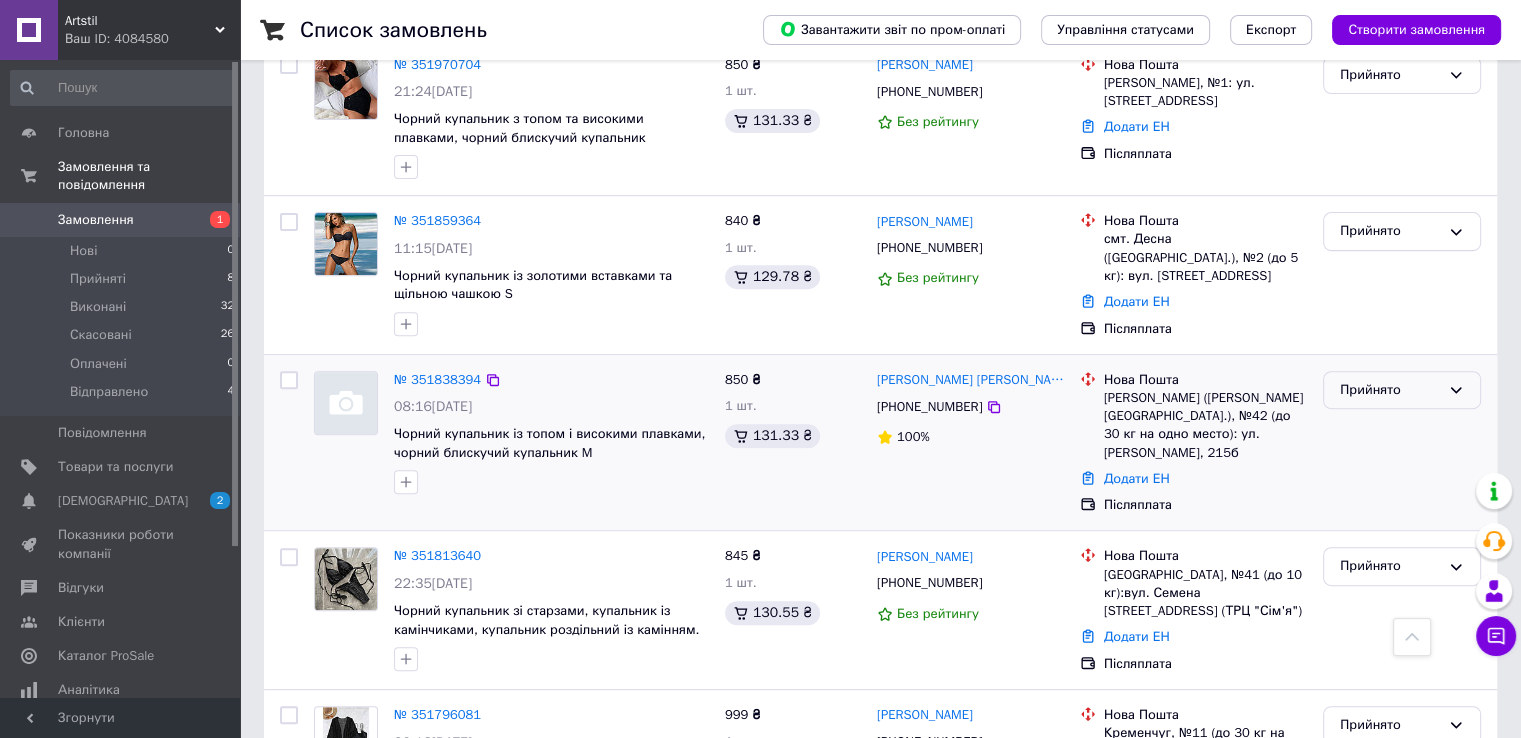 click on "Прийнято" at bounding box center (1402, 390) 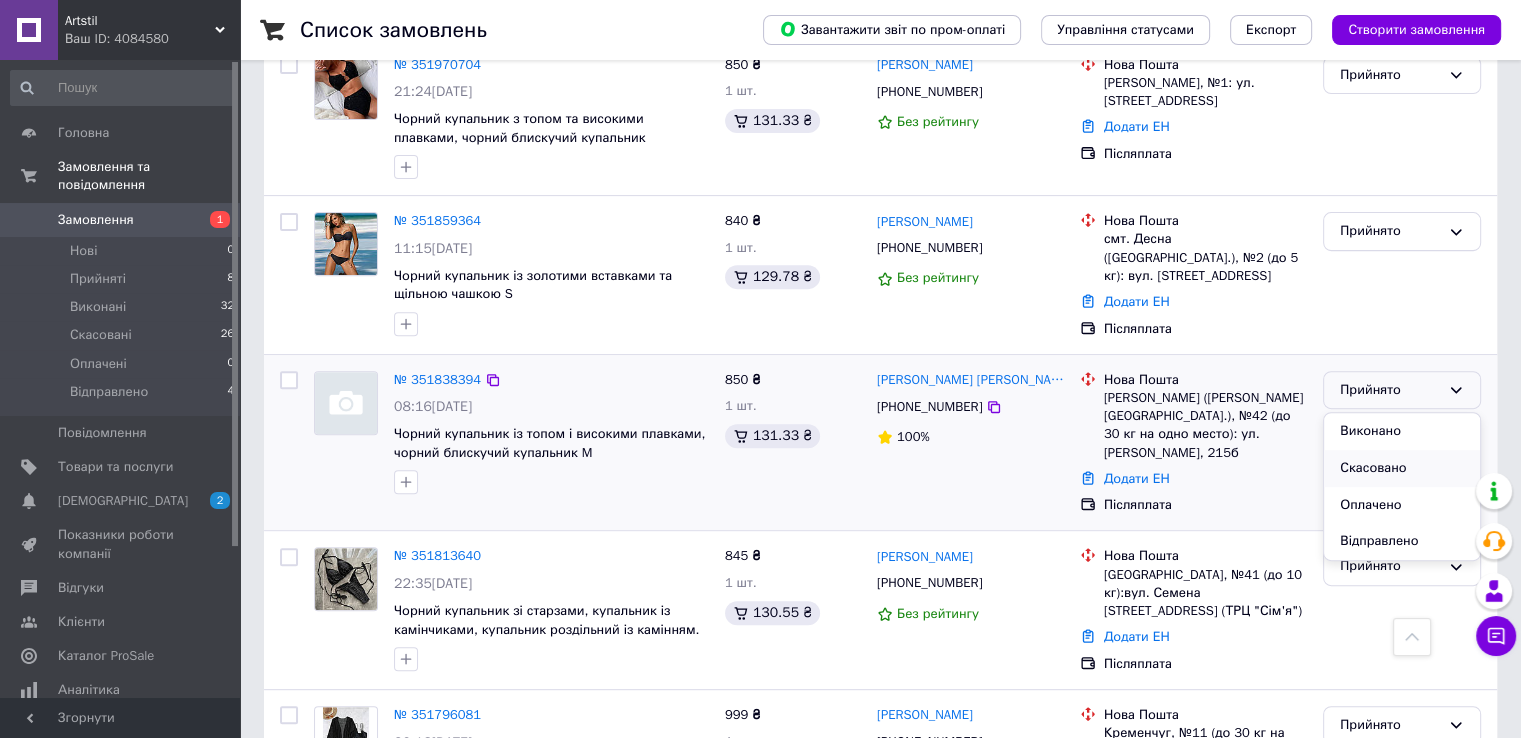click on "Скасовано" at bounding box center [1402, 468] 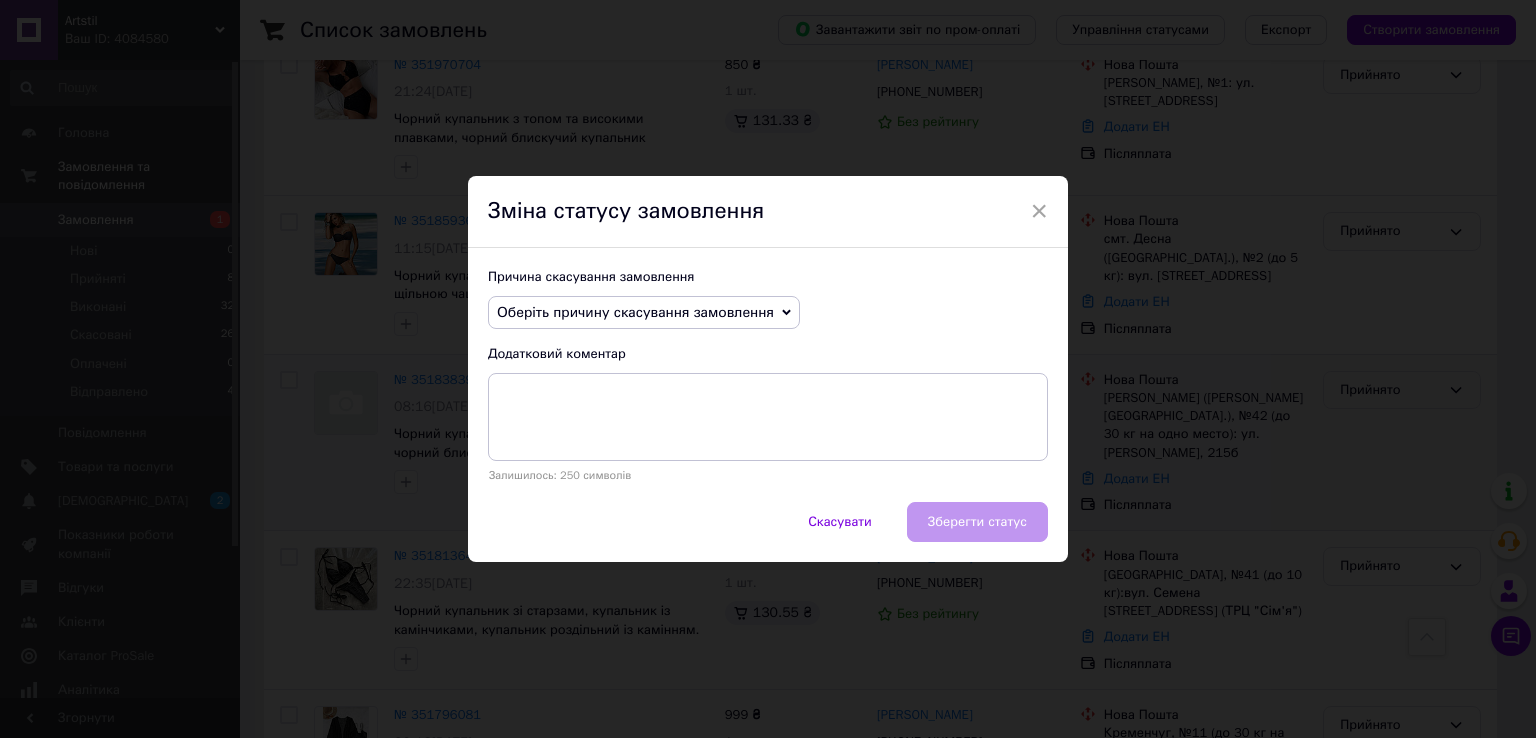 click on "Оберіть причину скасування замовлення" at bounding box center (635, 312) 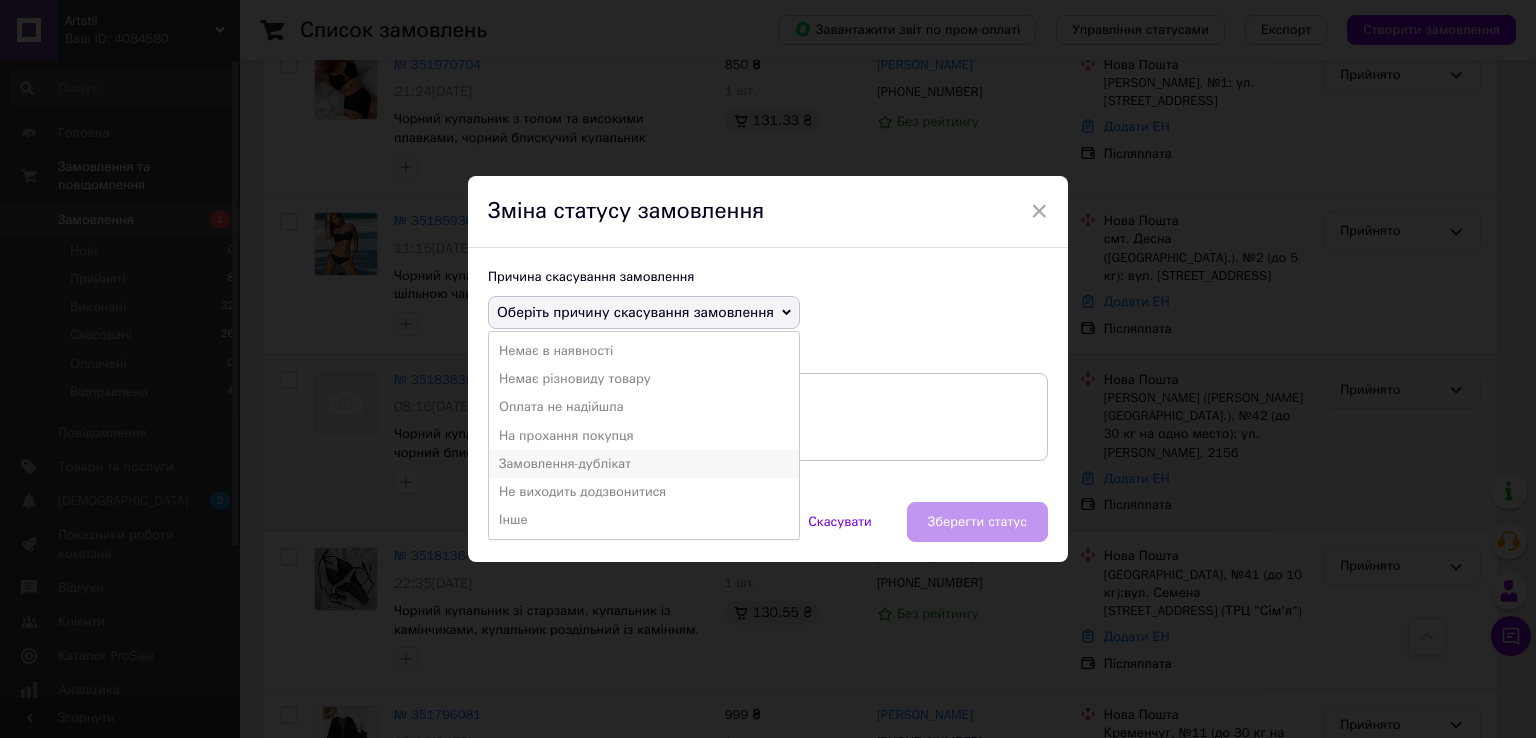 click on "Замовлення-дублікат" at bounding box center [644, 464] 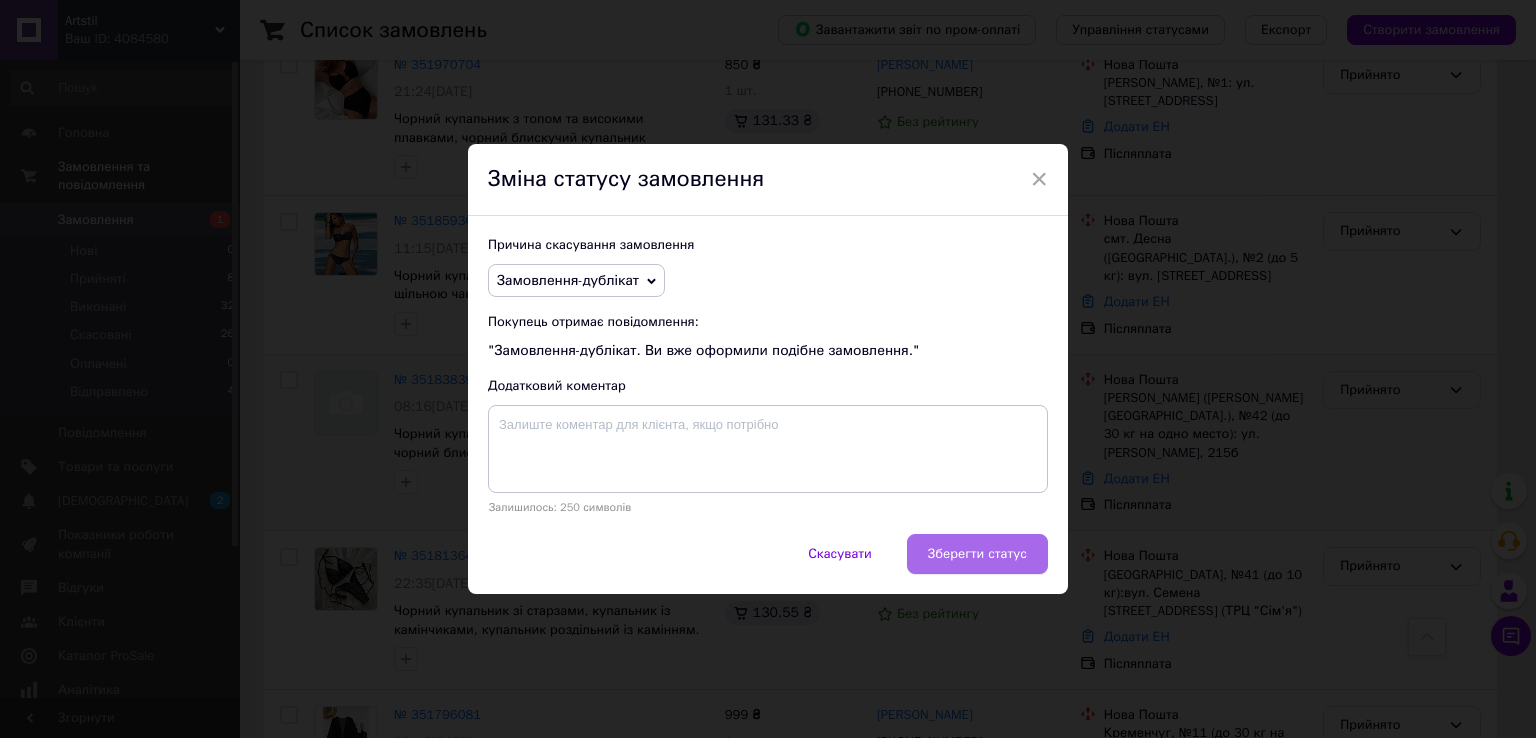 click on "Зберегти статус" at bounding box center [977, 554] 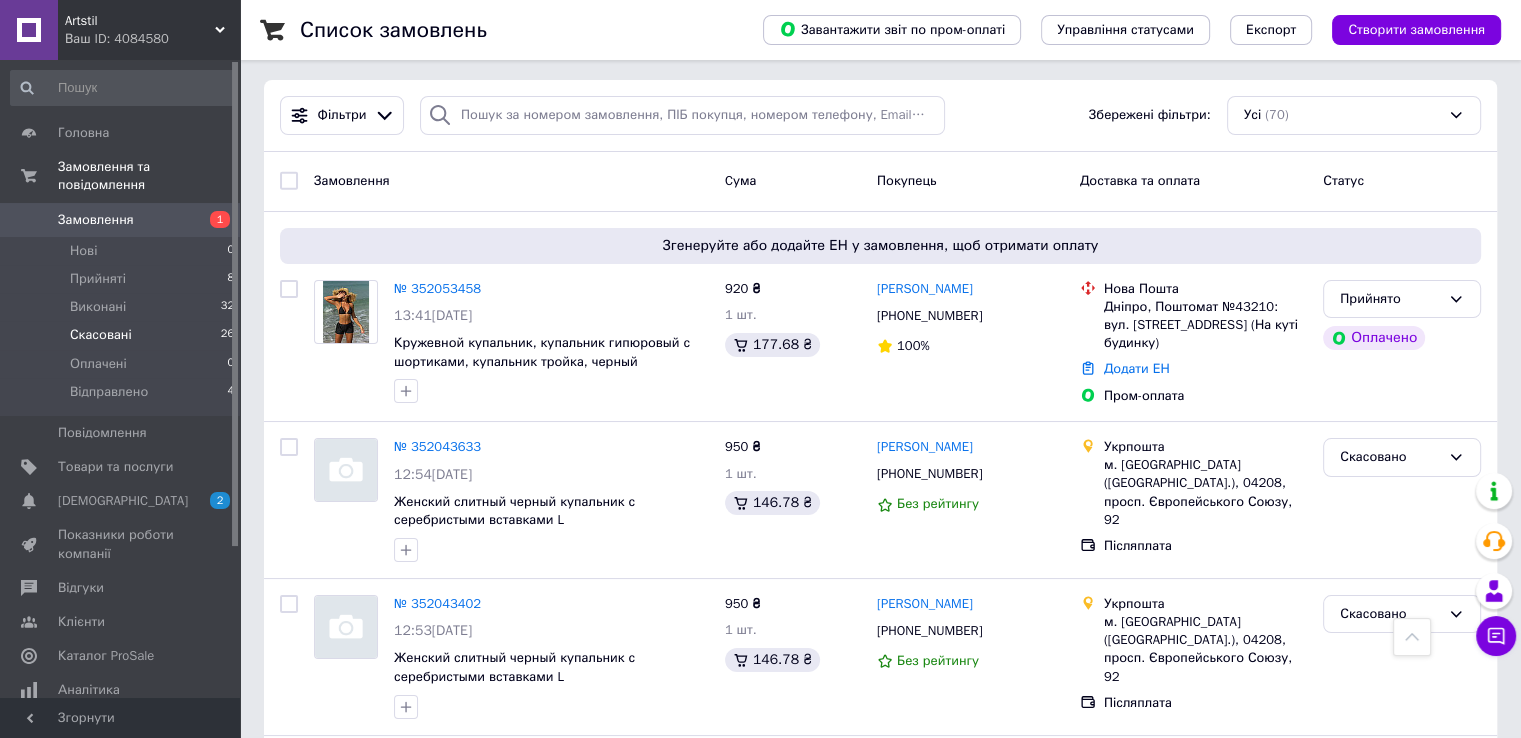 scroll, scrollTop: 0, scrollLeft: 0, axis: both 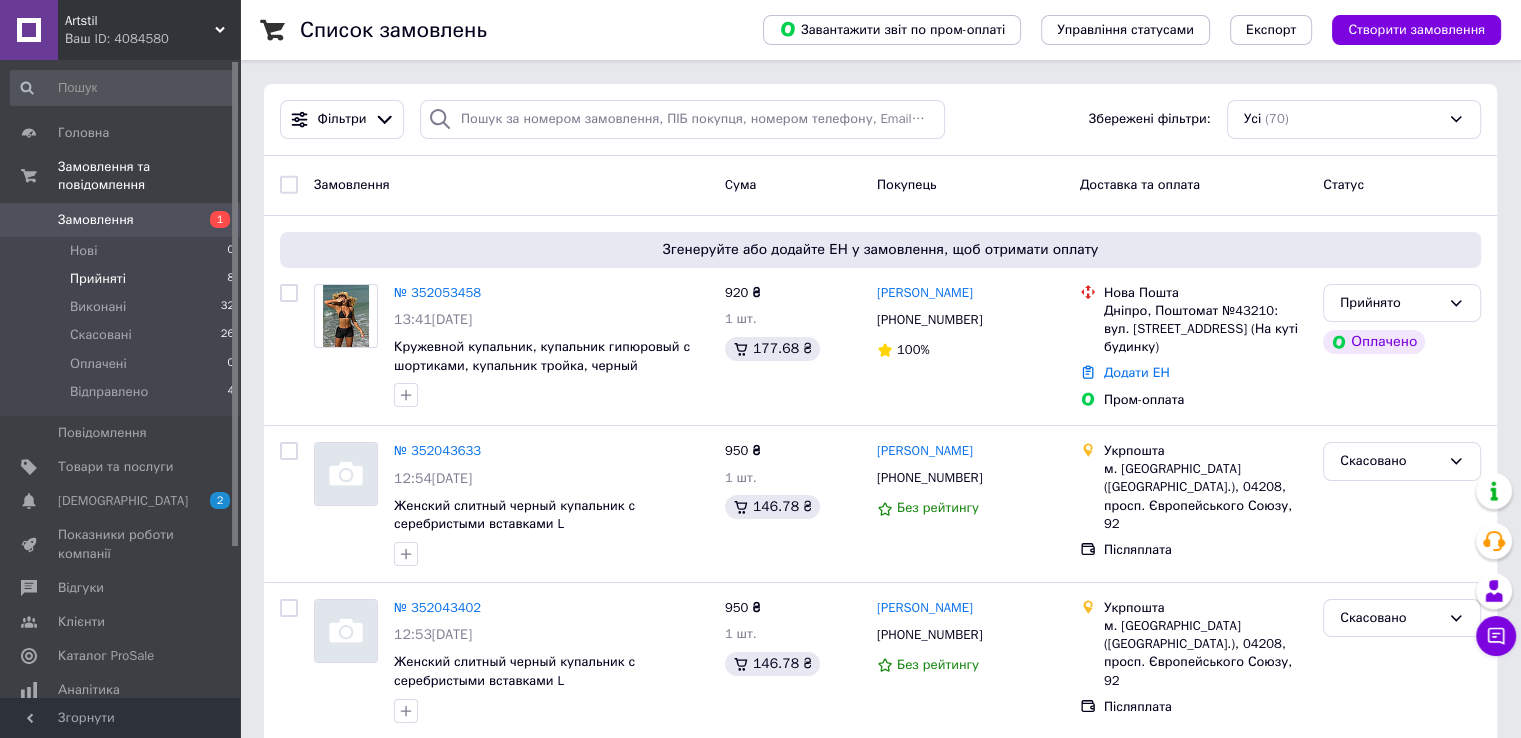 click on "Прийняті" at bounding box center [98, 279] 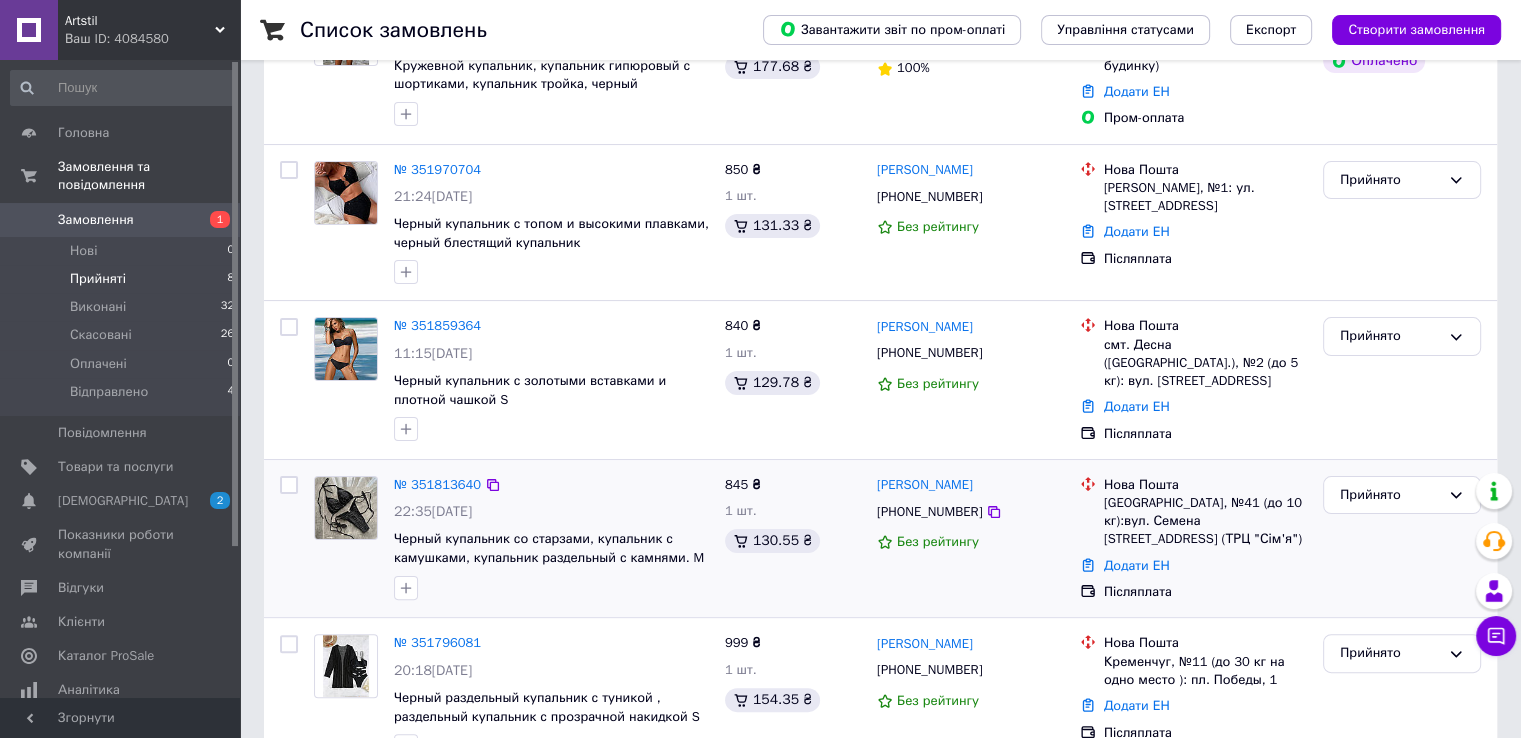 scroll, scrollTop: 400, scrollLeft: 0, axis: vertical 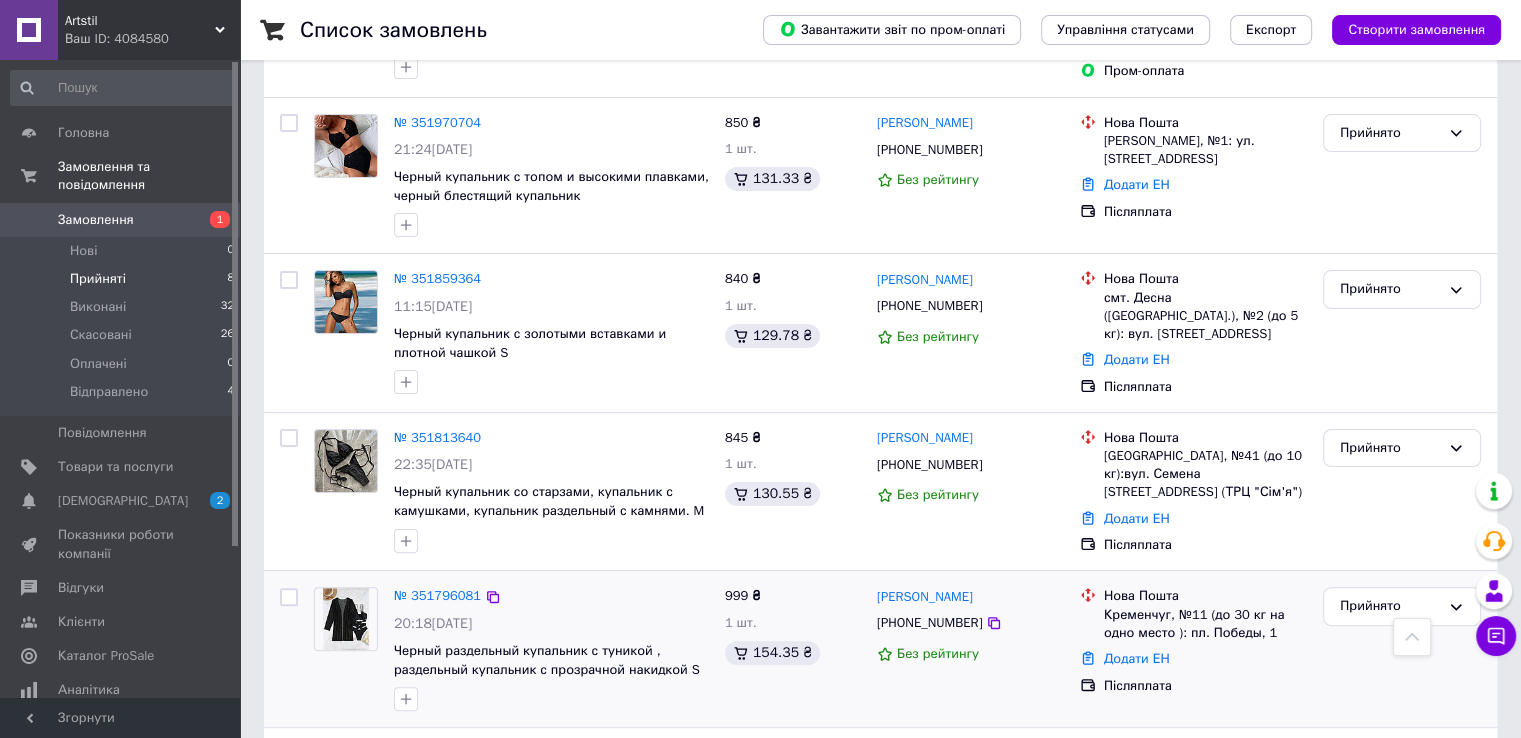 click at bounding box center [289, 597] 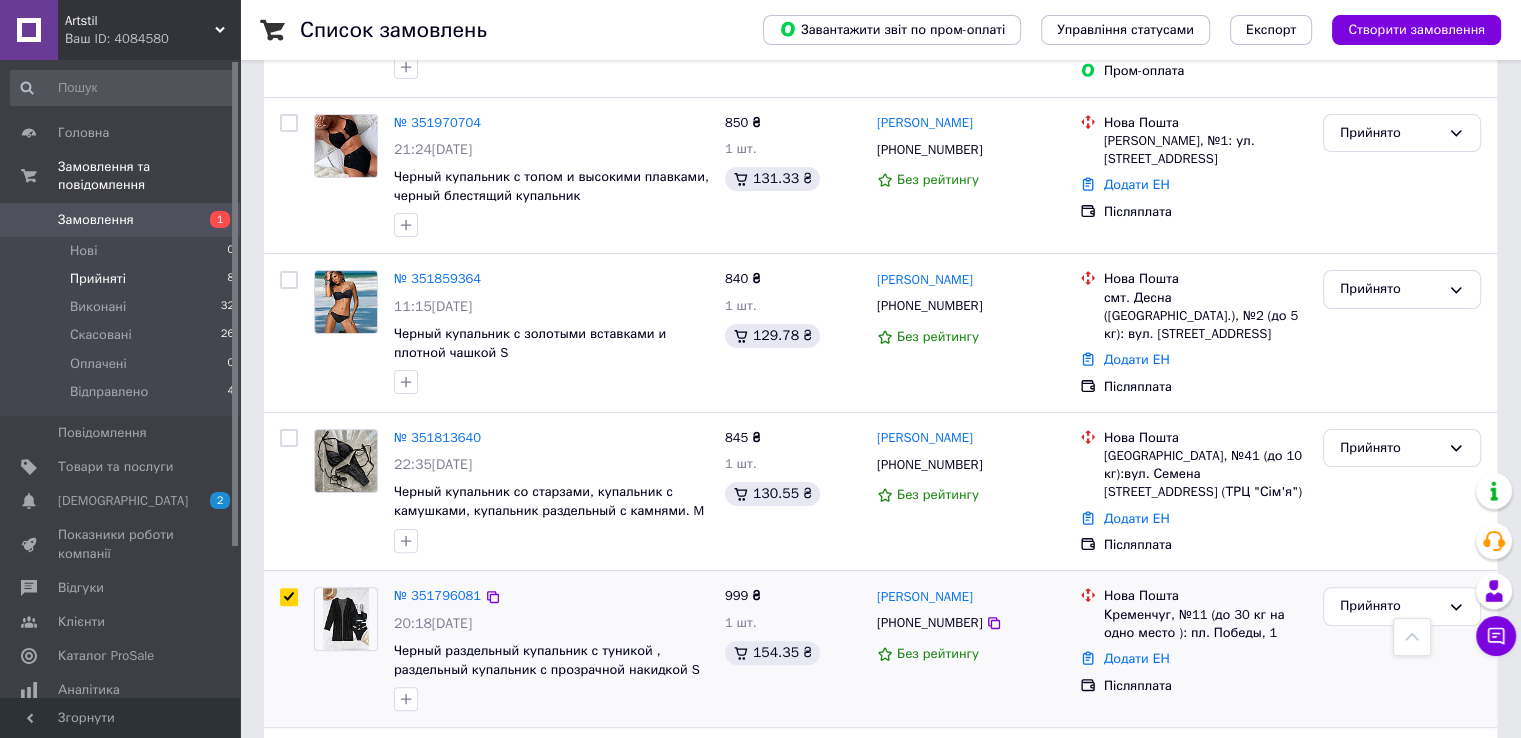 checkbox on "true" 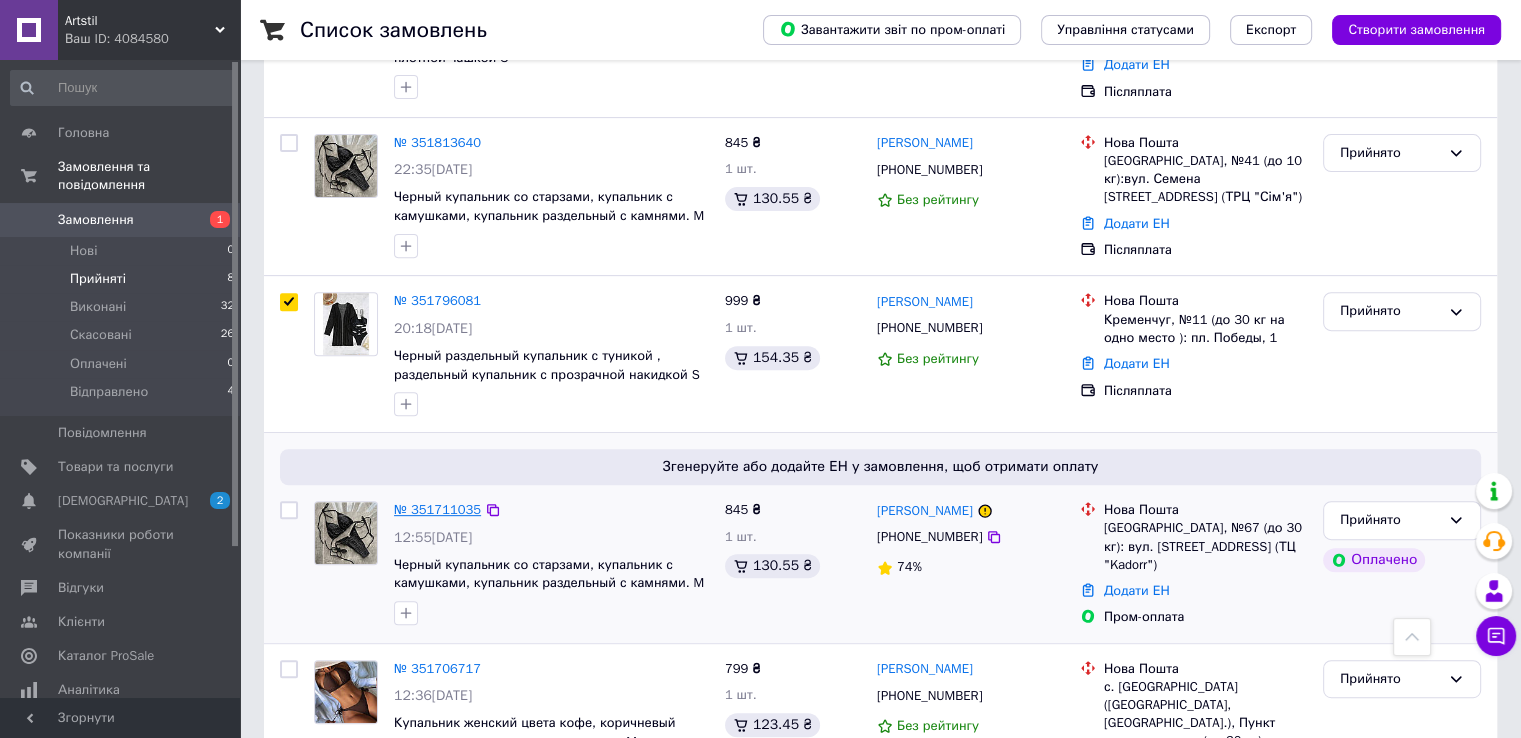 scroll, scrollTop: 700, scrollLeft: 0, axis: vertical 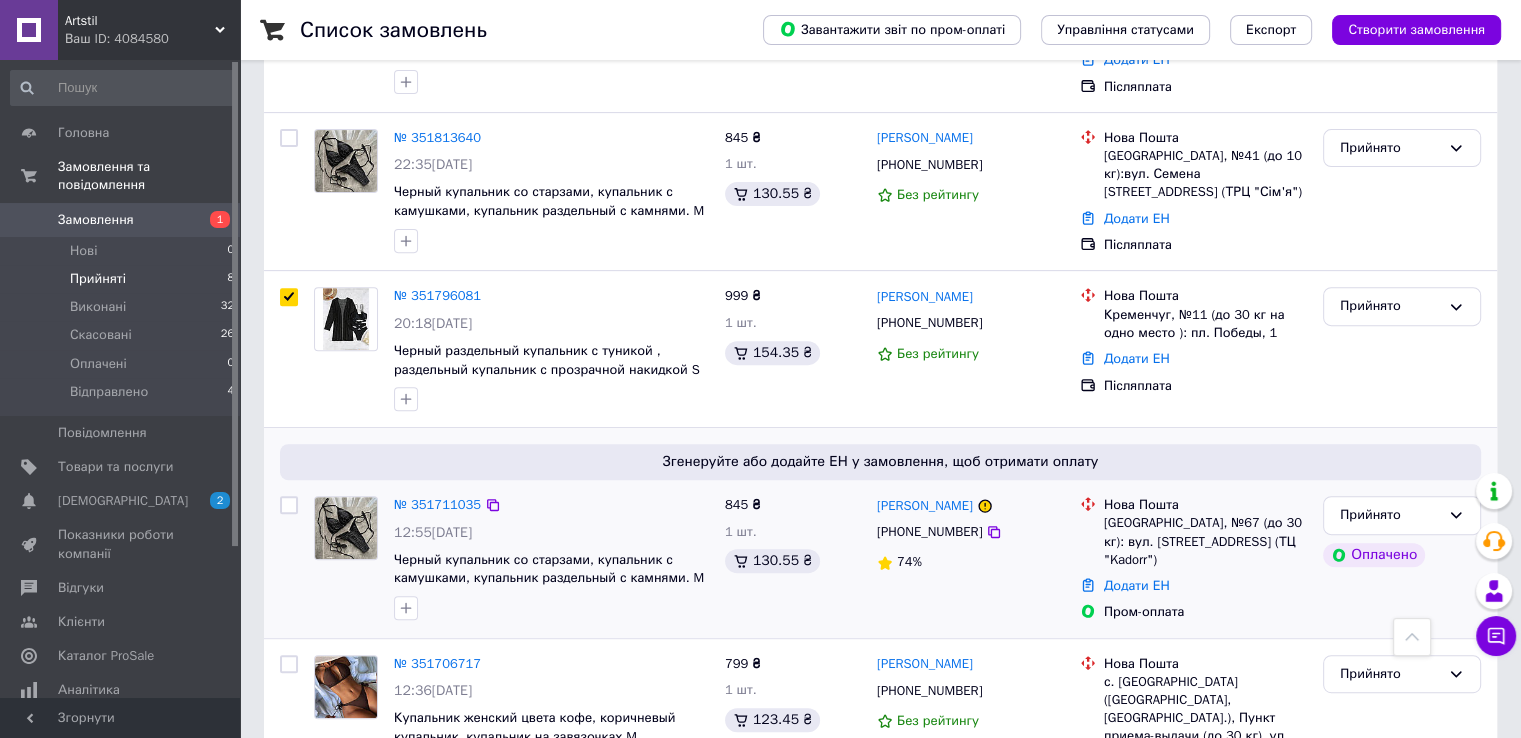click at bounding box center [289, 505] 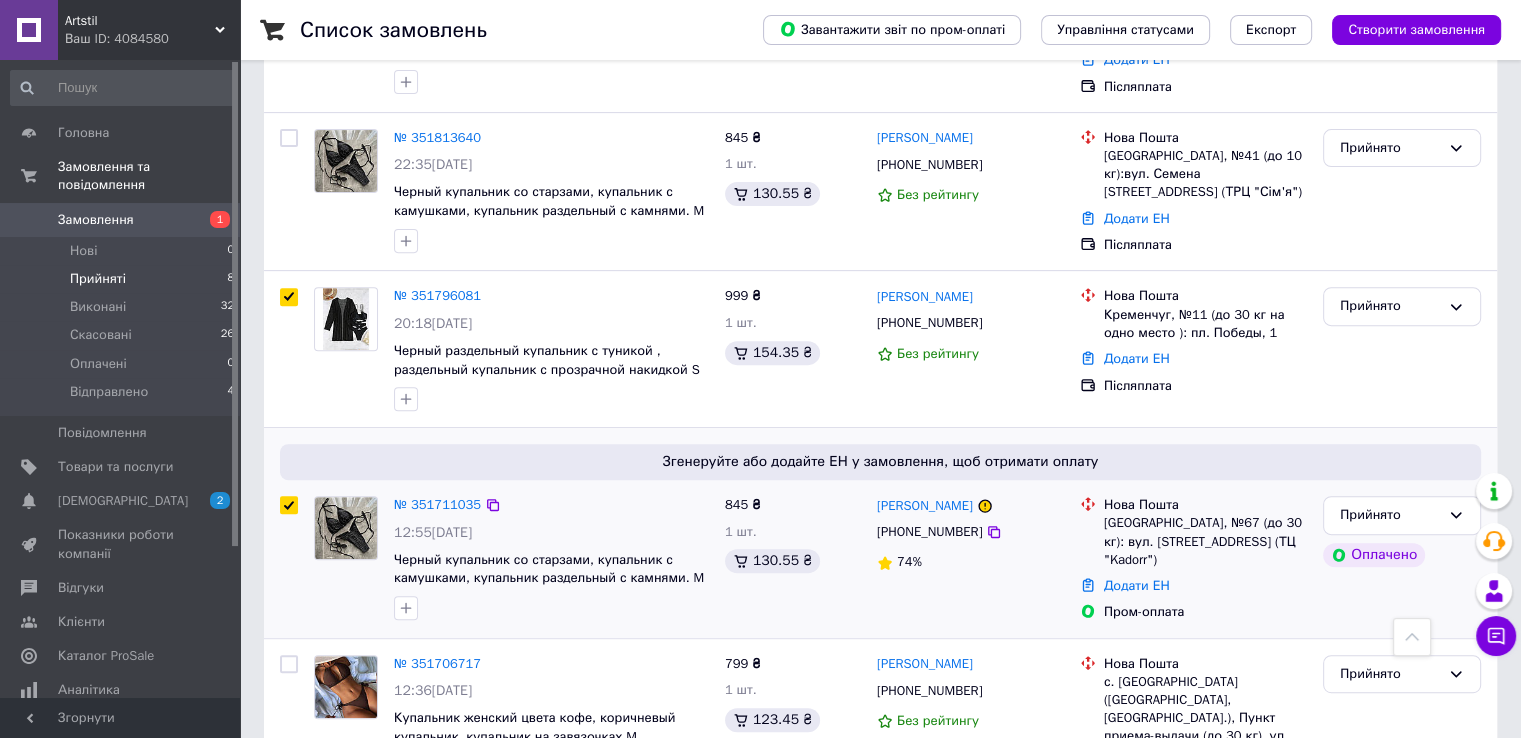 checkbox on "true" 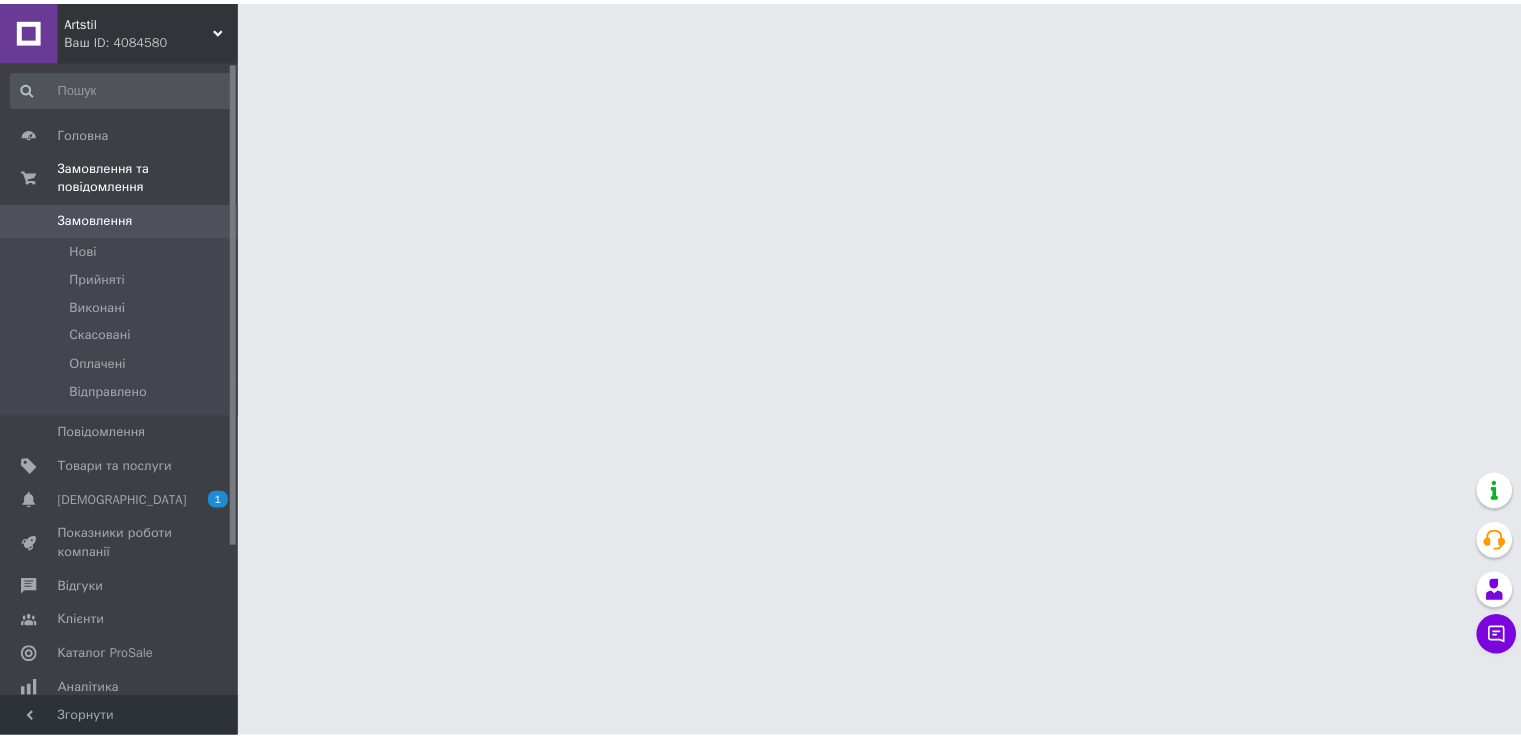 scroll, scrollTop: 0, scrollLeft: 0, axis: both 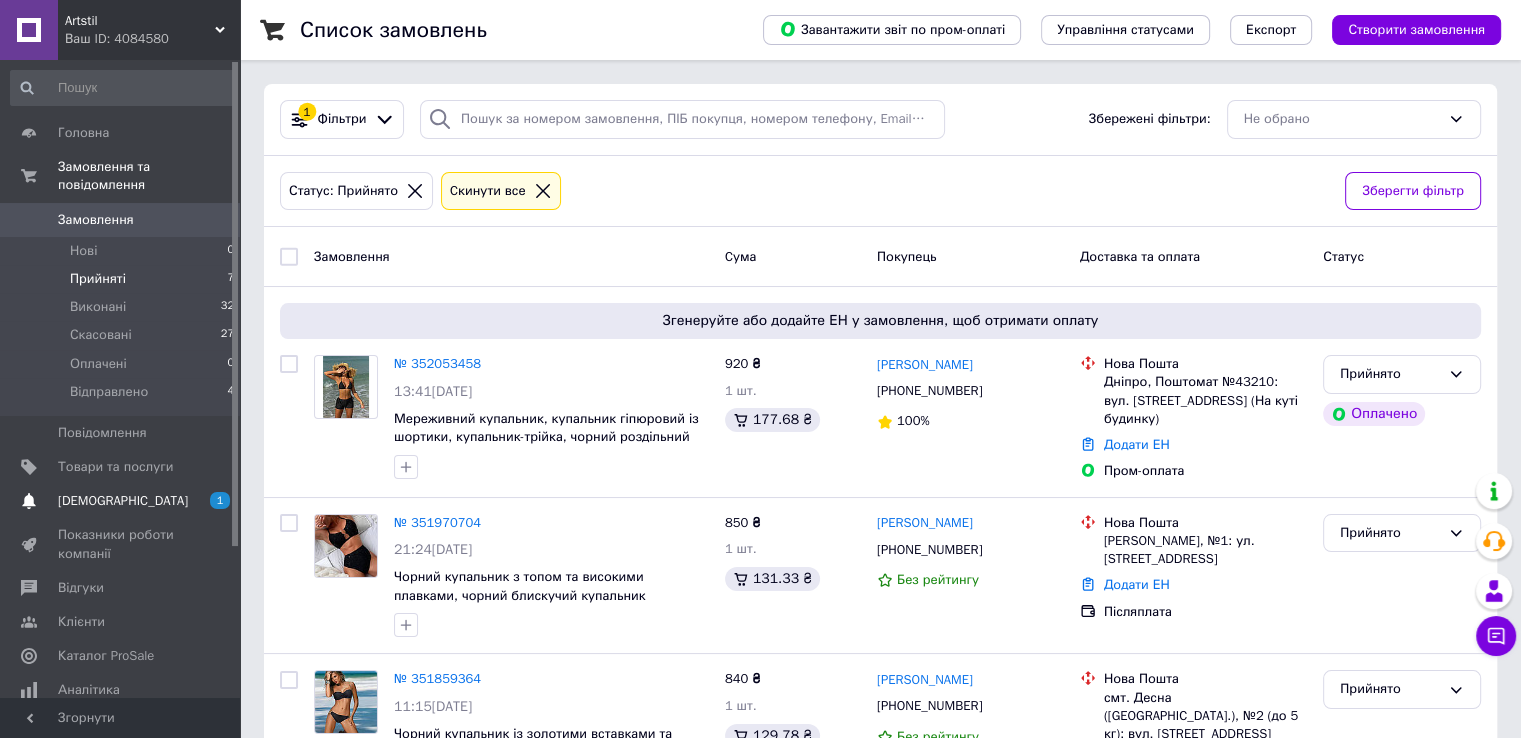 click on "[DEMOGRAPHIC_DATA]" at bounding box center (123, 501) 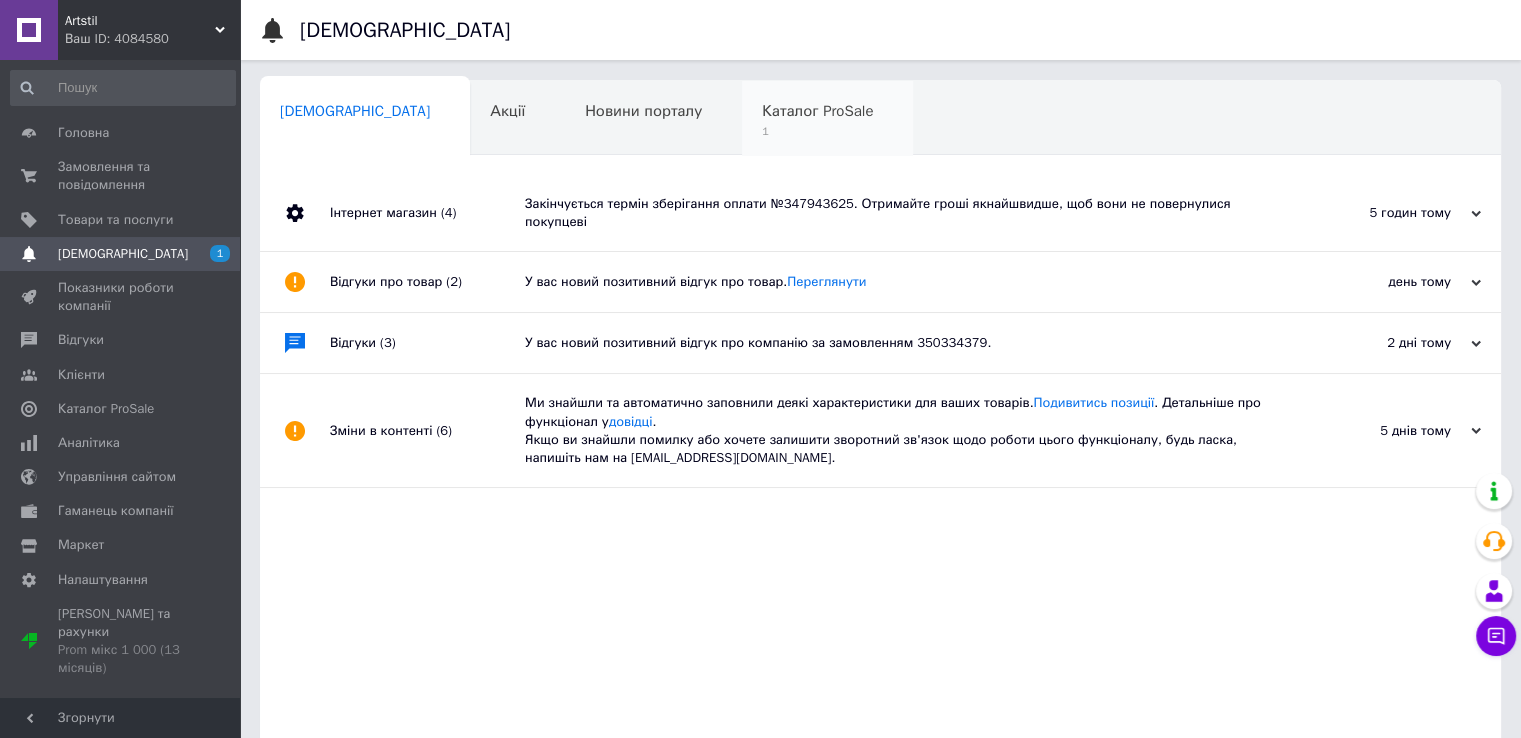 click on "1" at bounding box center [817, 131] 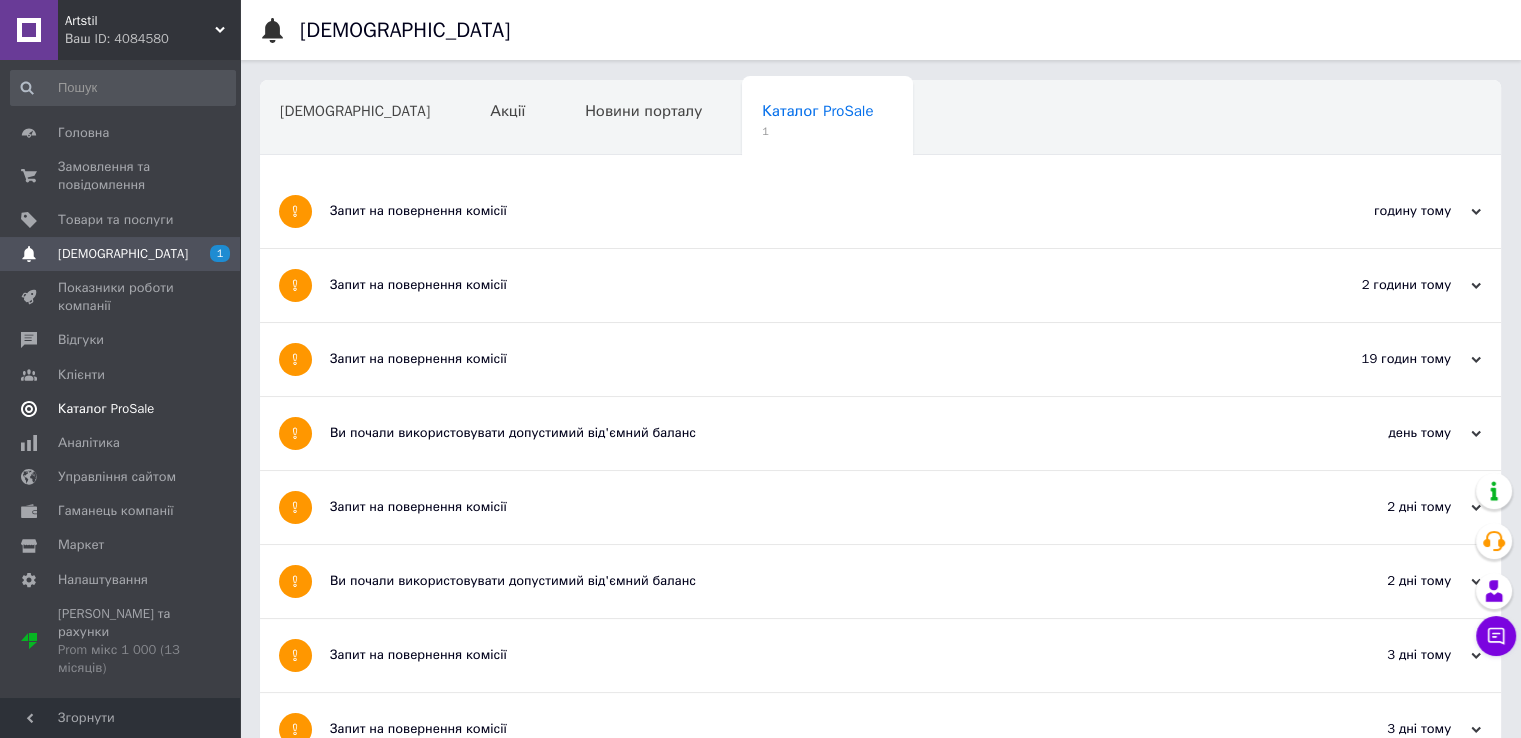 click on "Каталог ProSale" at bounding box center (106, 409) 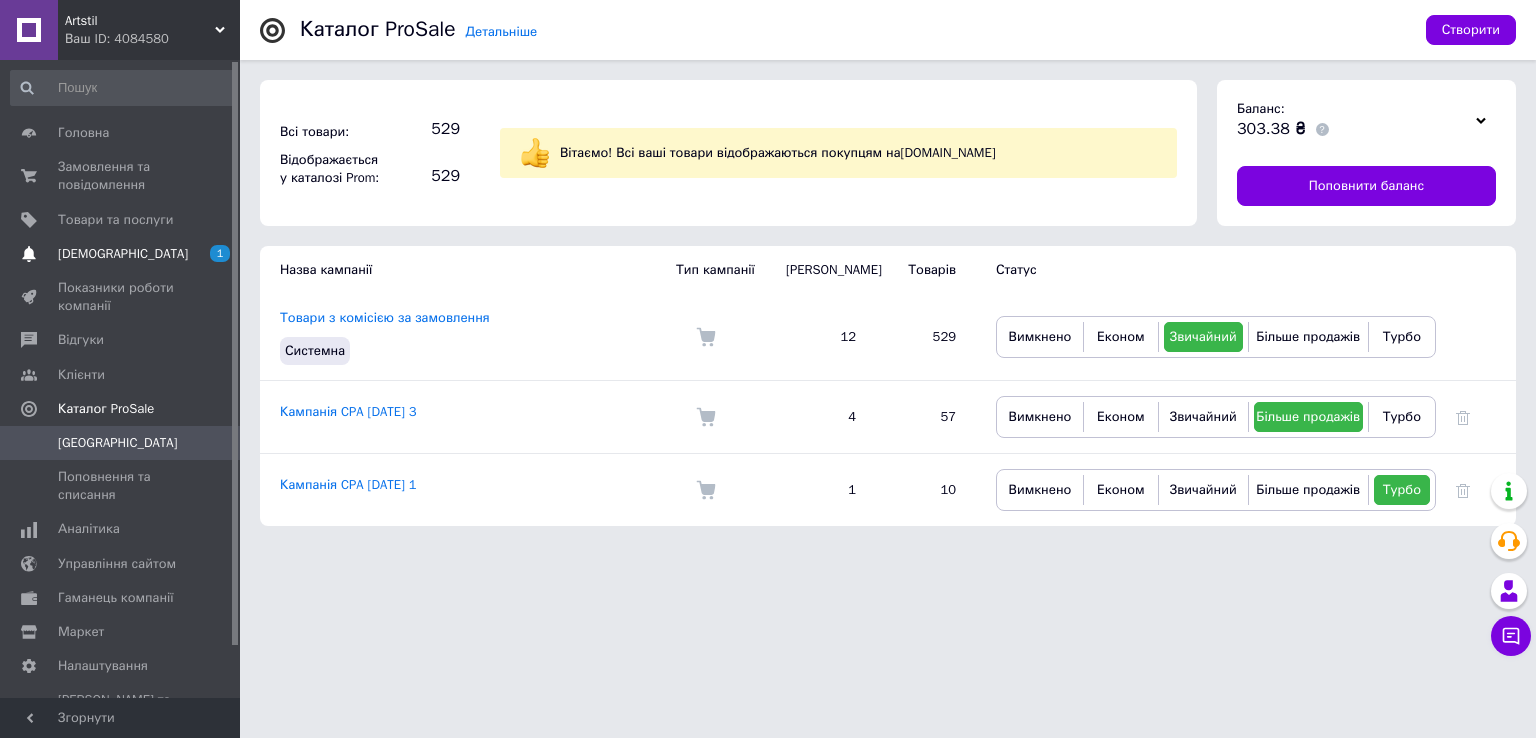 click on "[DEMOGRAPHIC_DATA]" at bounding box center [123, 254] 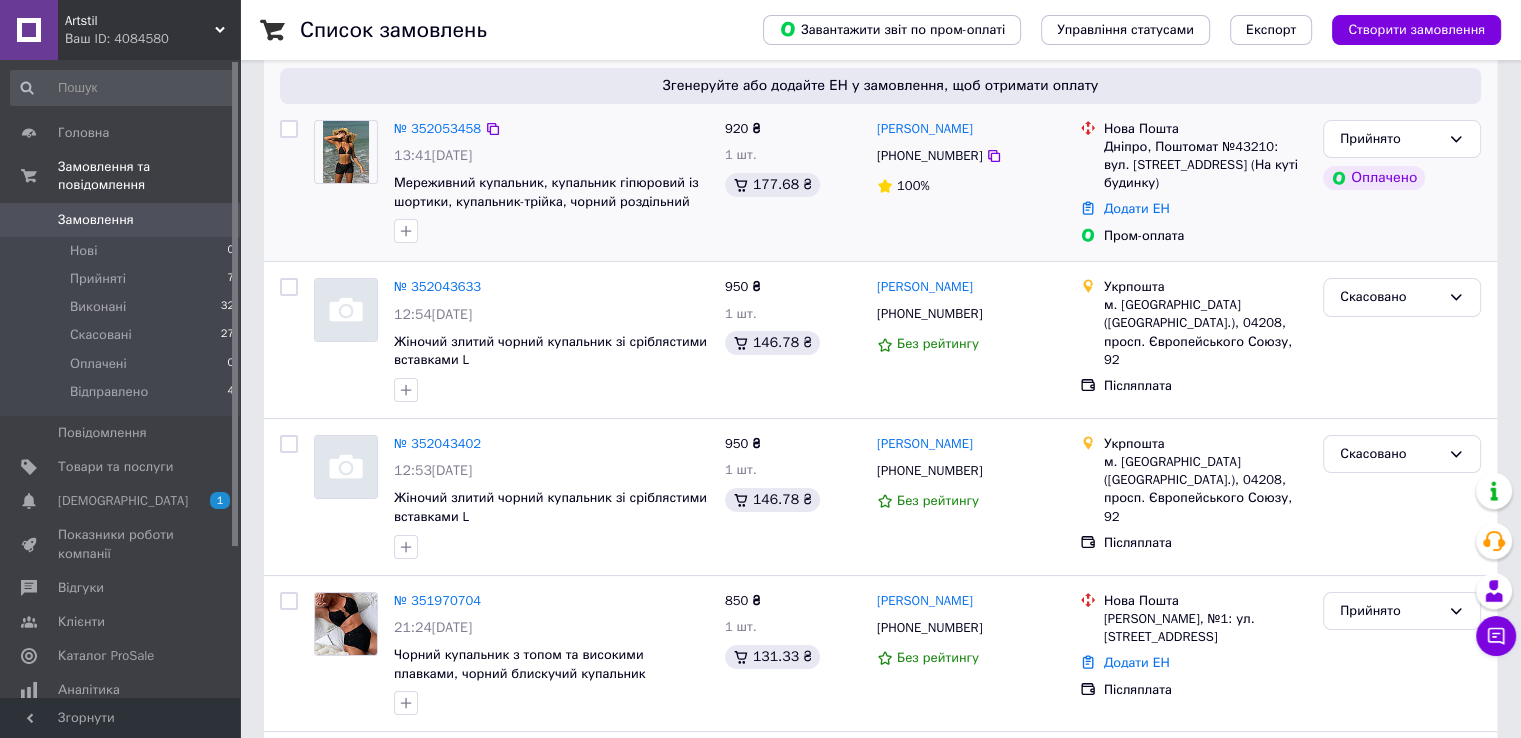 scroll, scrollTop: 200, scrollLeft: 0, axis: vertical 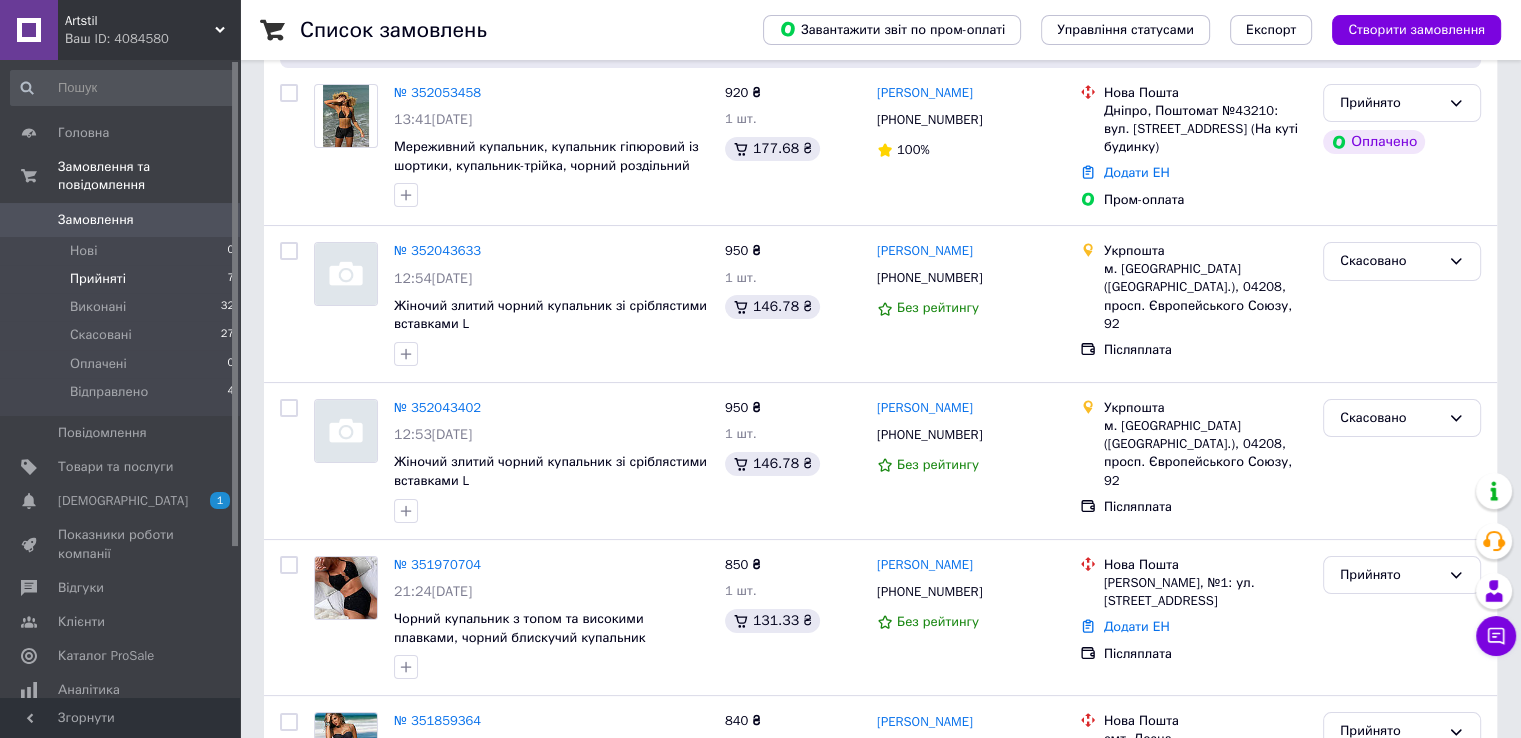 click on "Прийняті" at bounding box center (98, 279) 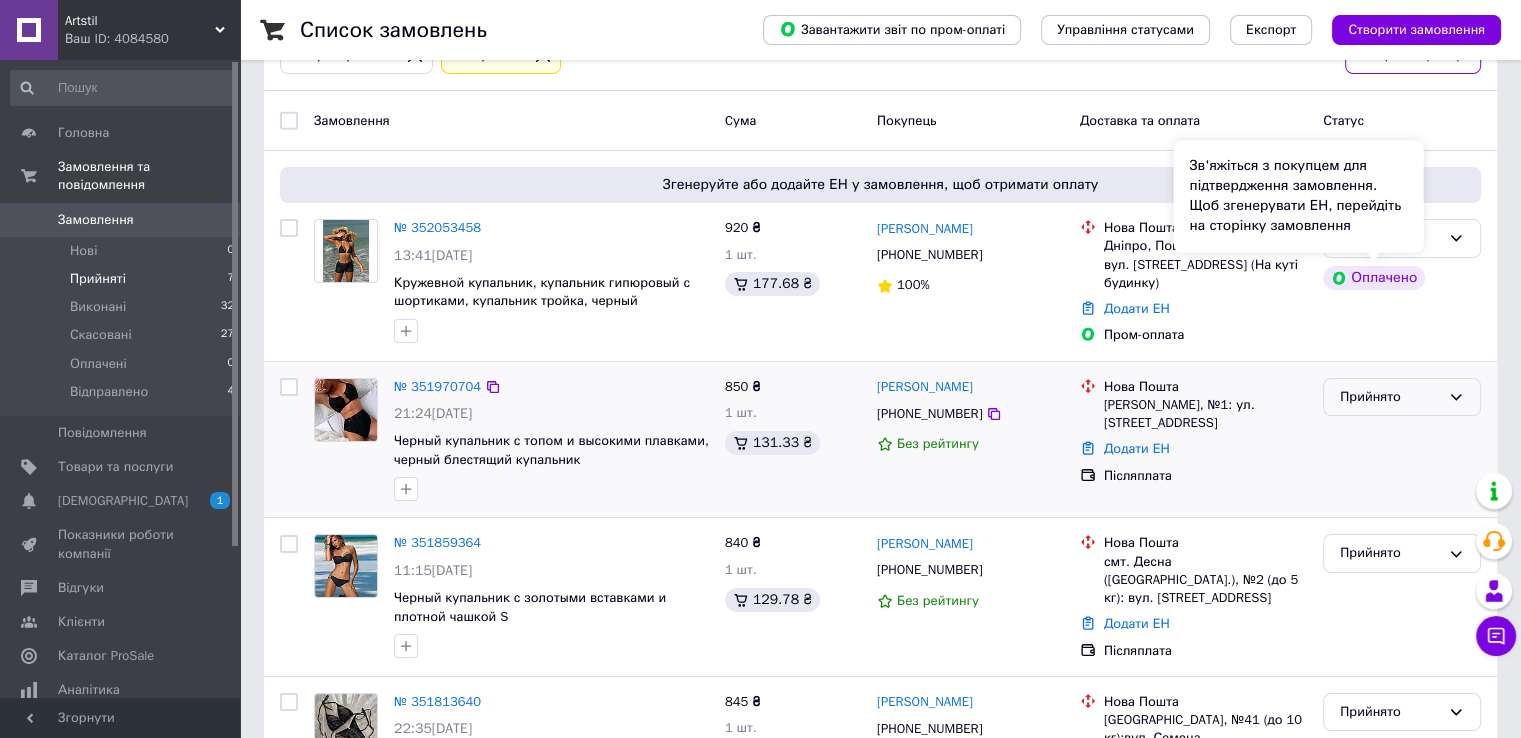 scroll, scrollTop: 200, scrollLeft: 0, axis: vertical 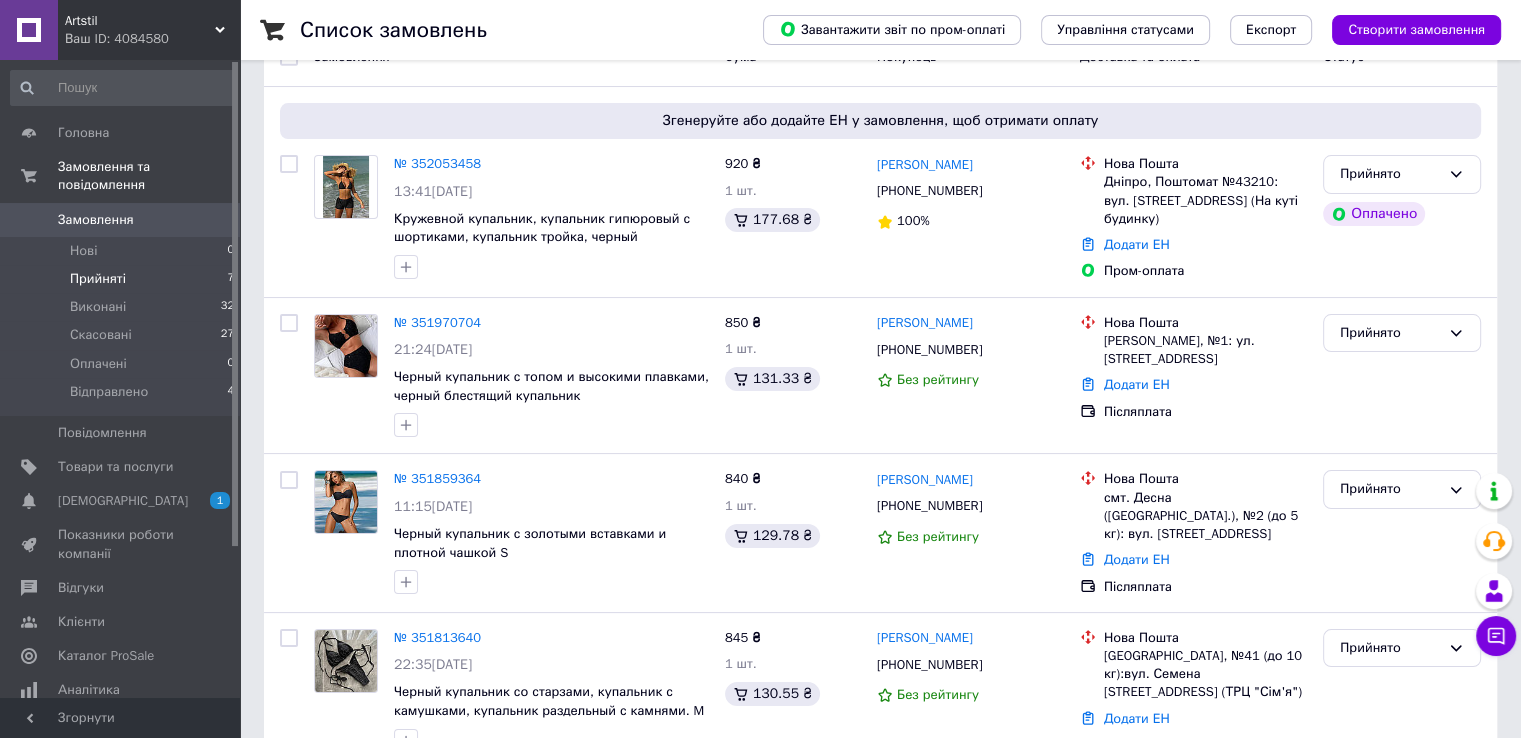 click on "Замовлення" at bounding box center [96, 220] 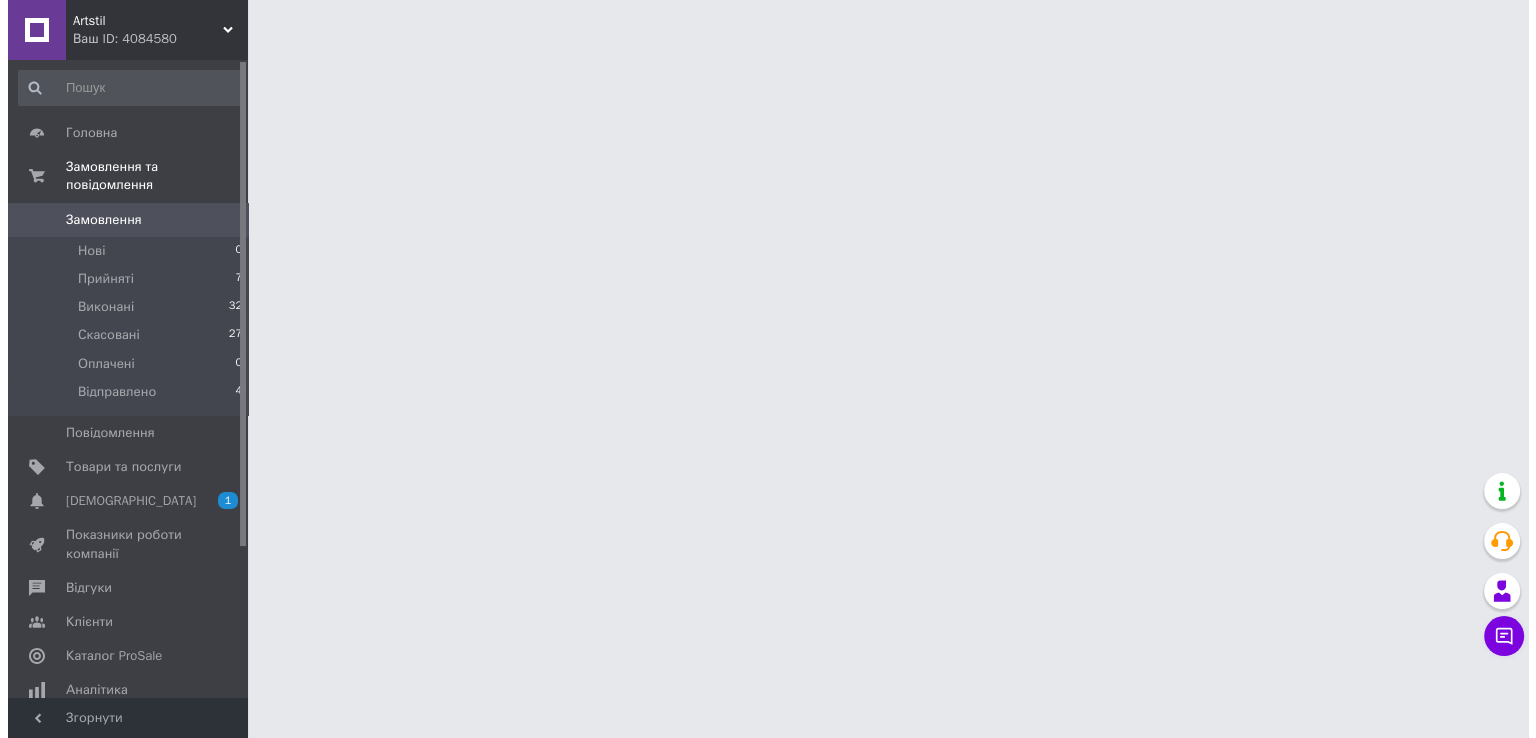 scroll, scrollTop: 0, scrollLeft: 0, axis: both 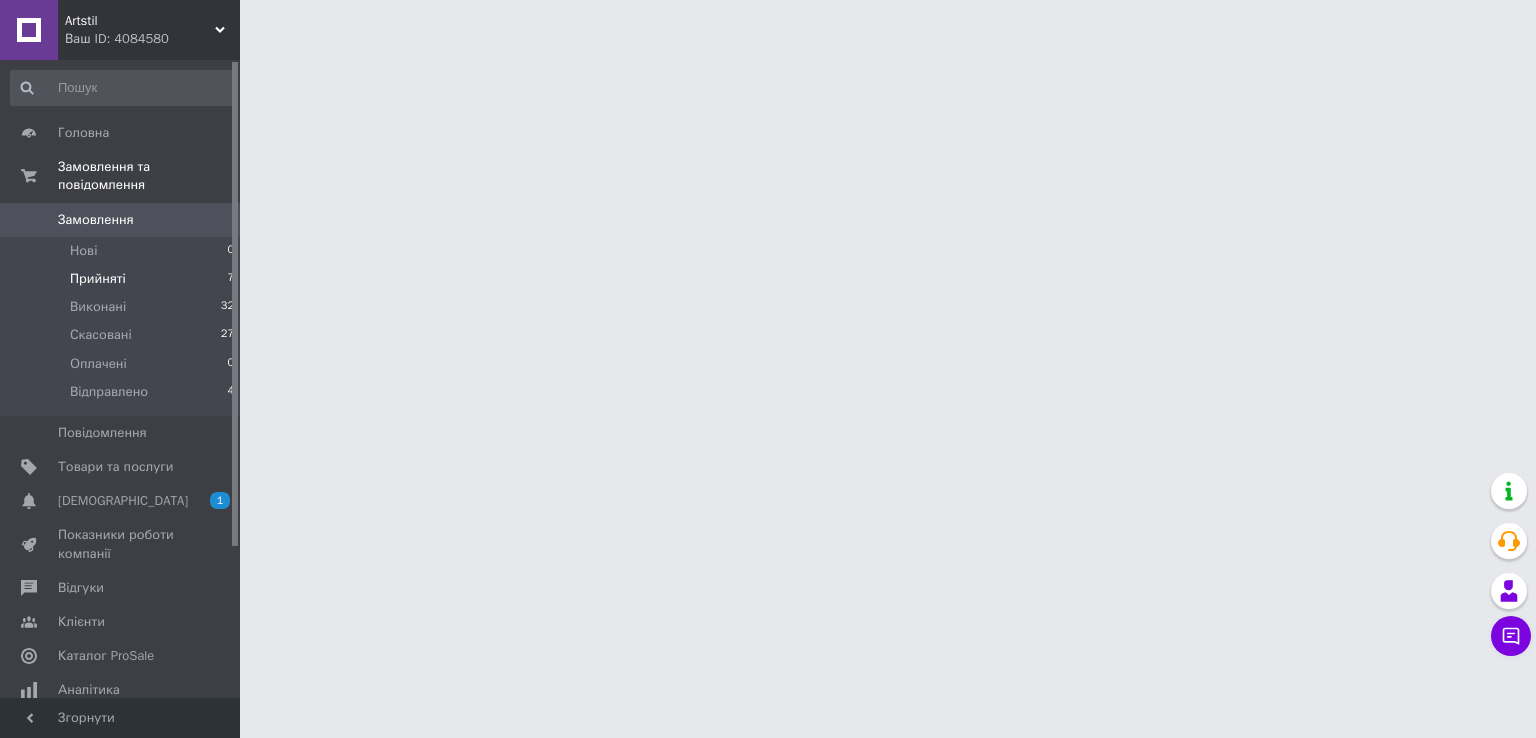 click on "Прийняті" at bounding box center (98, 279) 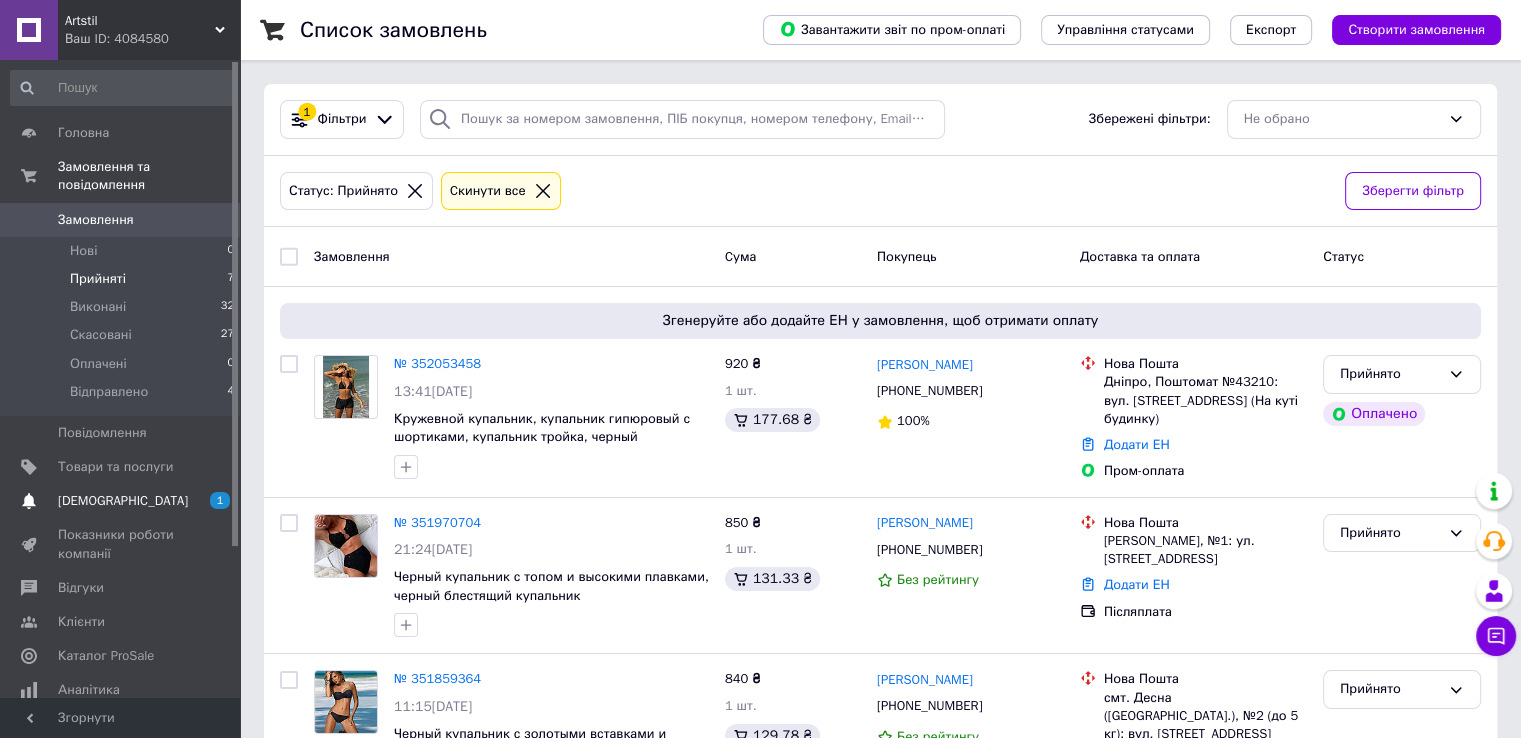 click on "[DEMOGRAPHIC_DATA]" at bounding box center (123, 501) 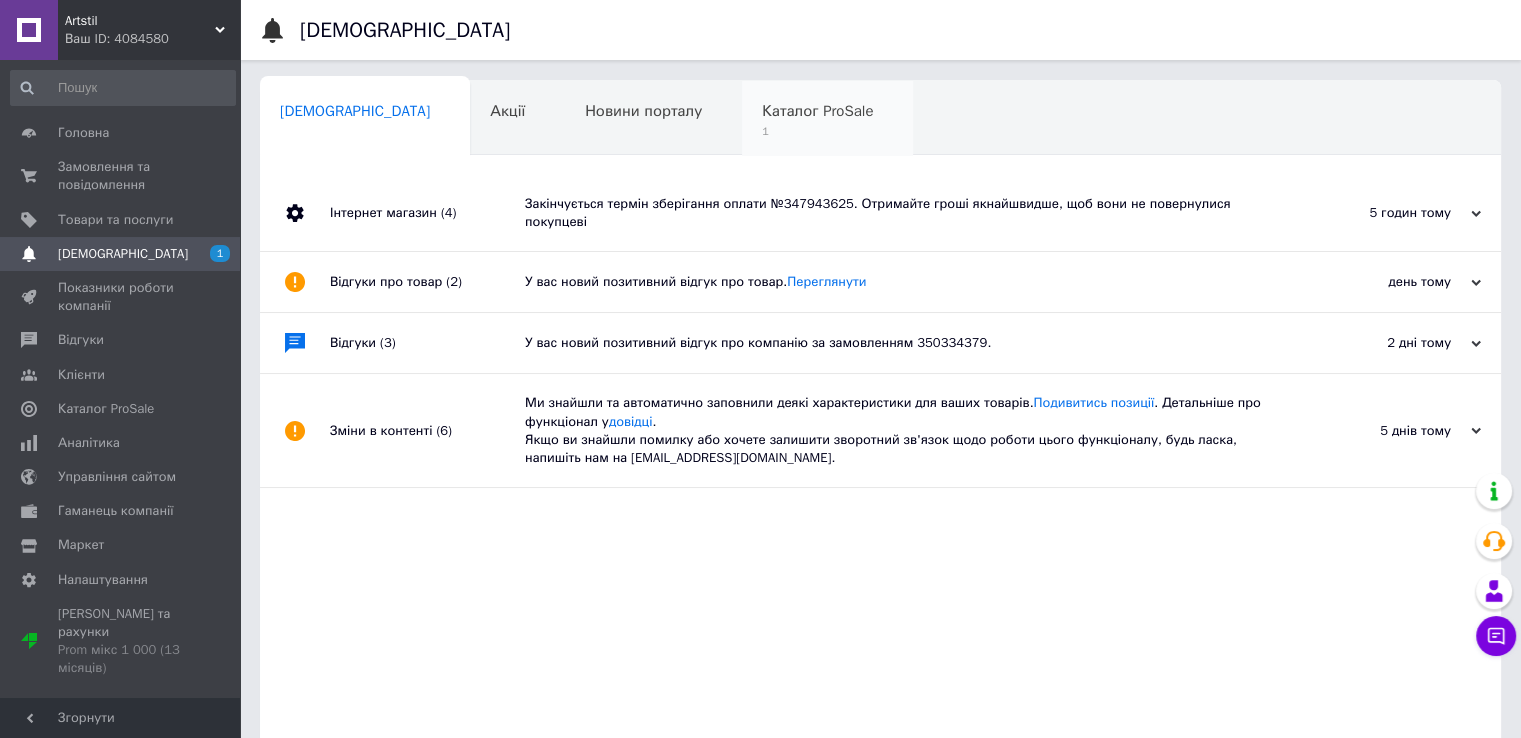 click on "Каталог ProSale 1" at bounding box center [827, 119] 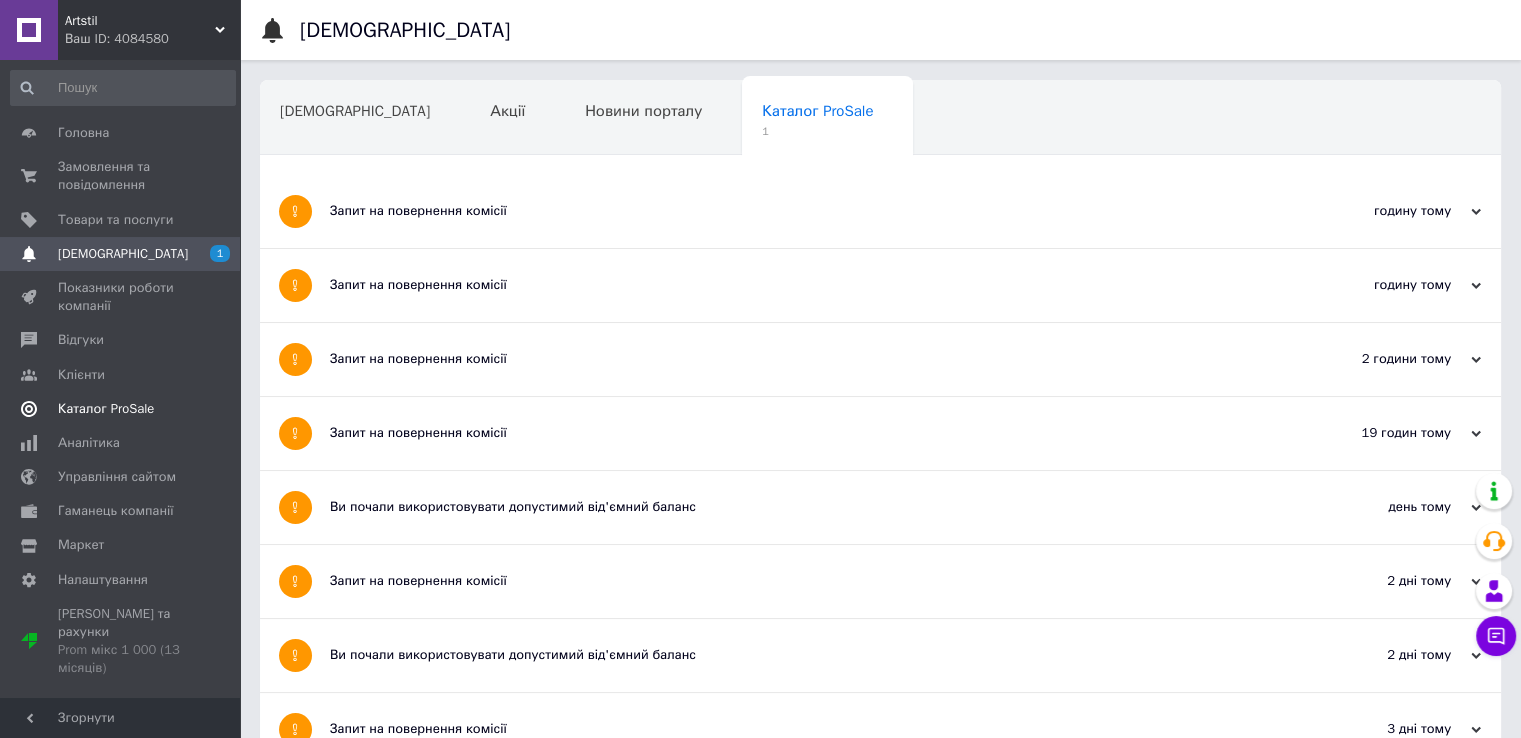 click on "Каталог ProSale" at bounding box center [106, 409] 